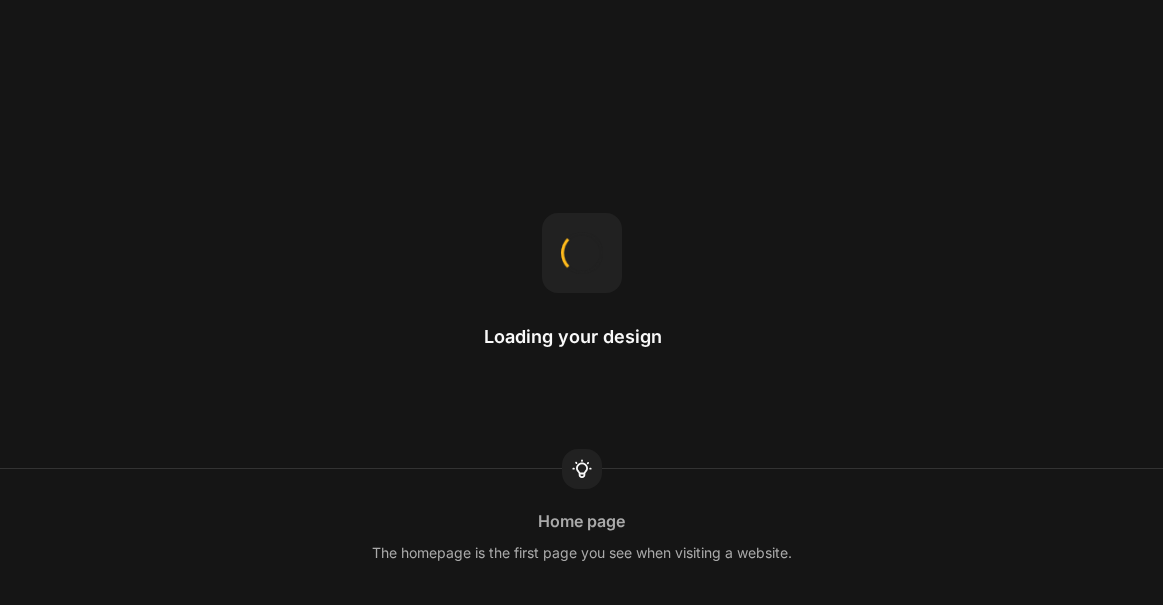 scroll, scrollTop: 0, scrollLeft: 0, axis: both 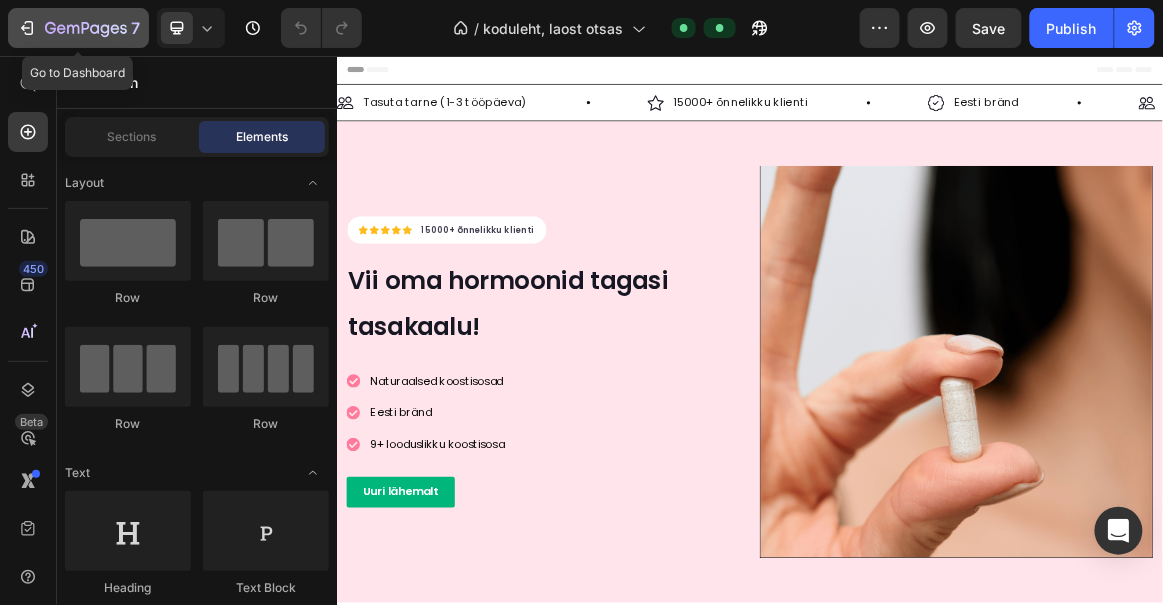click on "7" 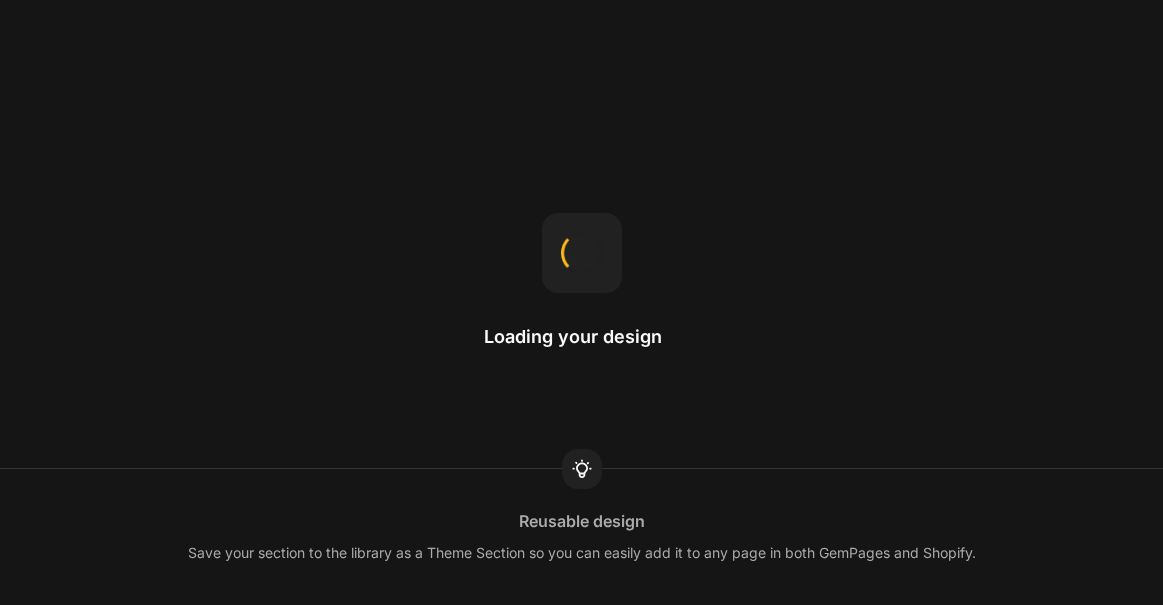 scroll, scrollTop: 0, scrollLeft: 0, axis: both 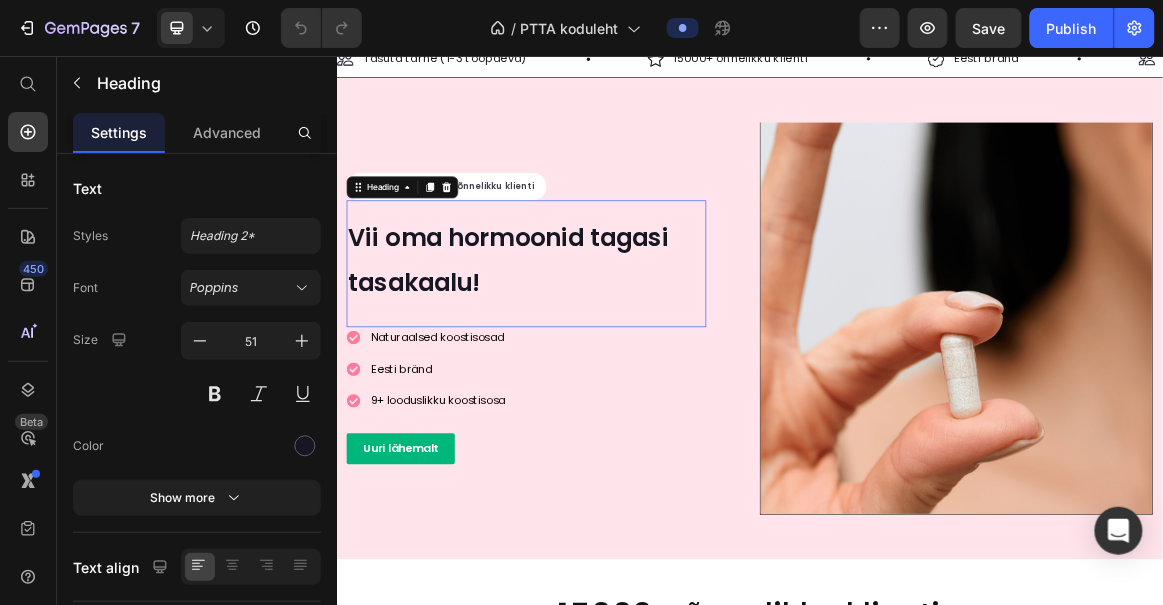 click on "Vii oma hormoonid tagasi tasakaalu!" at bounding box center (586, 351) 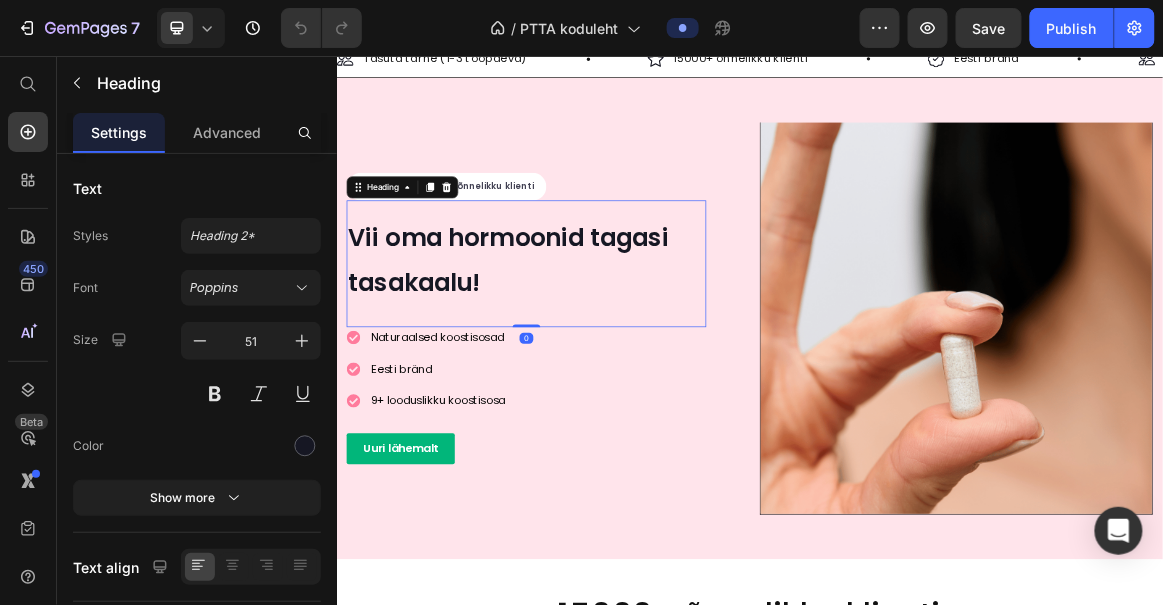 click on "Vii oma hormoonid tagasi tasakaalu! Heading   0" at bounding box center [612, 357] 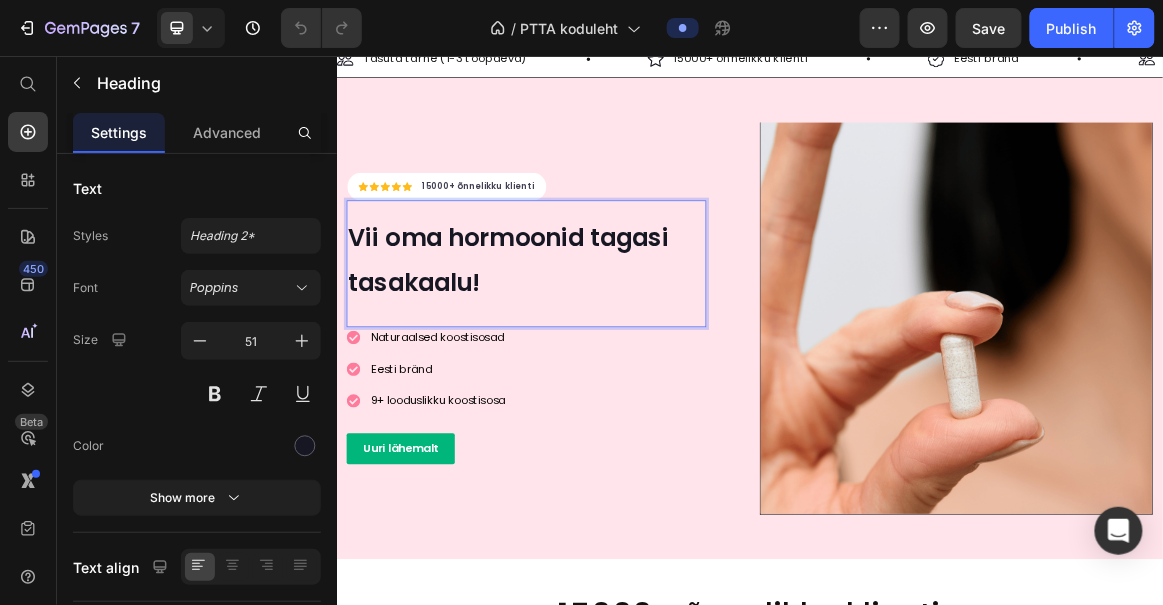 click on "Vii oma hormoonid tagasi tasakaalu!" at bounding box center (586, 351) 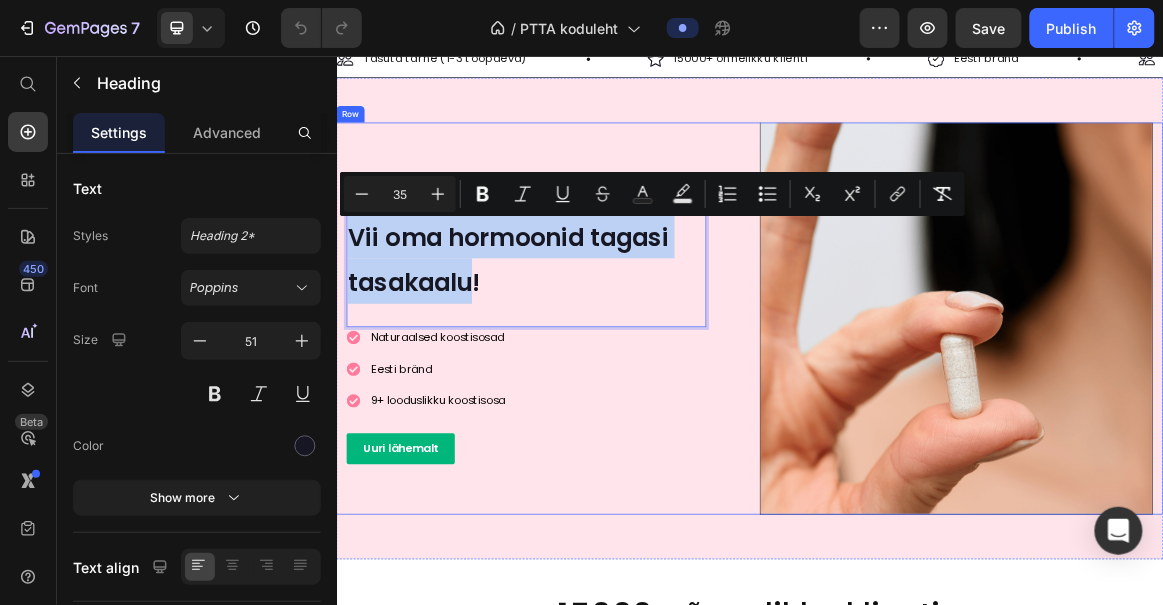 drag, startPoint x: 536, startPoint y: 391, endPoint x: 338, endPoint y: 308, distance: 214.69281 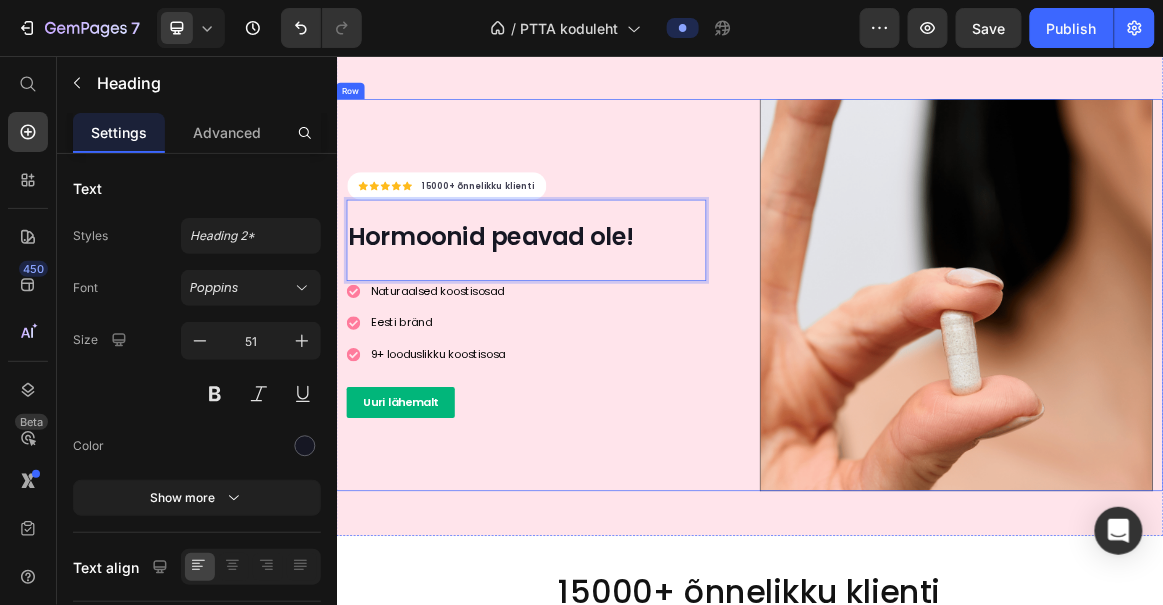scroll, scrollTop: 63, scrollLeft: 0, axis: vertical 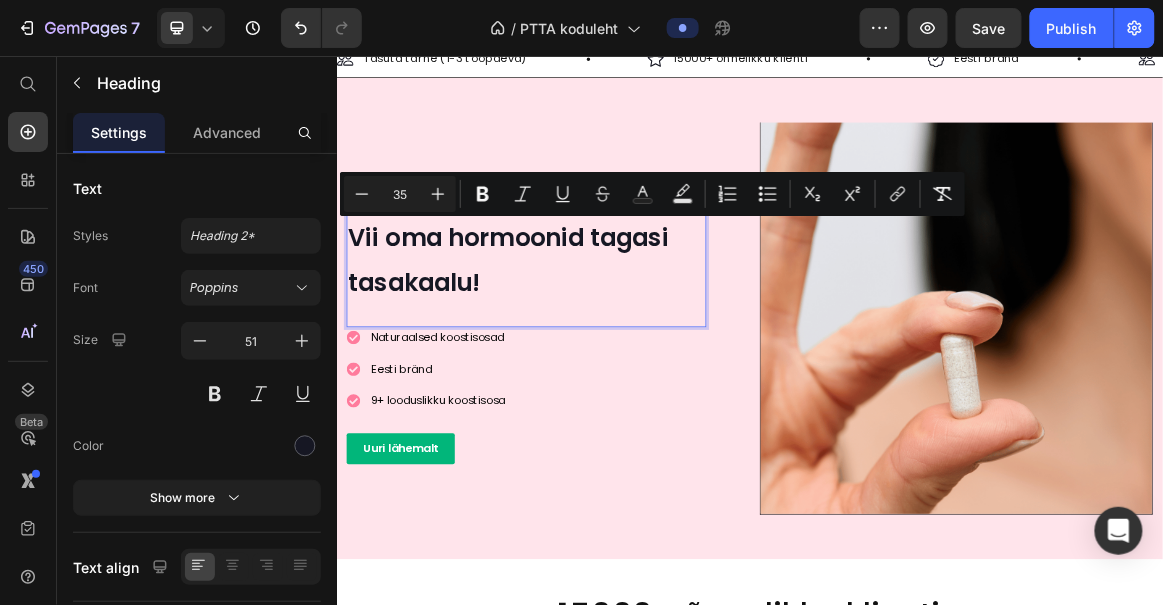 click on "Vii oma hormoonid tagasi tasakaalu!" at bounding box center (586, 351) 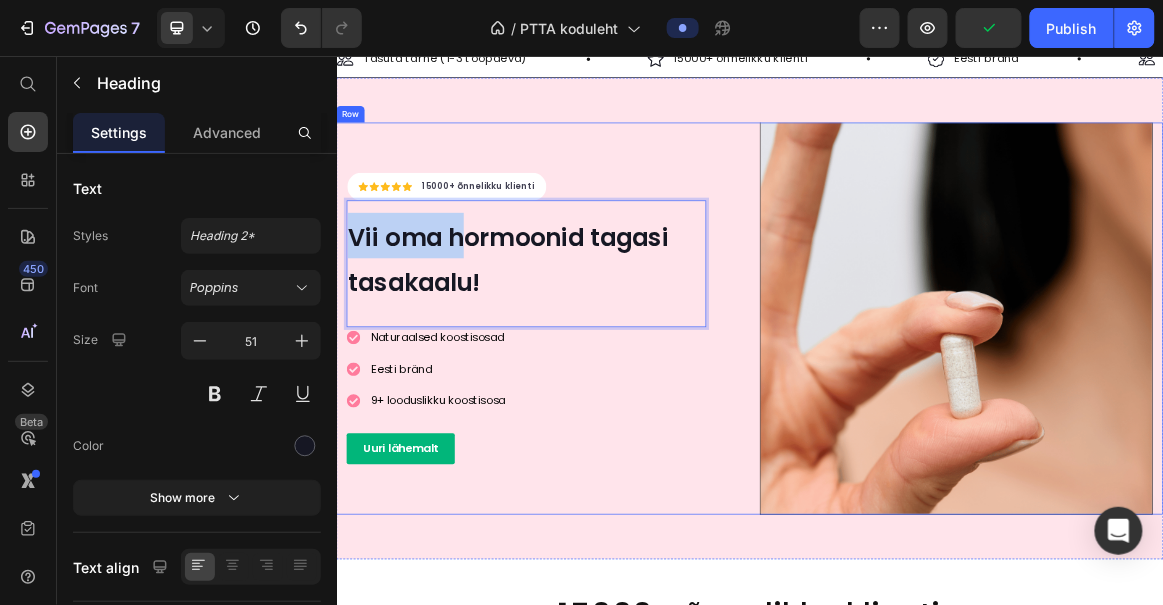 drag, startPoint x: 512, startPoint y: 317, endPoint x: 348, endPoint y: 300, distance: 164.87874 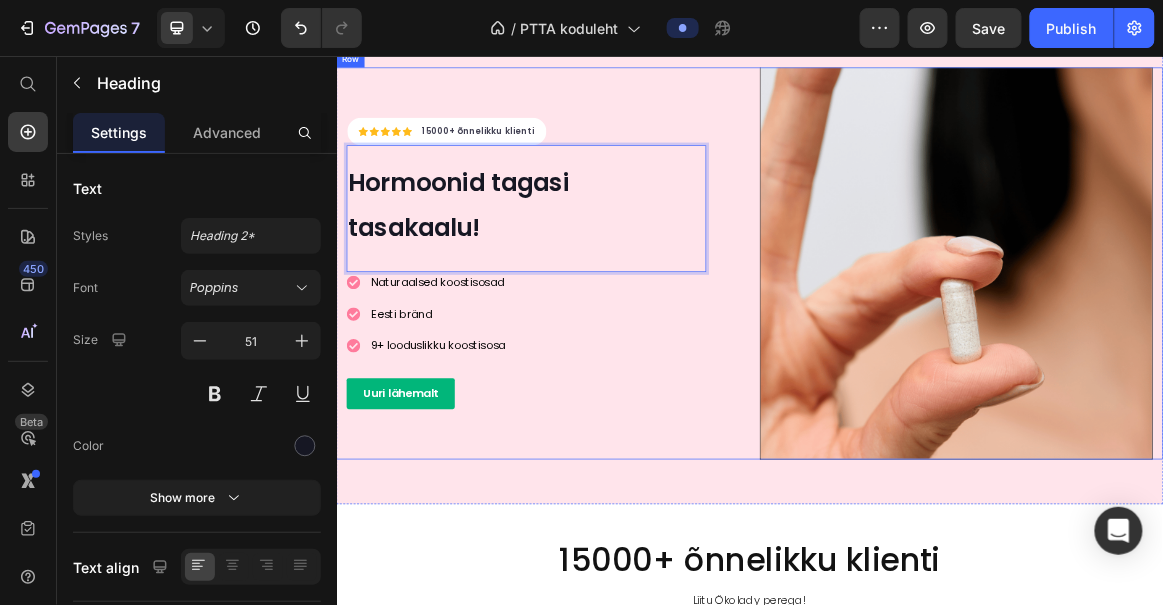 scroll, scrollTop: 144, scrollLeft: 0, axis: vertical 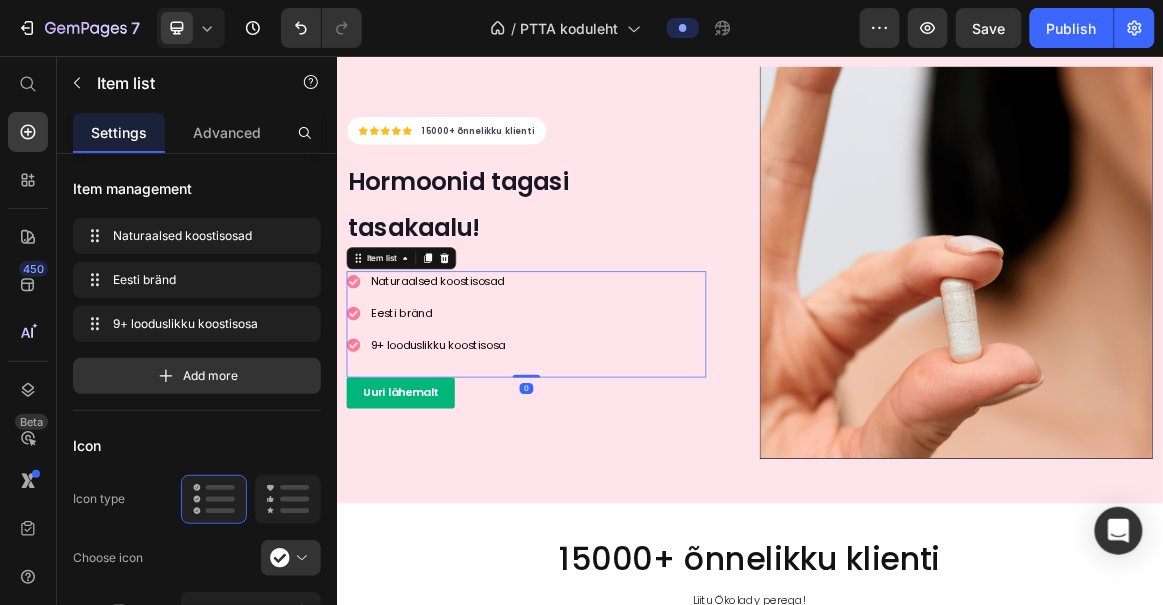 click on "Naturaalsed koostisosad" at bounding box center [483, 383] 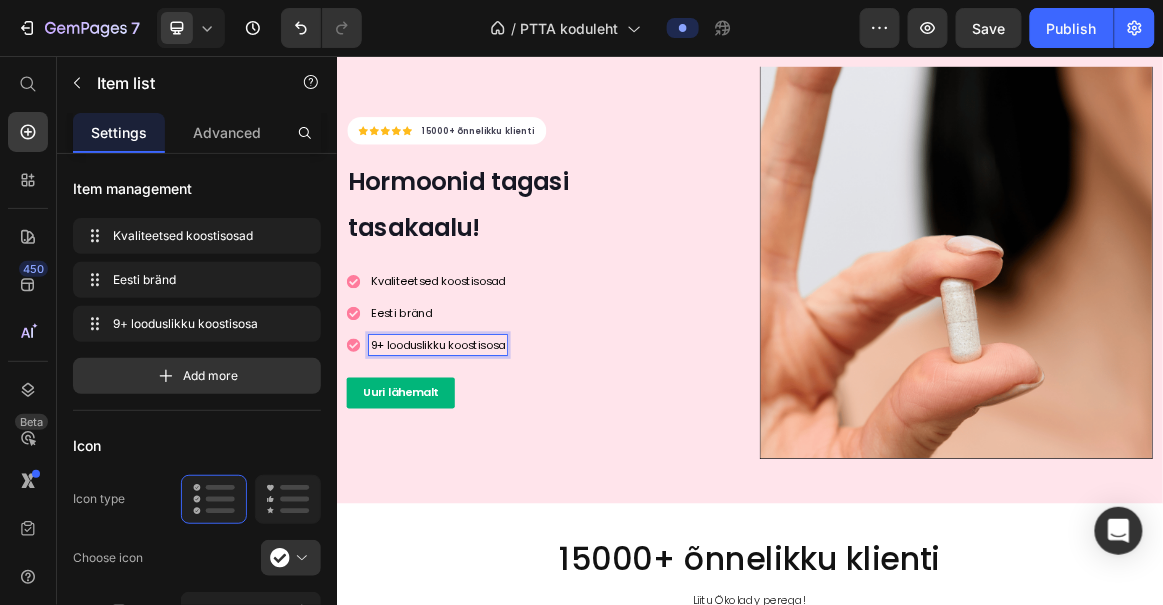 click on "9+ looduslikku koostisosa" at bounding box center (483, 475) 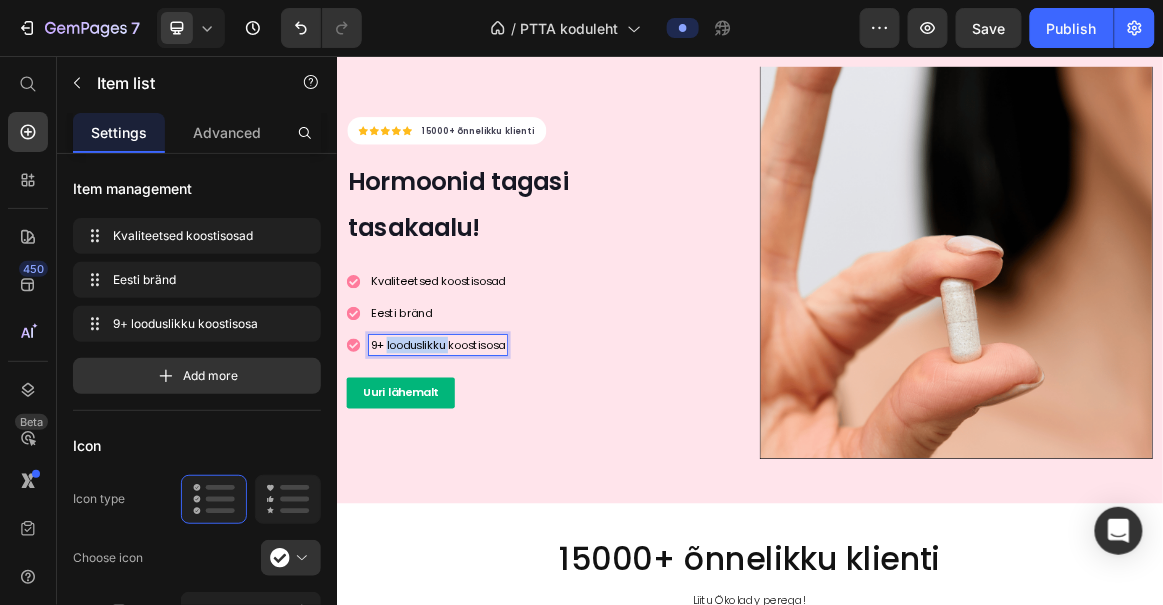 click on "9+ looduslikku koostisosa" at bounding box center (483, 475) 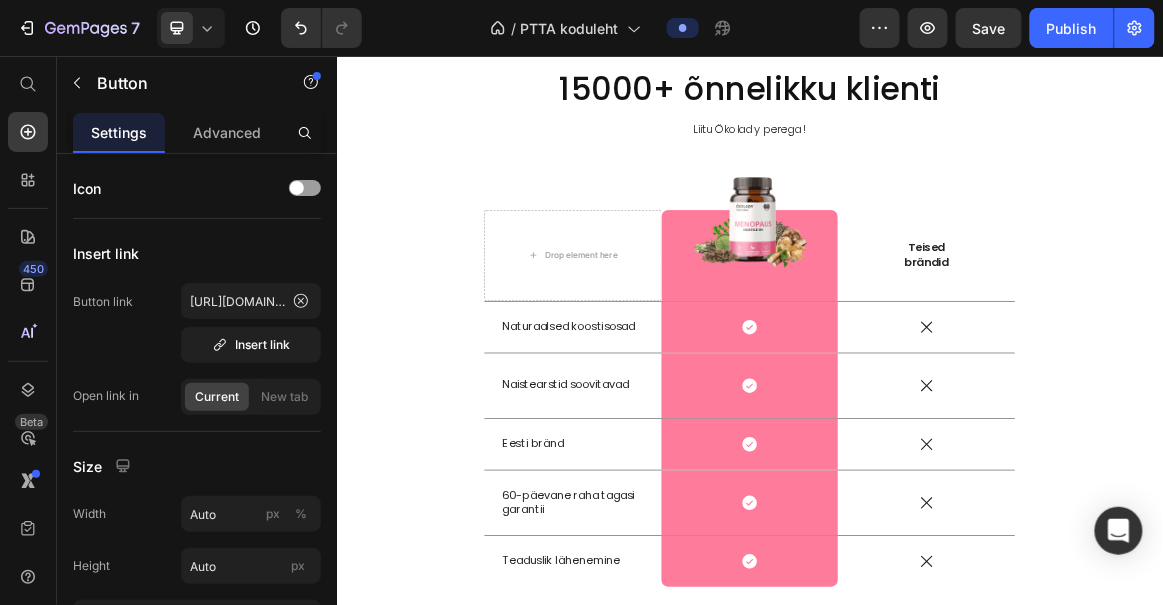 scroll, scrollTop: 829, scrollLeft: 0, axis: vertical 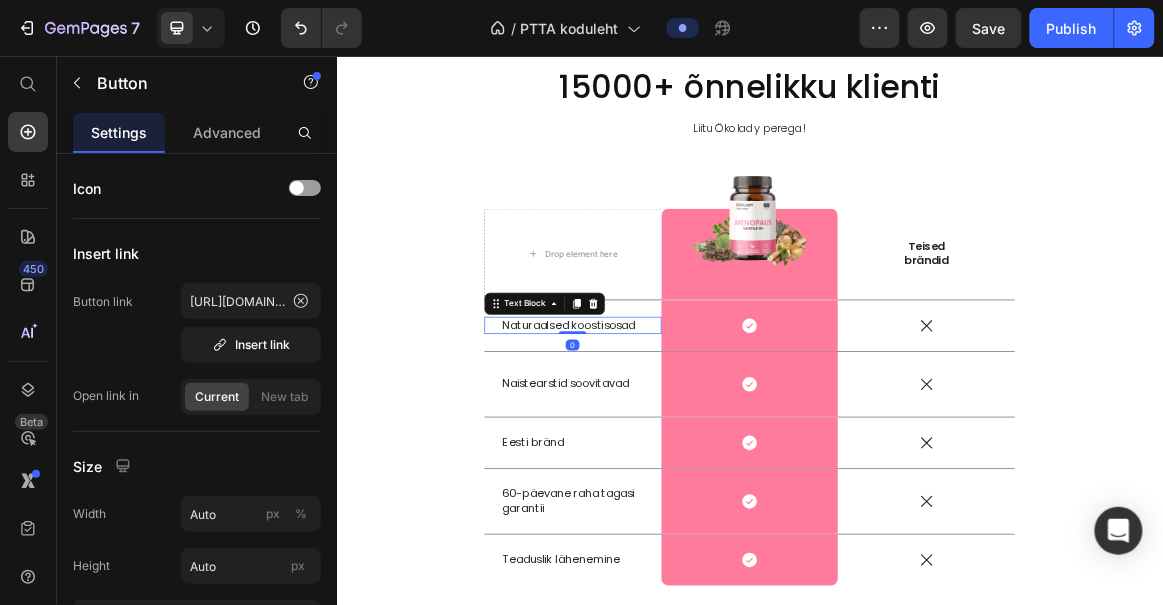 click on "Naturaalsed koostisosad" at bounding box center (679, 446) 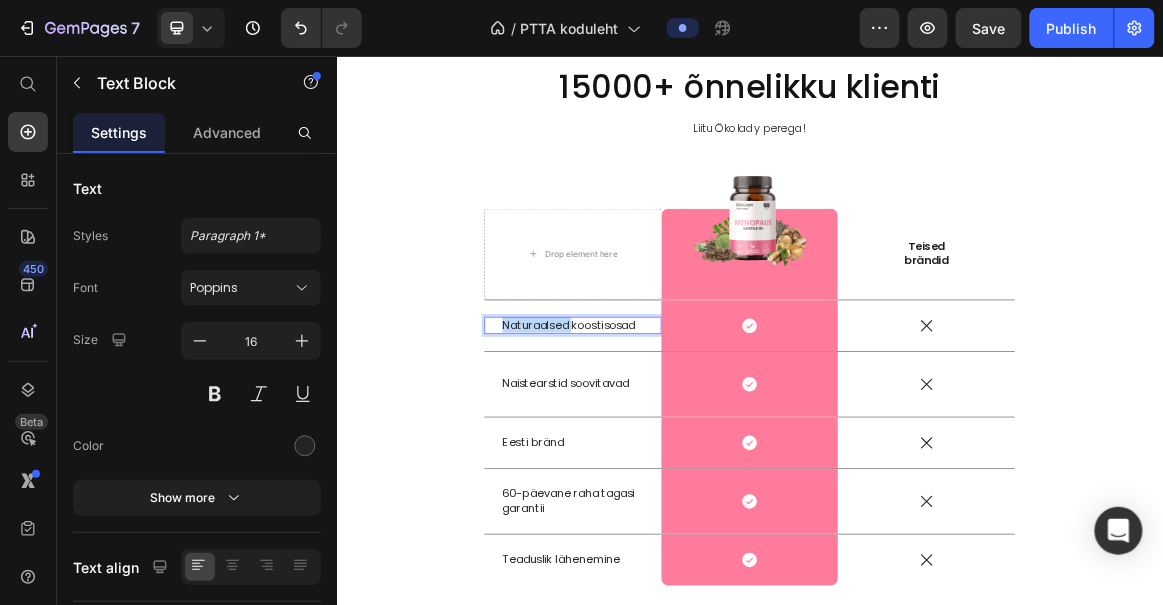 click on "Naturaalsed koostisosad" at bounding box center [679, 446] 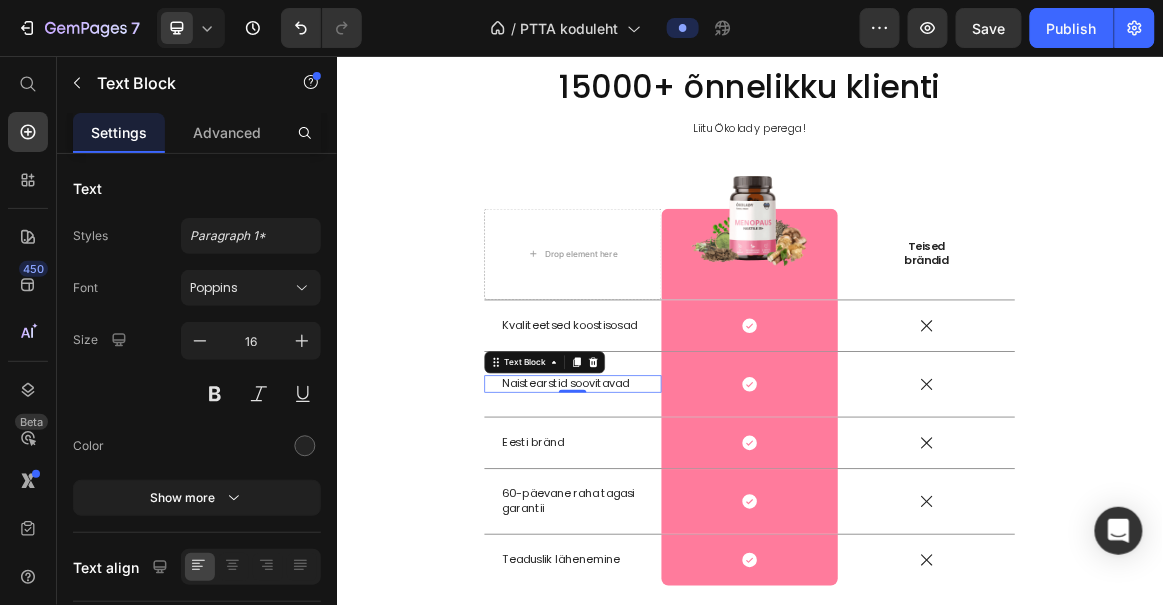 click on "Naistearstid soovitavad" at bounding box center (679, 531) 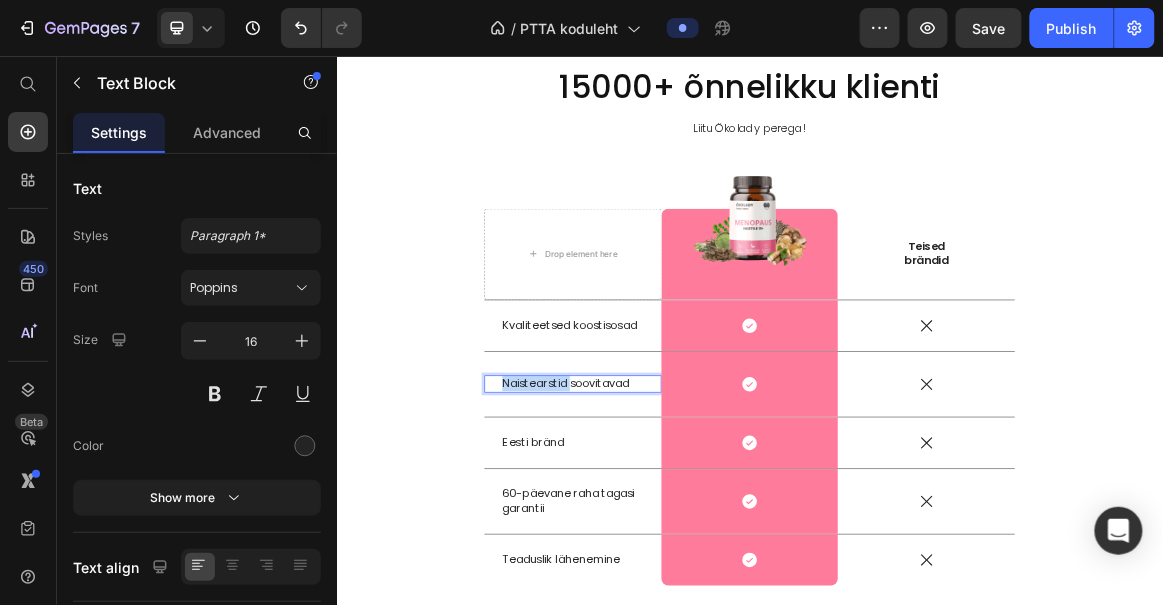 click on "Naistearstid soovitavad" at bounding box center (679, 531) 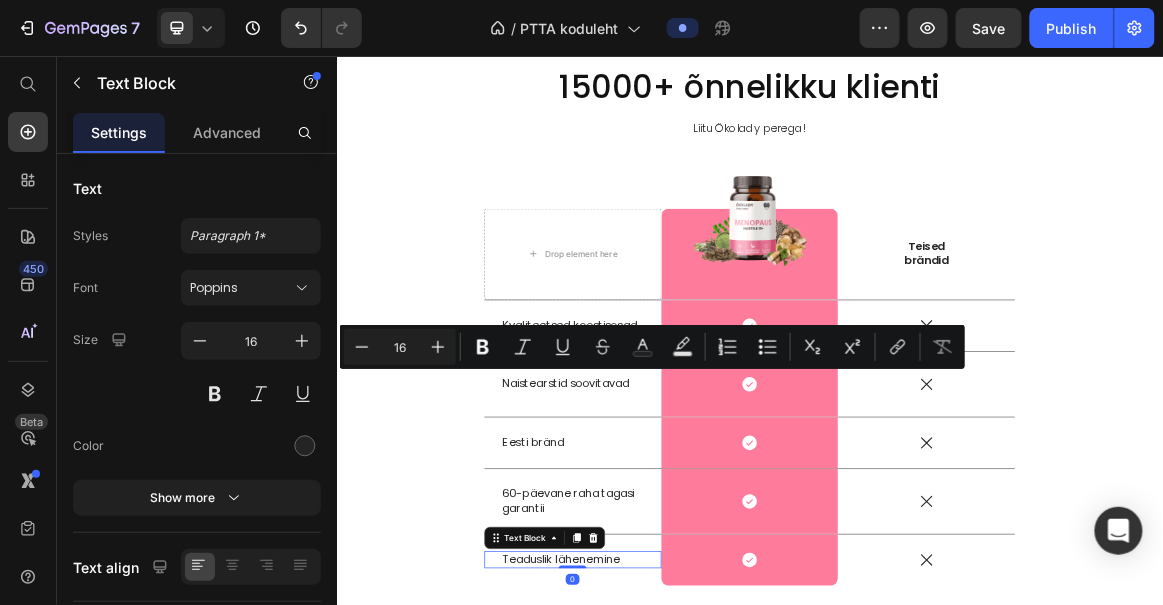 click on "Teaduslik lähenemine" at bounding box center (679, 786) 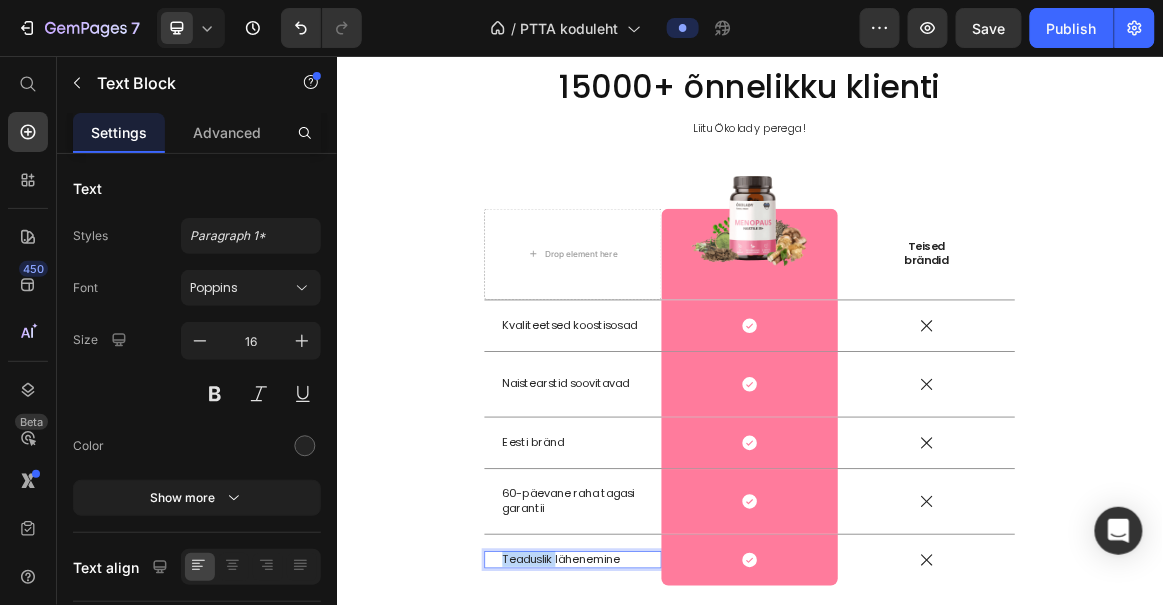 click on "Teaduslik lähenemine" at bounding box center [679, 786] 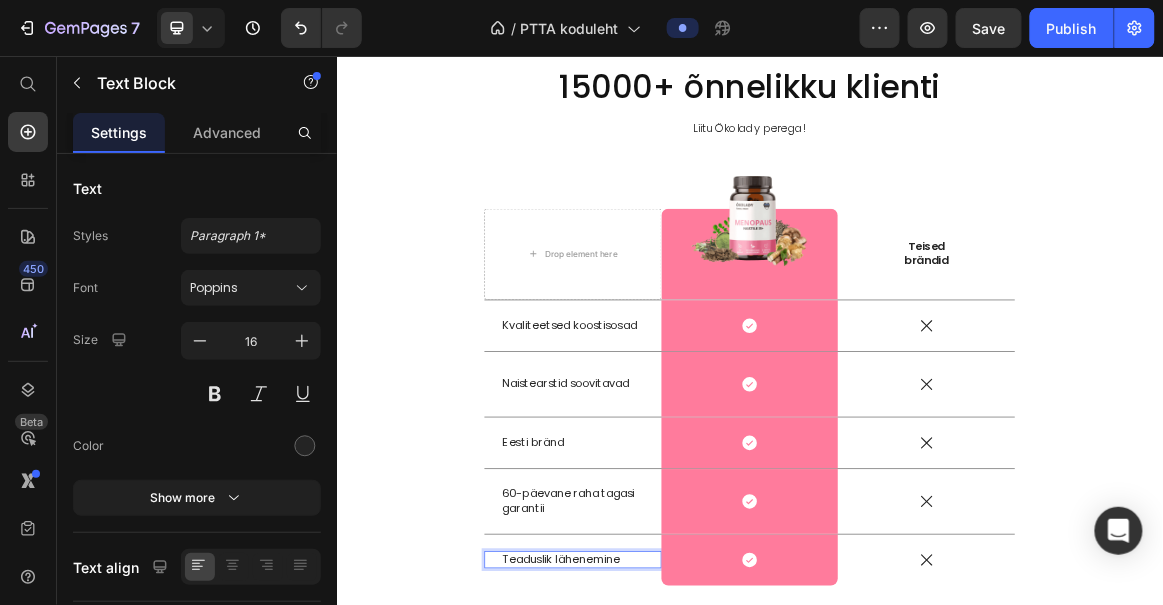 click on "Teaduslik lähenemine" at bounding box center (679, 786) 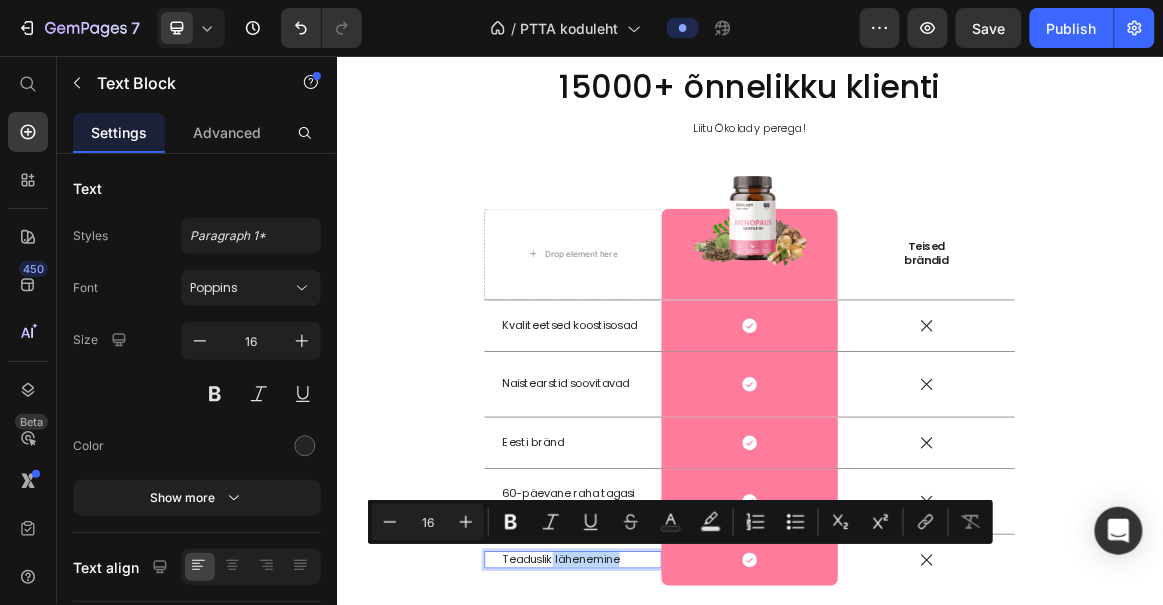 drag, startPoint x: 647, startPoint y: 777, endPoint x: 747, endPoint y: 781, distance: 100.07997 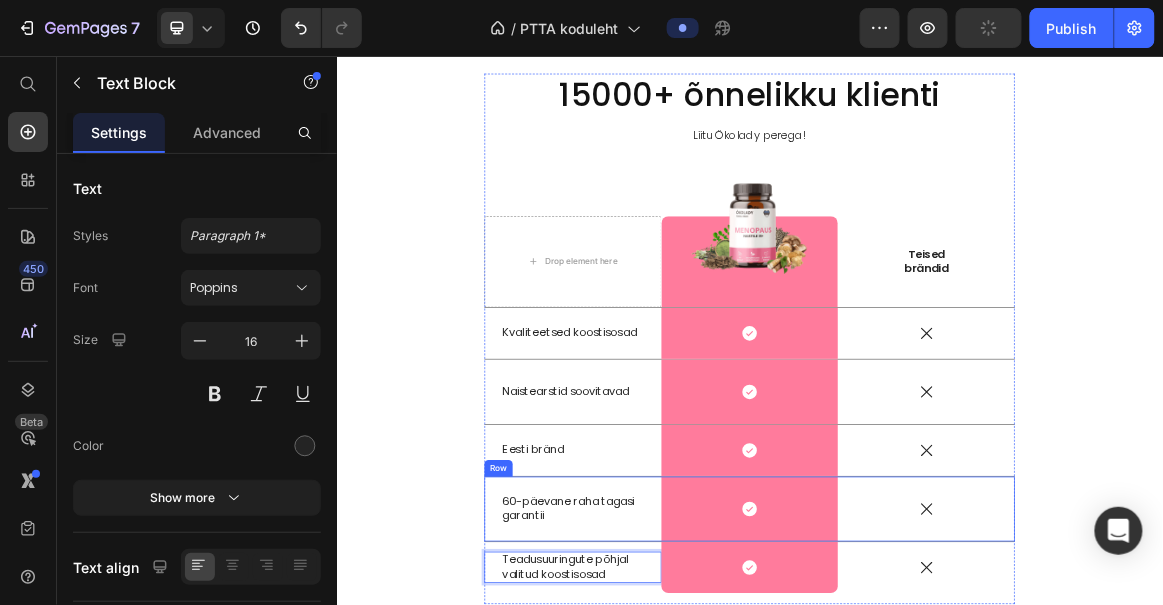 scroll, scrollTop: 1376, scrollLeft: 0, axis: vertical 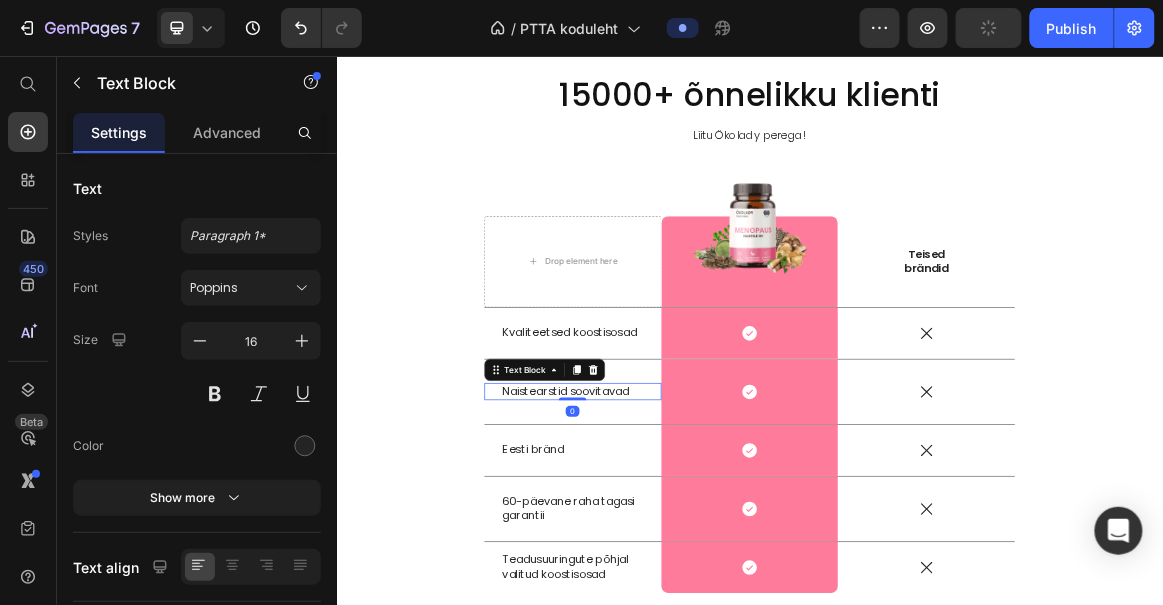 click on "Naistearstid soovitavad" at bounding box center (679, 542) 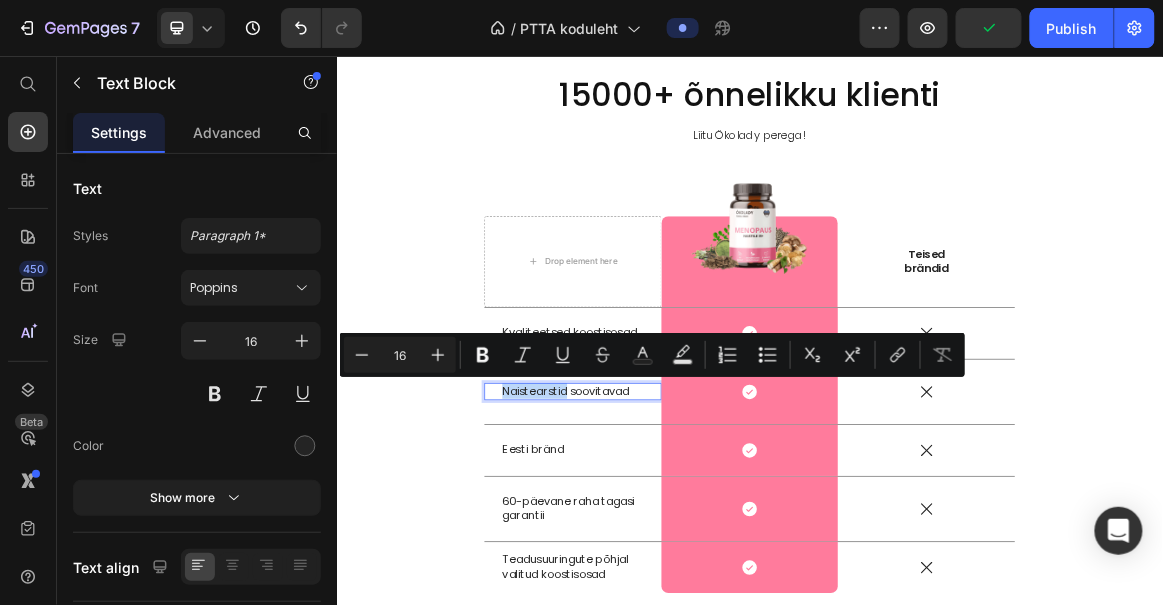 drag, startPoint x: 666, startPoint y: 532, endPoint x: 571, endPoint y: 528, distance: 95.084175 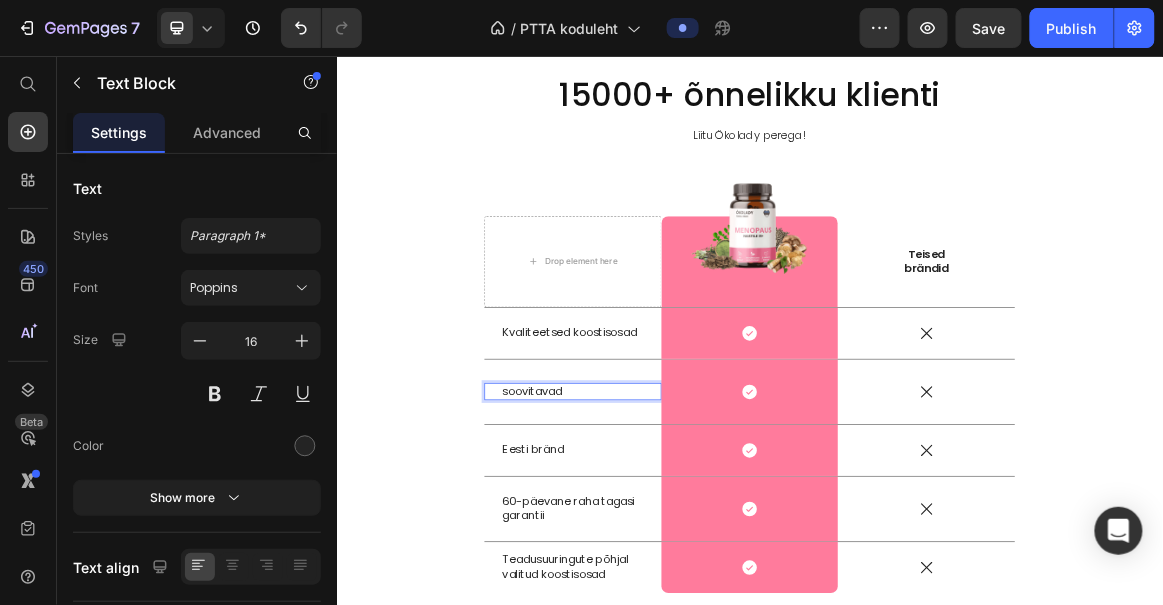 click on "soovitavad" at bounding box center (679, 542) 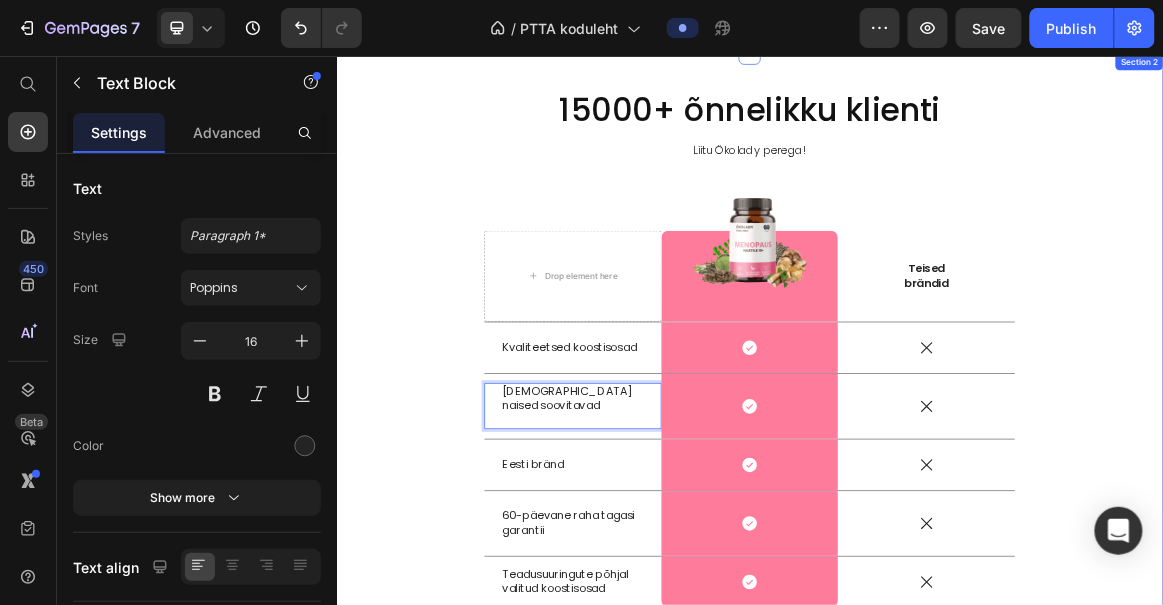 scroll, scrollTop: 808, scrollLeft: 0, axis: vertical 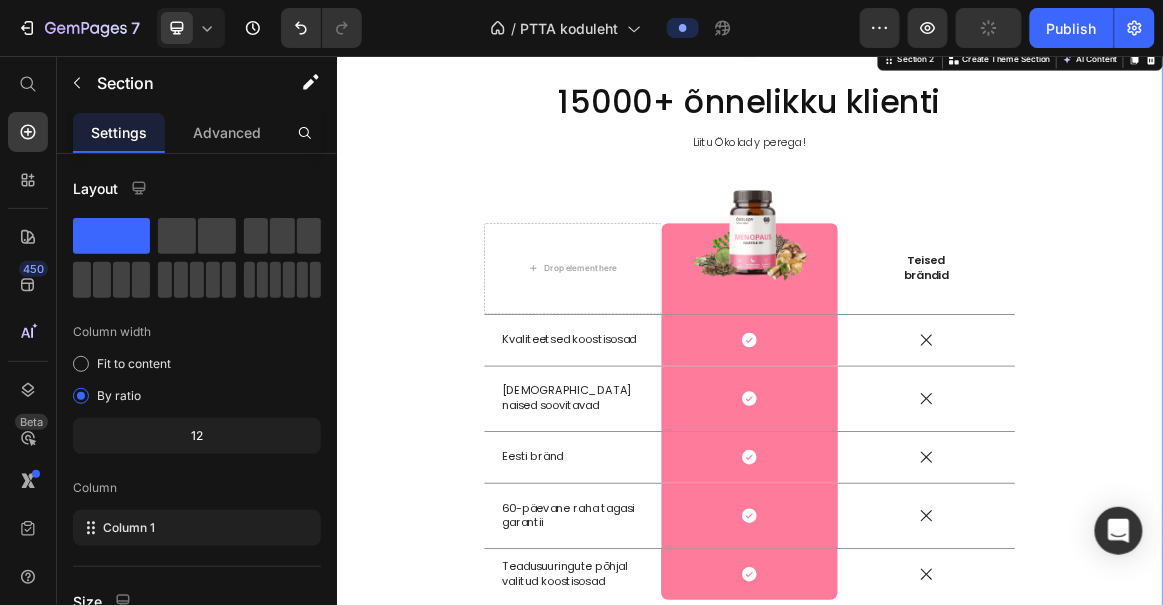 click on "6500+ õnnelikku klienti Heading Row 15000+ õnnelikku klienti Heading Row Liitu Ökolady perega! Text Block
Drop element here Image Row Teised brändid Text Block Row Kvaliteetsed koostisosad Text Block
Icon Row
Icon Row  Eesti naised soovitavad Text Block
Icon Row
Icon Row Eesti bränd Text Block
Icon Row
Icon Row 60-päevane raha tagasi garantii Text Block
Icon Row
Icon Row Teadusuuringute põhjal valitud koostisosad Text Block
Icon Row
Icon Row Row" at bounding box center (936, 484) 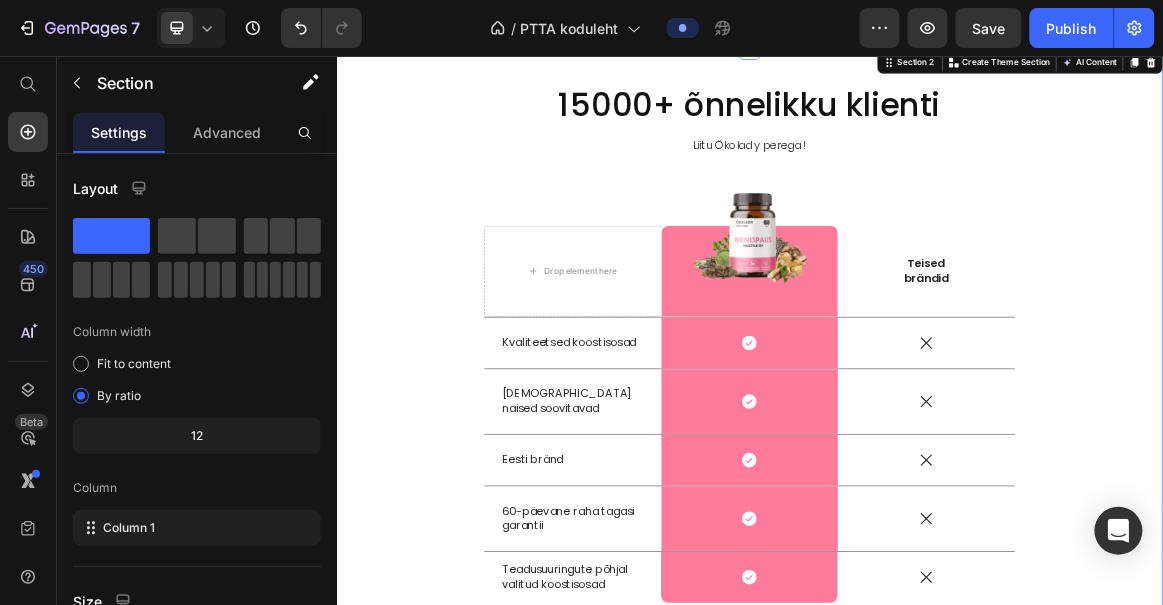 scroll, scrollTop: 810, scrollLeft: 0, axis: vertical 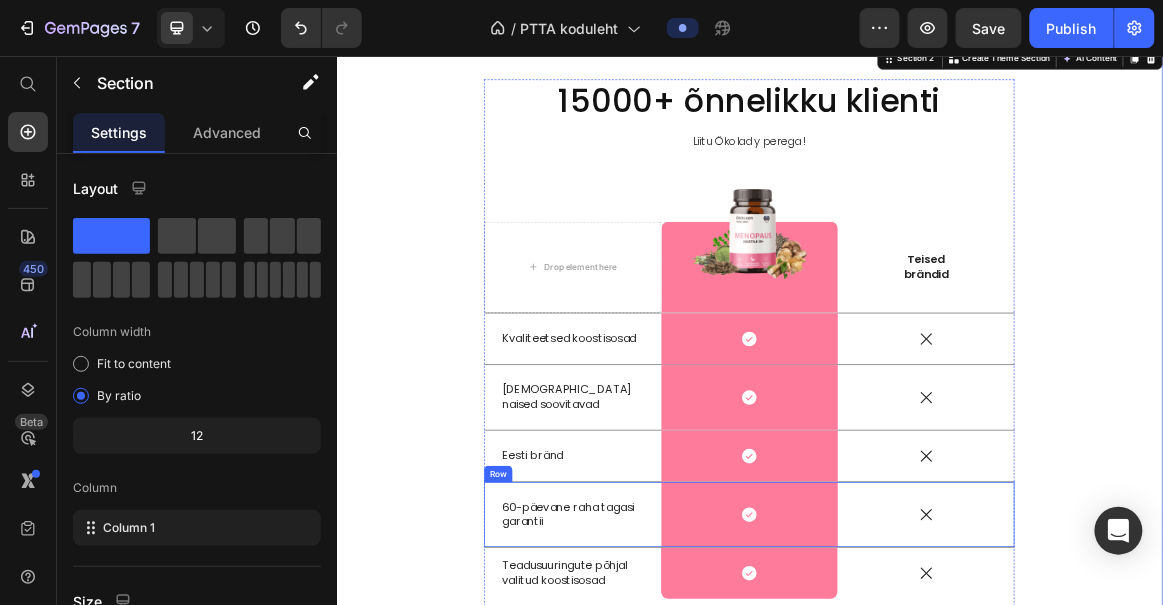 click on "60-päevane raha tagasi garantii" at bounding box center (679, 721) 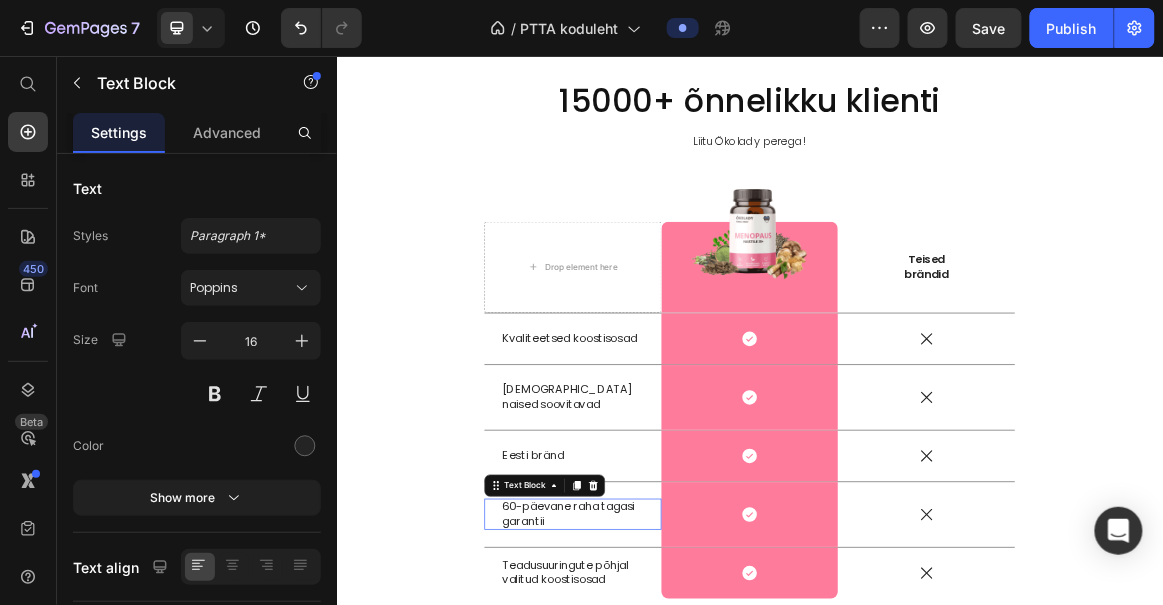 click on "60-päevane raha tagasi garantii" at bounding box center [679, 721] 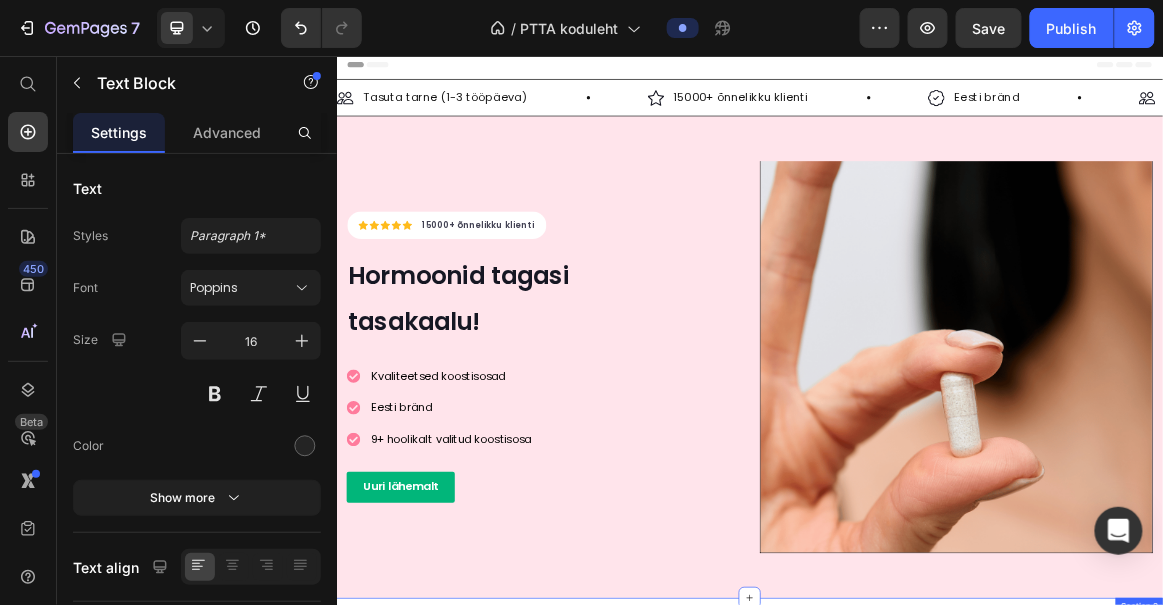 scroll, scrollTop: 0, scrollLeft: 0, axis: both 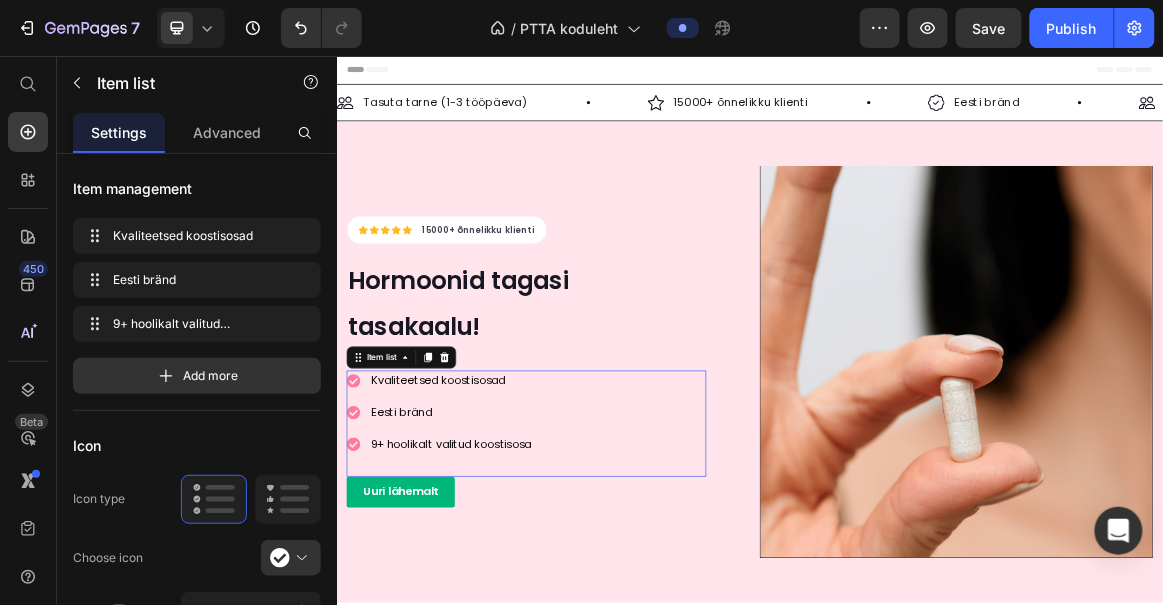 click on "9+ hoolikalt valitud koostisosa" at bounding box center (502, 619) 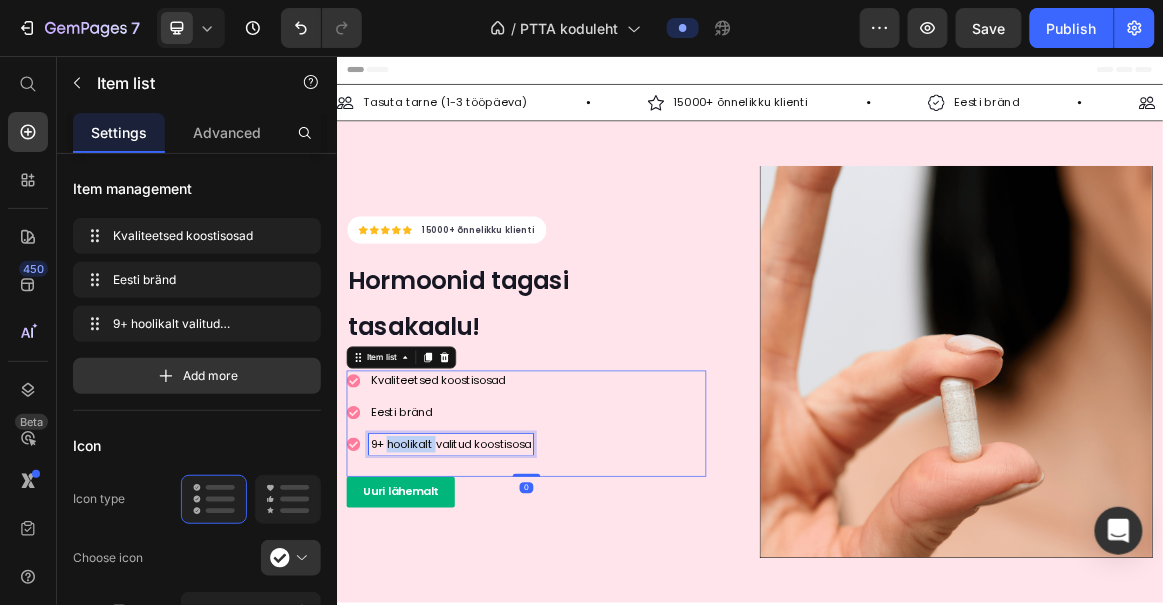 click on "9+ hoolikalt valitud koostisosa" at bounding box center (502, 619) 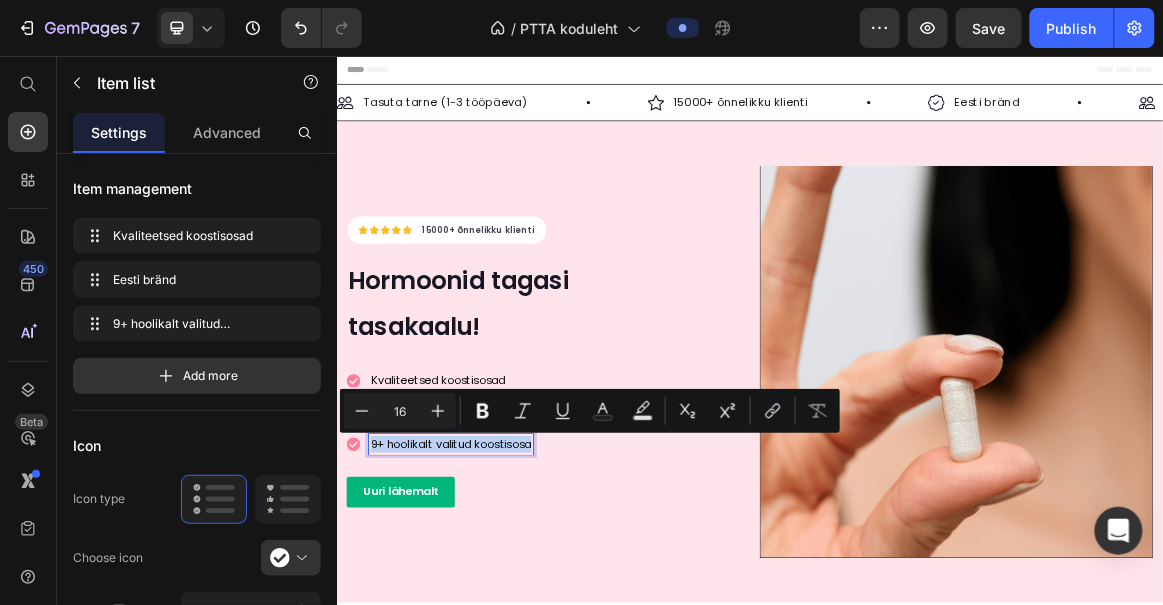 scroll, scrollTop: 41, scrollLeft: 0, axis: vertical 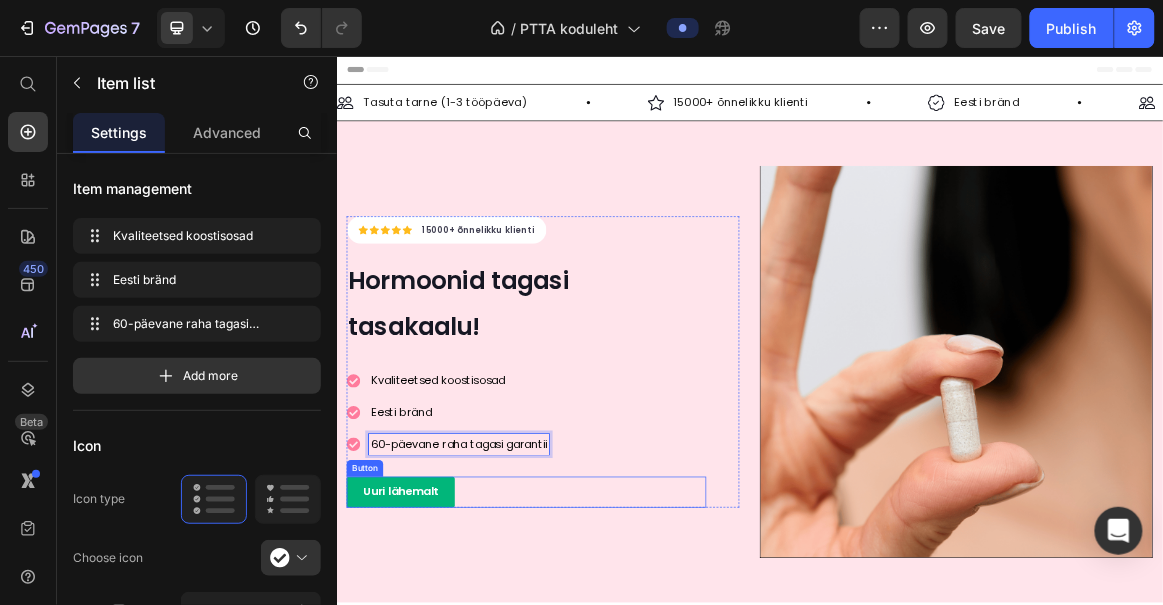 click on "Icon Icon Icon Icon Icon Icon List Hoz 15000+ õnnelikku klienti Text block Row Hormoonid tagasi tasakaalu! Heading Kvaliteetsed koostisosad Eesti bränd 60-päevane raha tagasi garantii Item list   0 Uuri lähemalt Button Row" at bounding box center (636, 499) 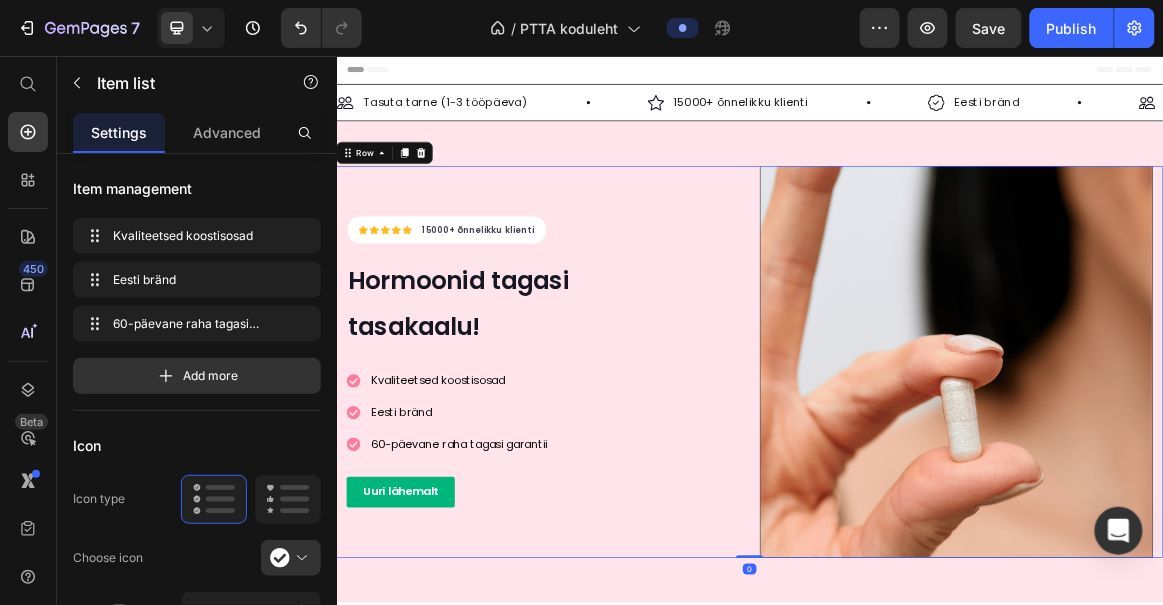 scroll, scrollTop: 0, scrollLeft: 0, axis: both 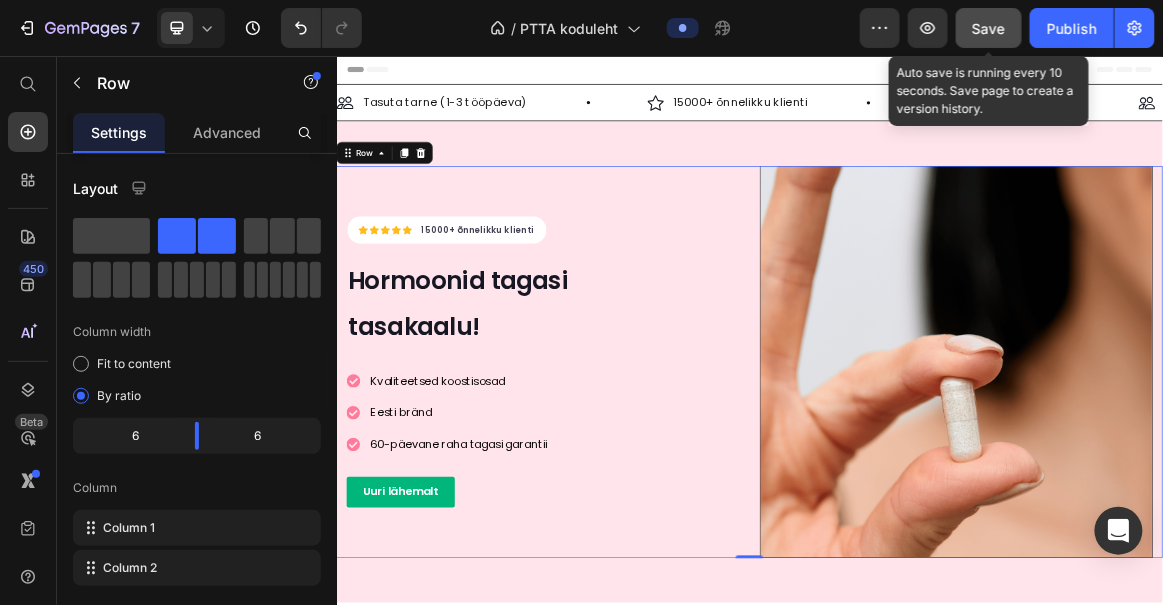 click on "Save" 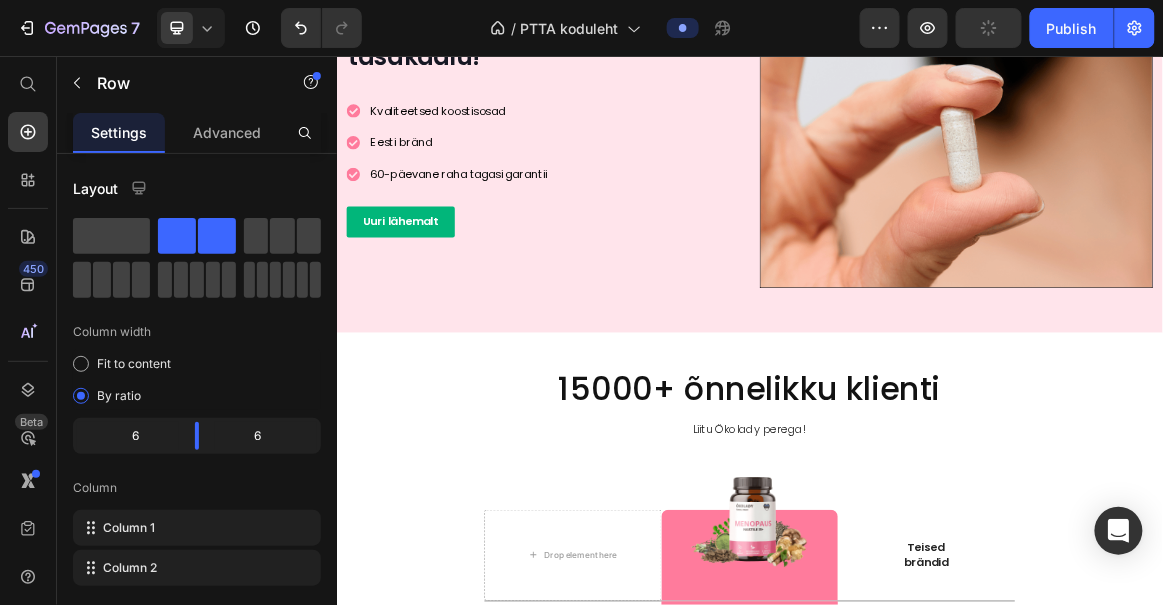 scroll, scrollTop: 0, scrollLeft: 0, axis: both 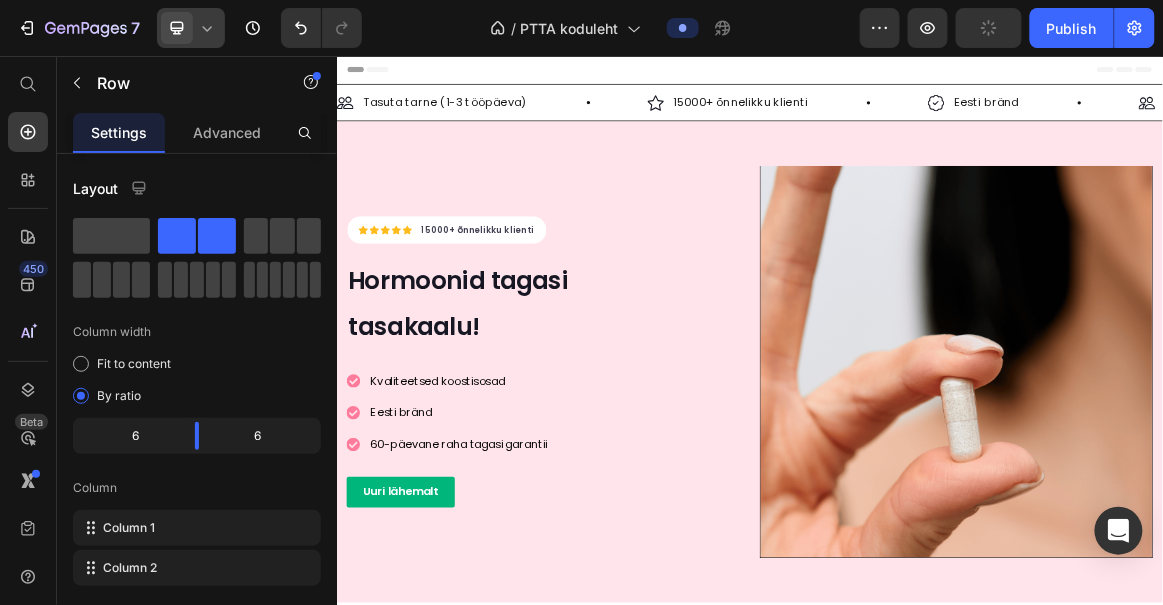 click 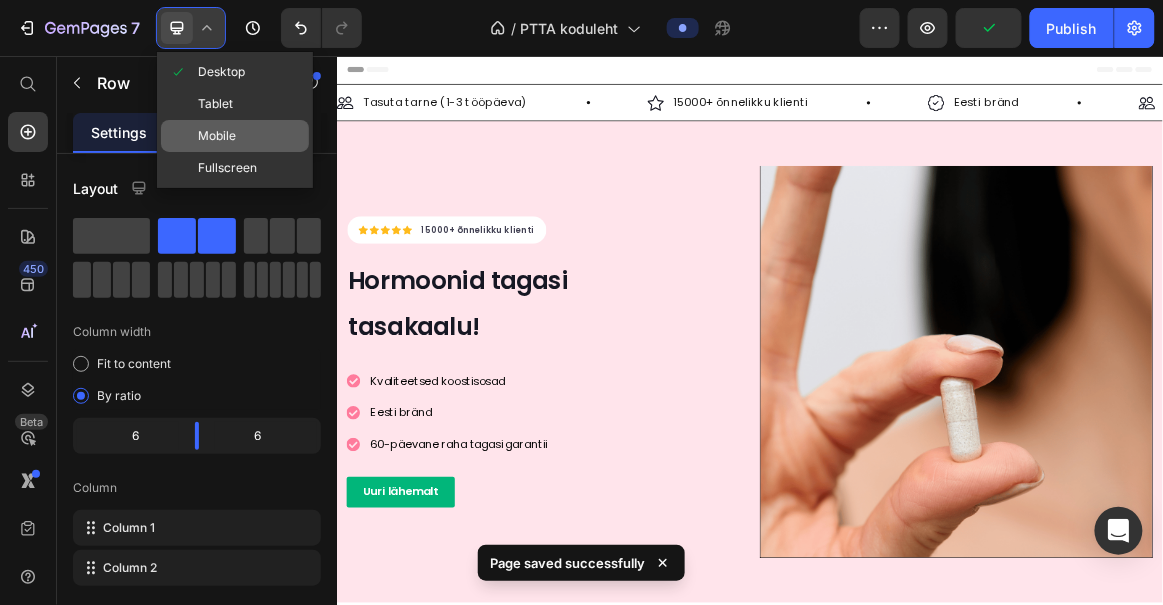 click on "Mobile" at bounding box center [217, 136] 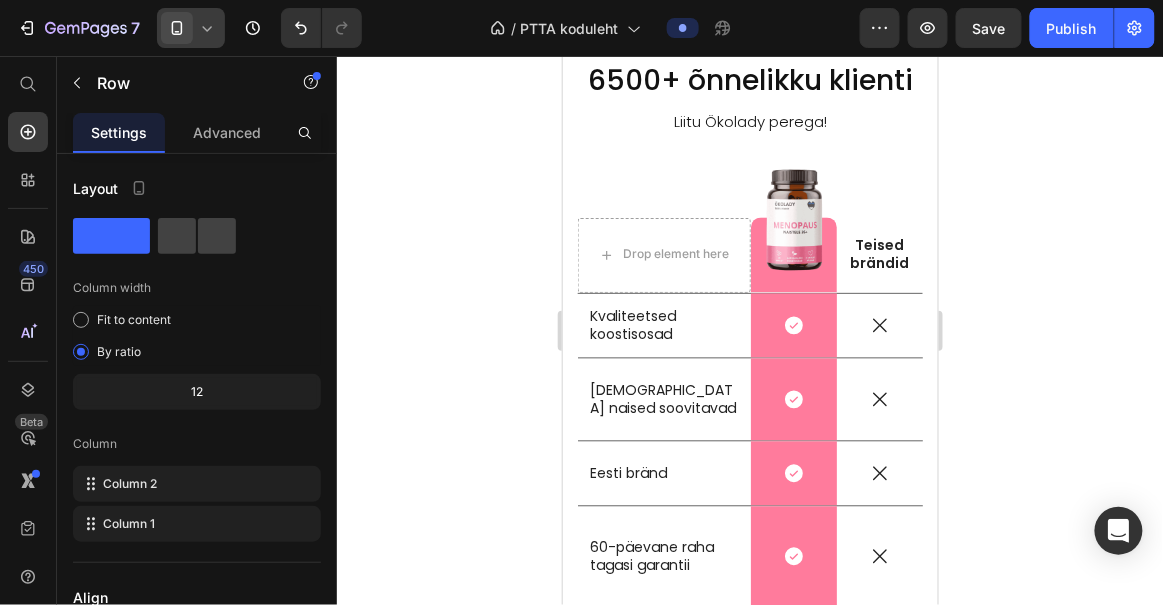 scroll, scrollTop: 880, scrollLeft: 0, axis: vertical 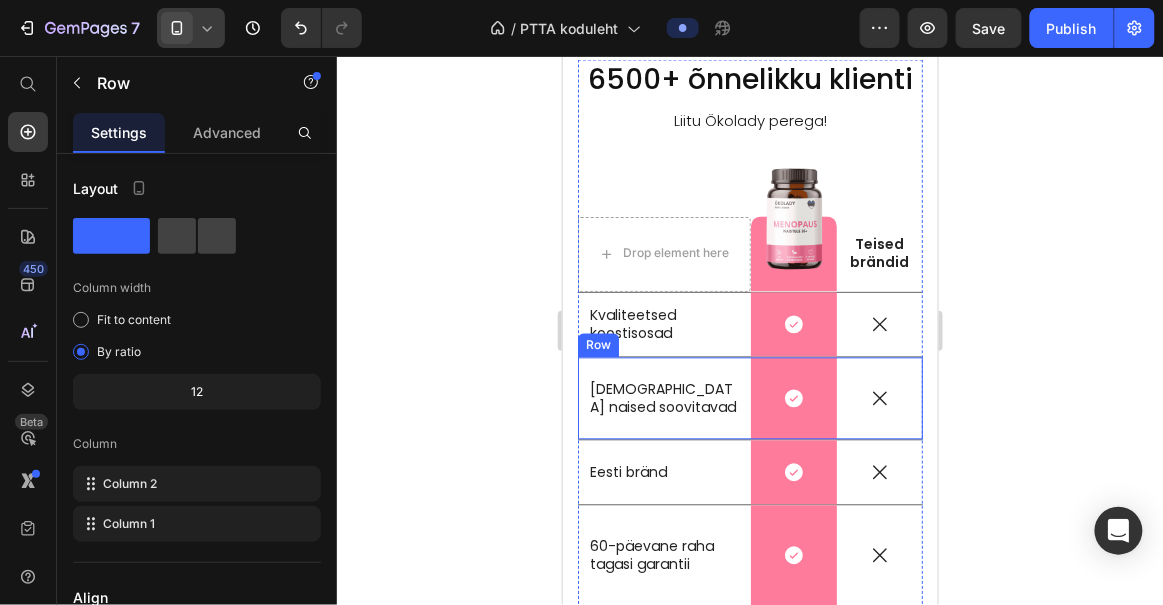 click on "Eesti naised soovitavad Text Block" at bounding box center (663, 398) 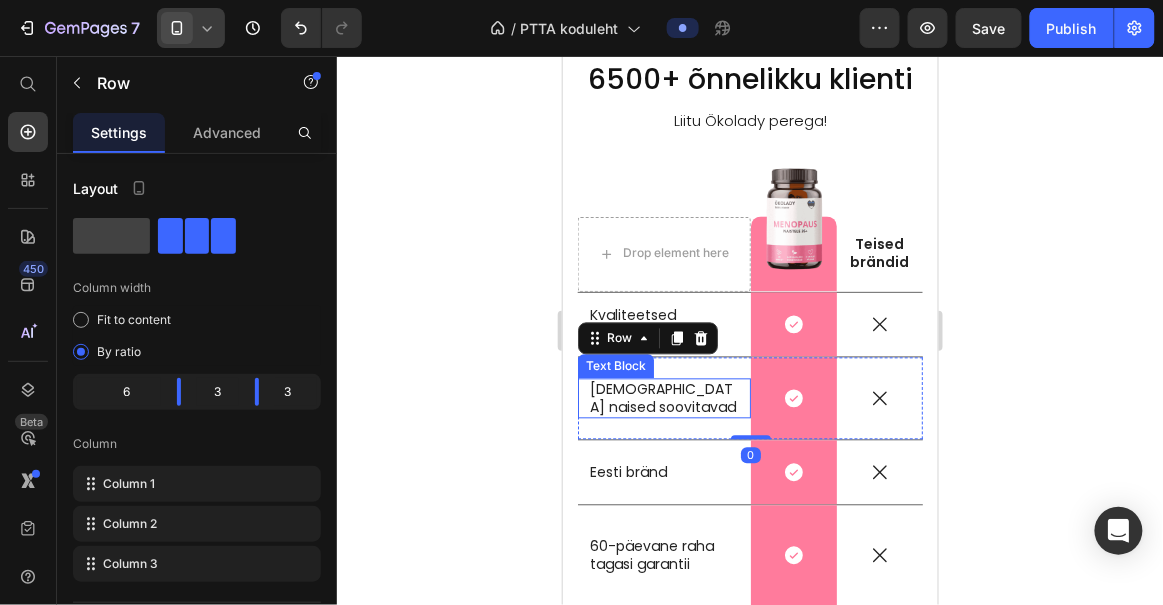 click on "Eesti naised soovitavad" at bounding box center [663, 398] 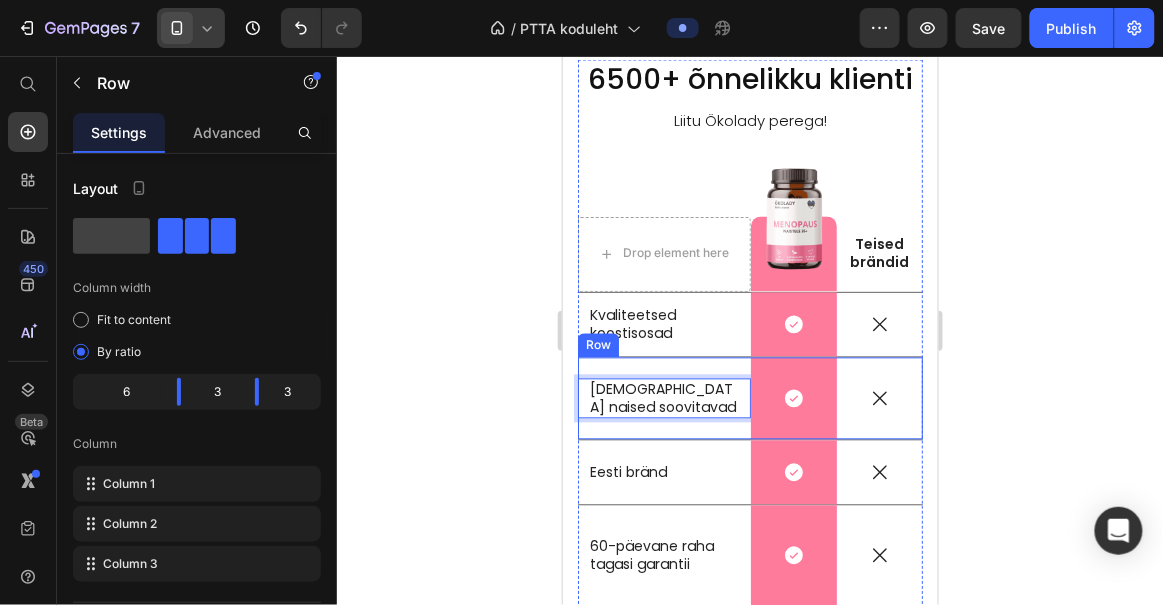 click on "Eesti naised soovitavad Text Block   0" at bounding box center (663, 398) 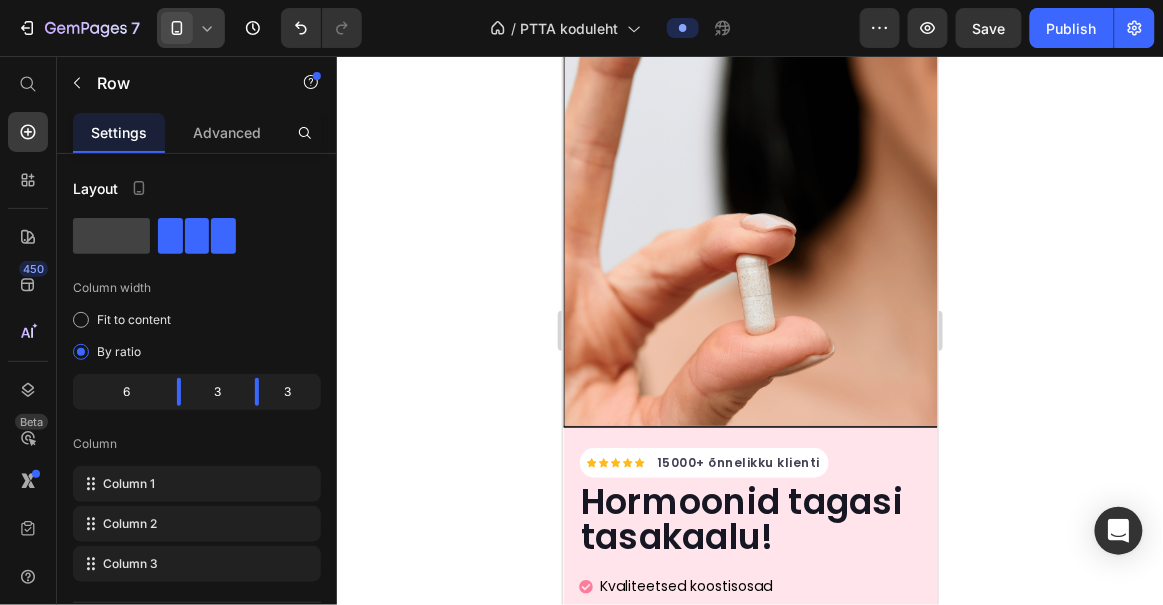 scroll, scrollTop: 0, scrollLeft: 0, axis: both 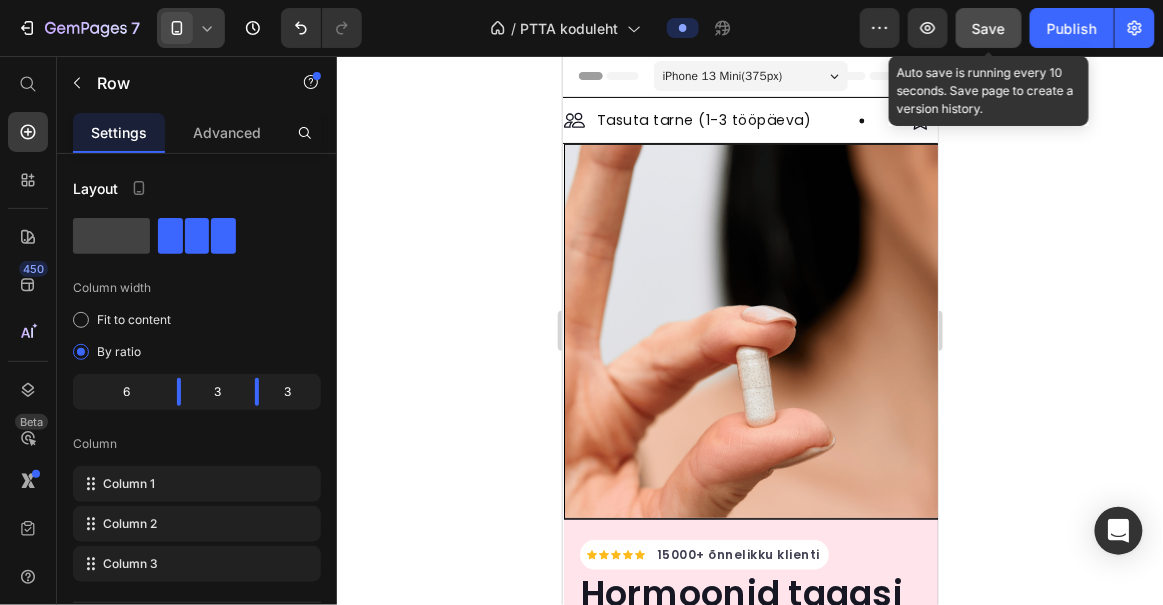 click on "Save" at bounding box center [989, 28] 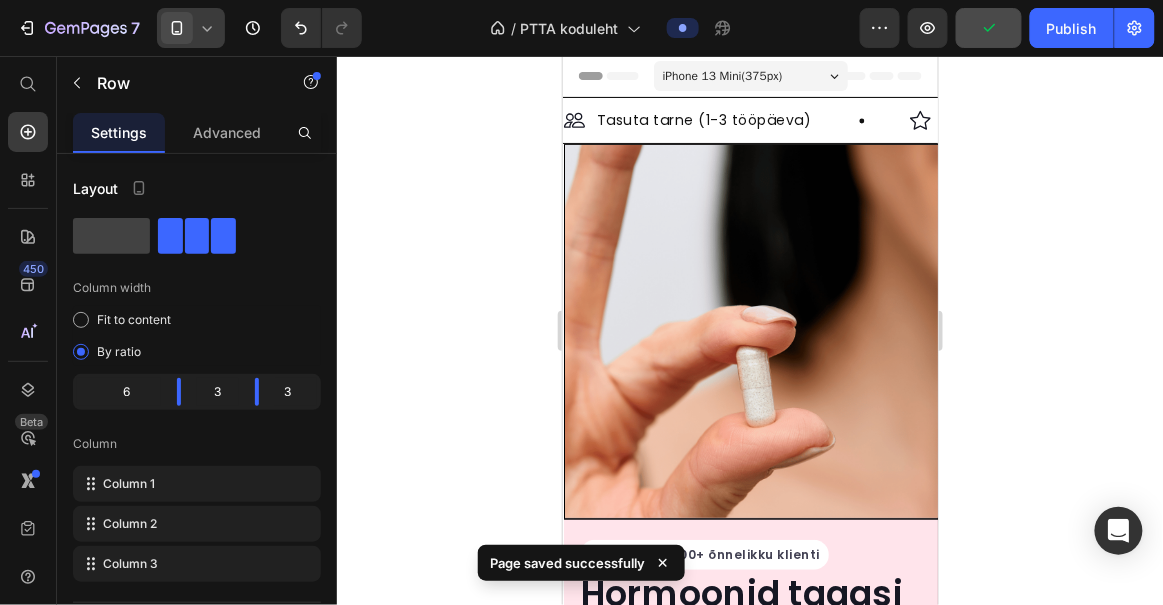 click 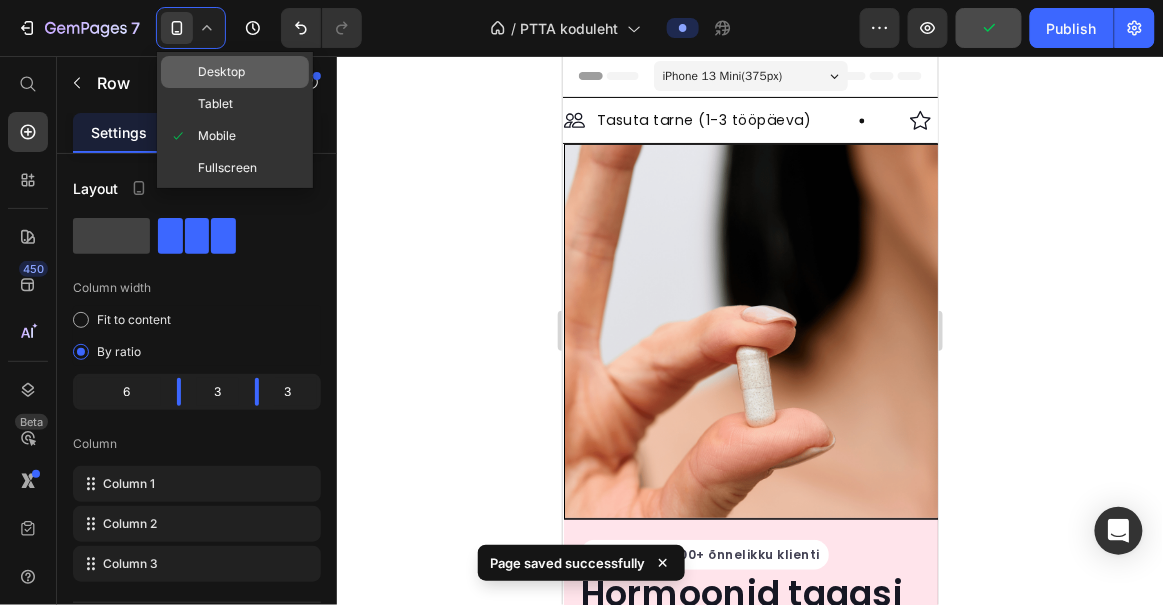 click on "Desktop" 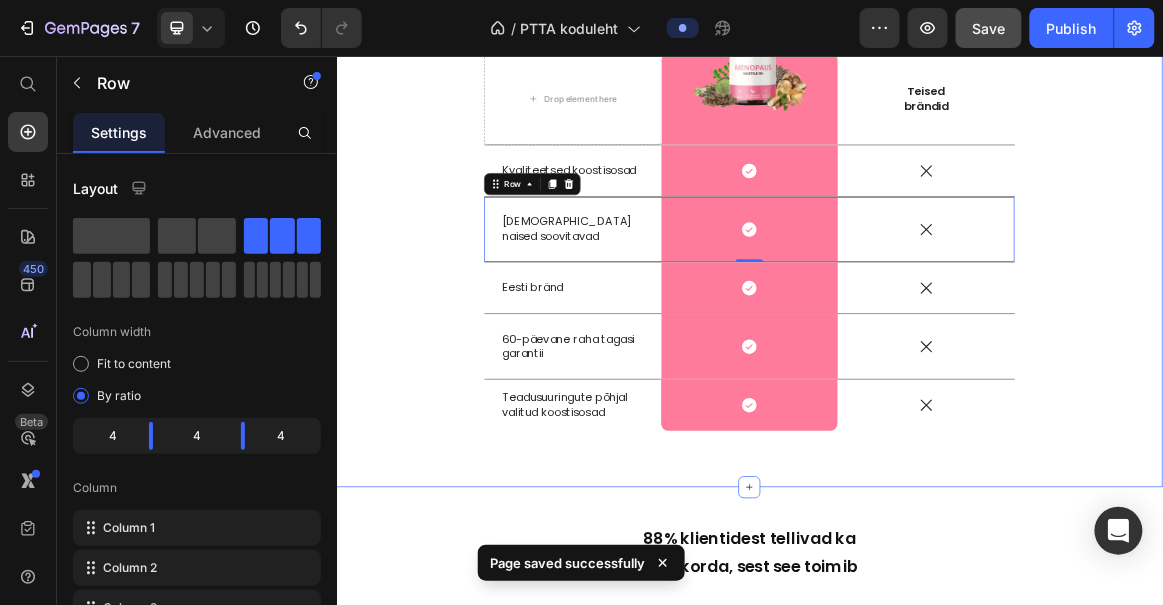 click on "6500+ õnnelikku klienti Heading Row 15000+ õnnelikku klienti Heading Row Liitu Ökolady perega! Text Block
Drop element here Image Row Teised brändid Text Block Row Kvaliteetsed koostisosad Text Block
Icon Row
Icon Row Eesti naised soovitavad Text Block
Icon Row
Icon Row   0 Eesti bränd Text Block
Icon Row
Icon Row 60-päevane raha tagasi garantii Text Block
Icon Row
Icon Row Teadusuuringute põhjal valitud koostisosad Text Block
Icon Row
Icon Row Row" at bounding box center [936, 238] 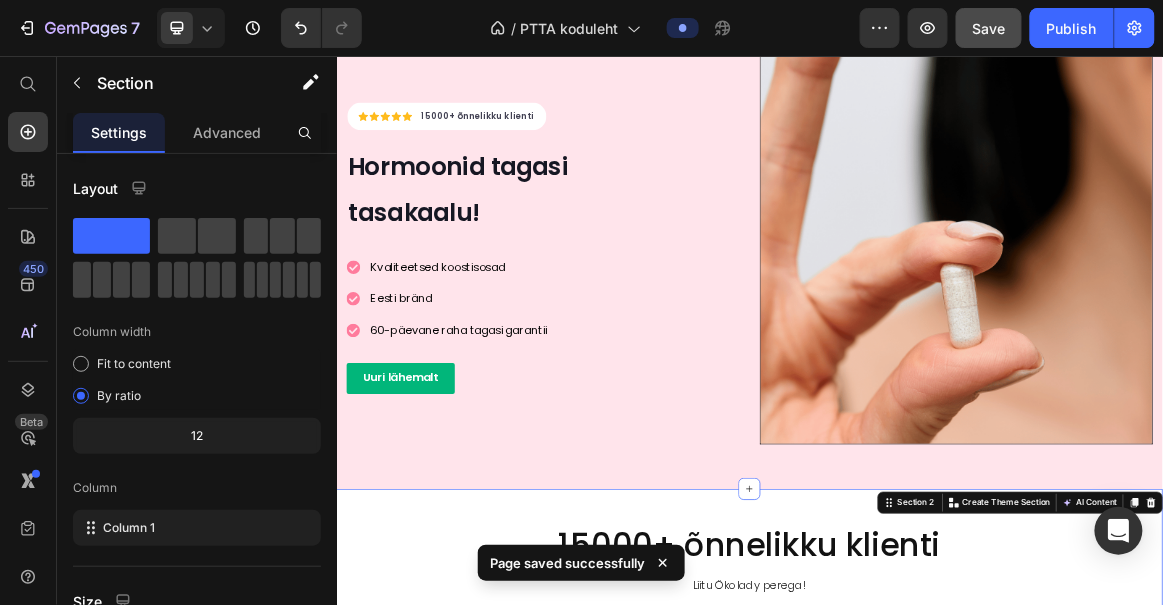 scroll, scrollTop: 0, scrollLeft: 0, axis: both 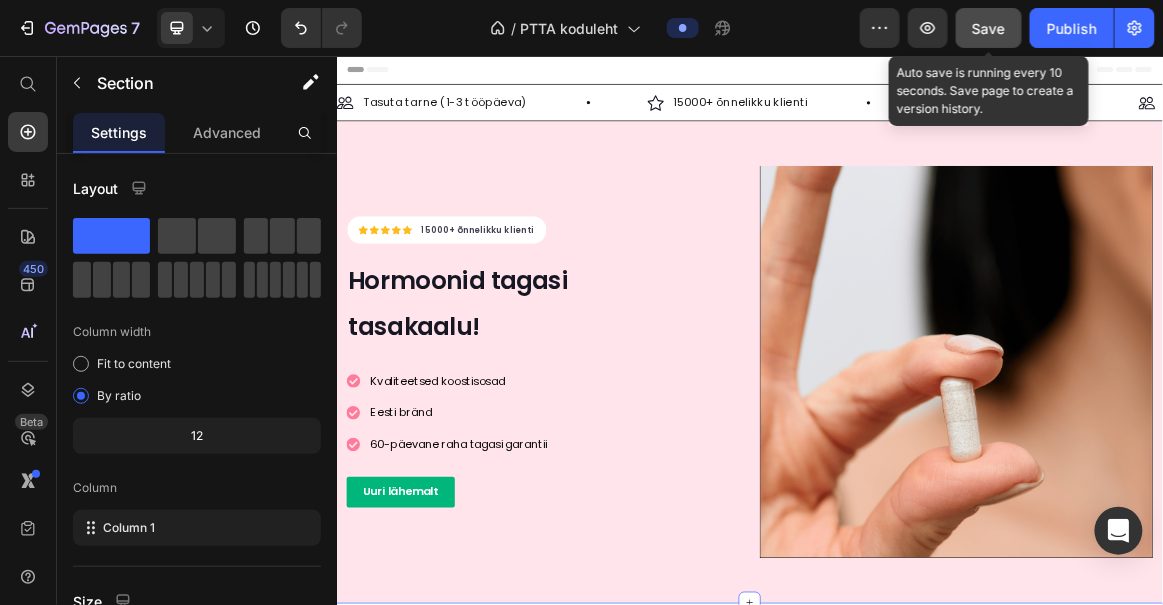 click on "Save" at bounding box center [989, 28] 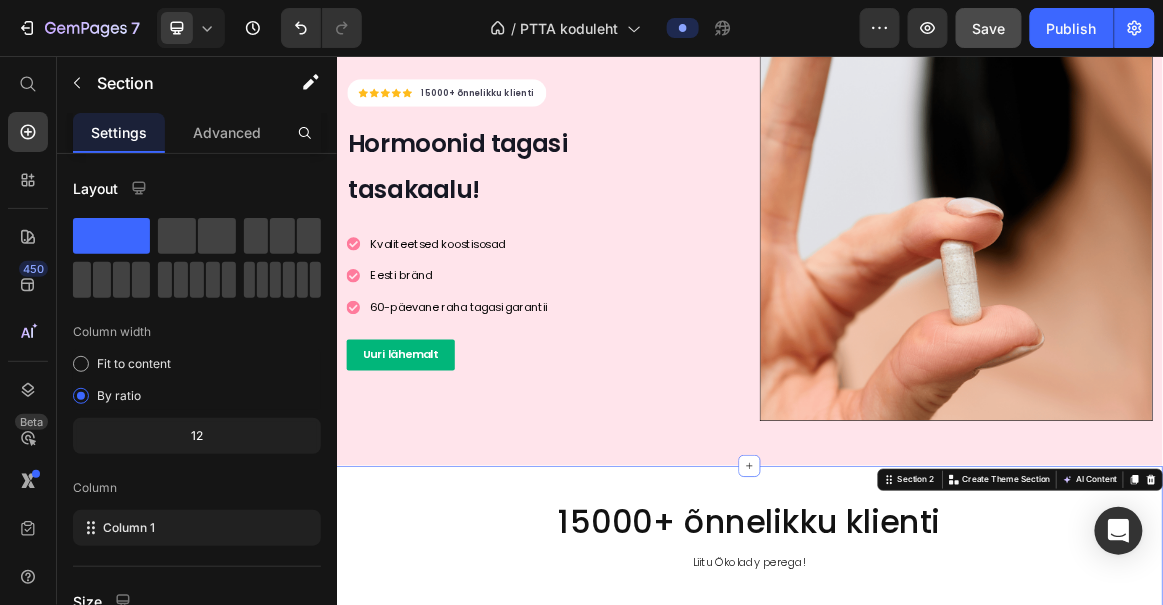 scroll, scrollTop: 0, scrollLeft: 0, axis: both 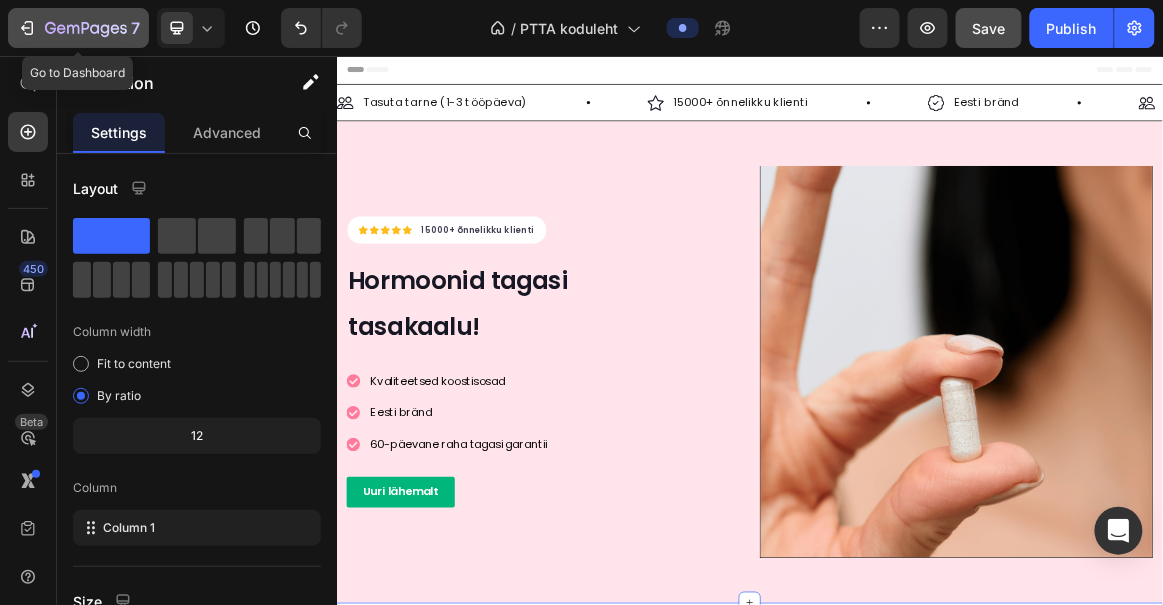 click on "7" 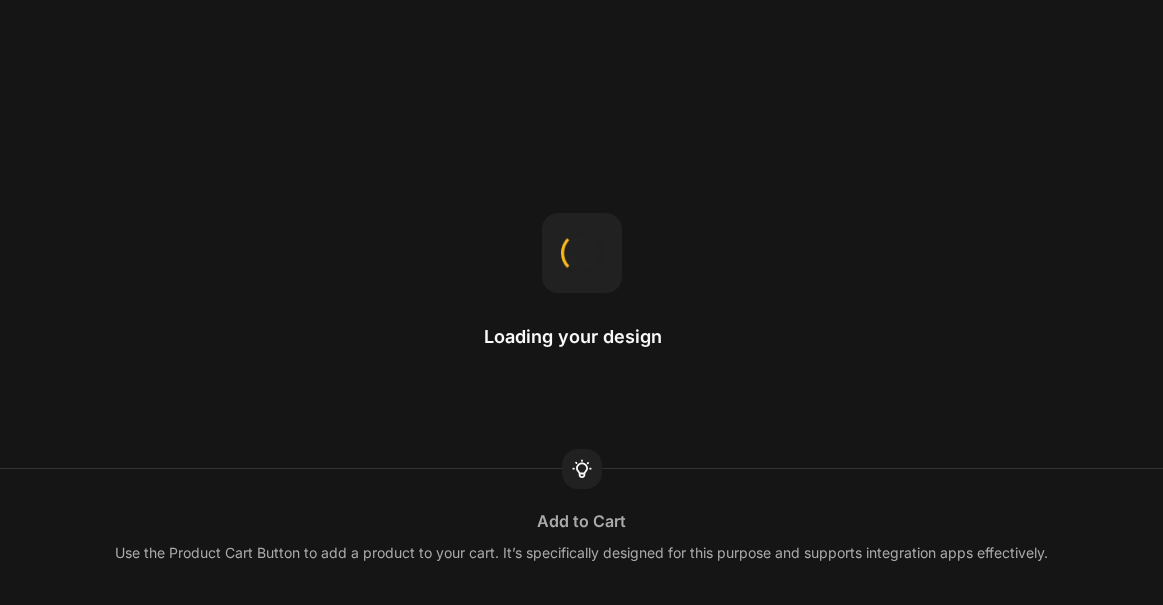 scroll, scrollTop: 0, scrollLeft: 0, axis: both 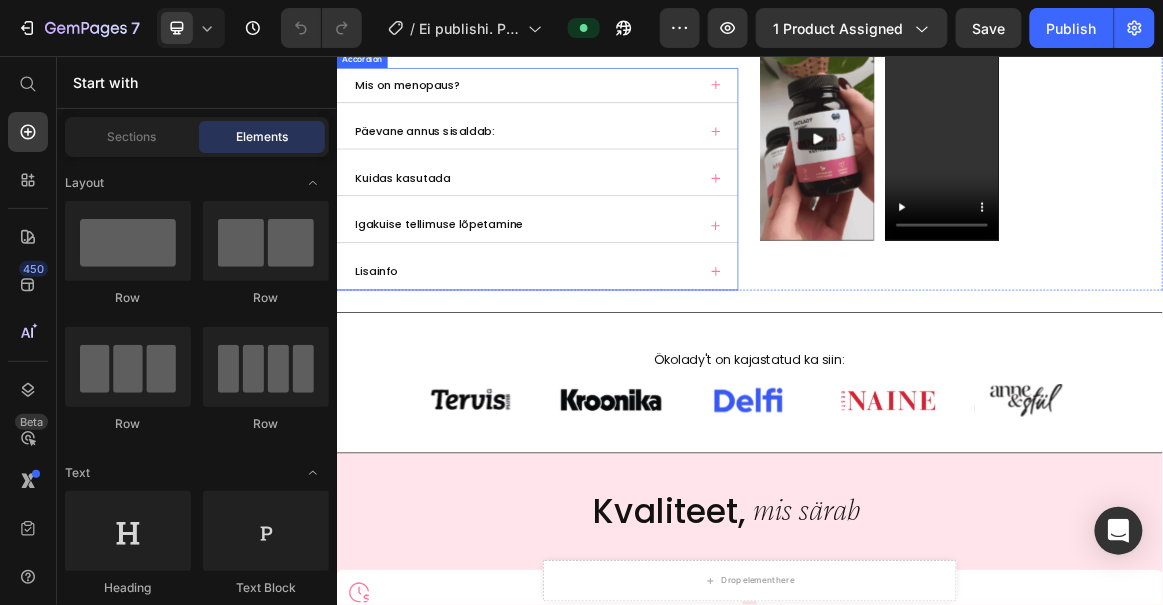 click on "Päevane annus sisaldab:" at bounding box center (628, 166) 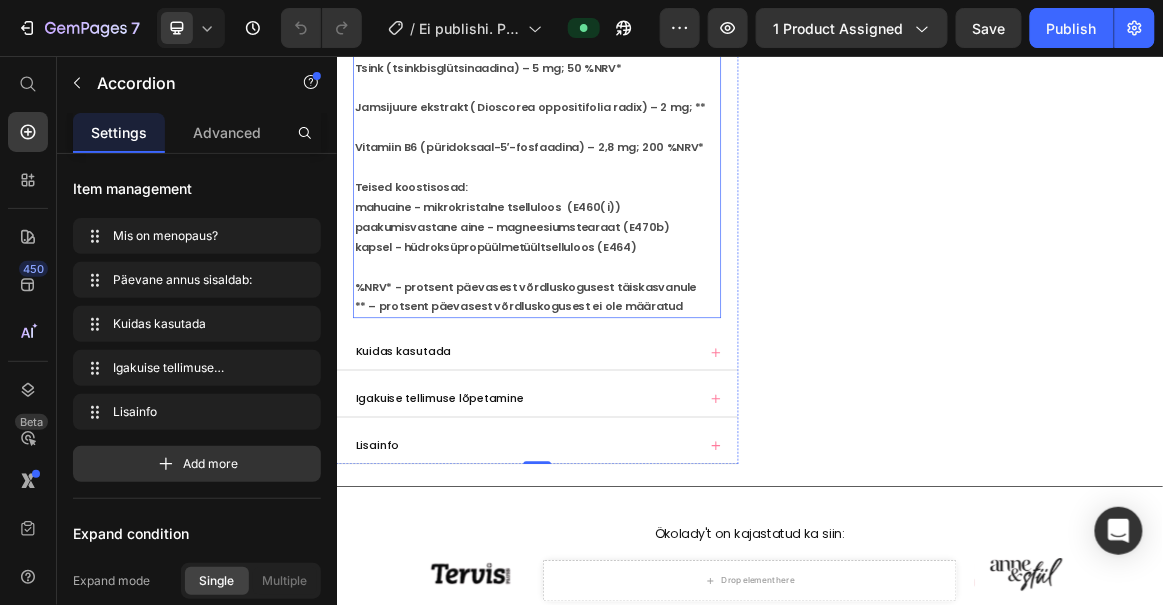 scroll, scrollTop: 1148, scrollLeft: 0, axis: vertical 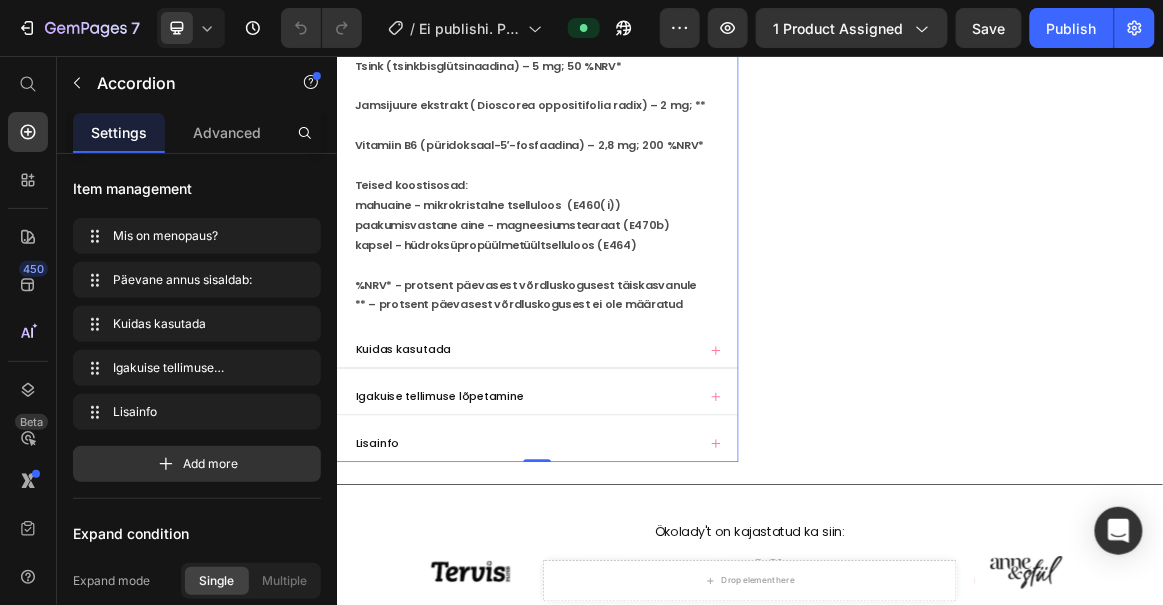 click on "Kuidas kasutada" at bounding box center [612, 482] 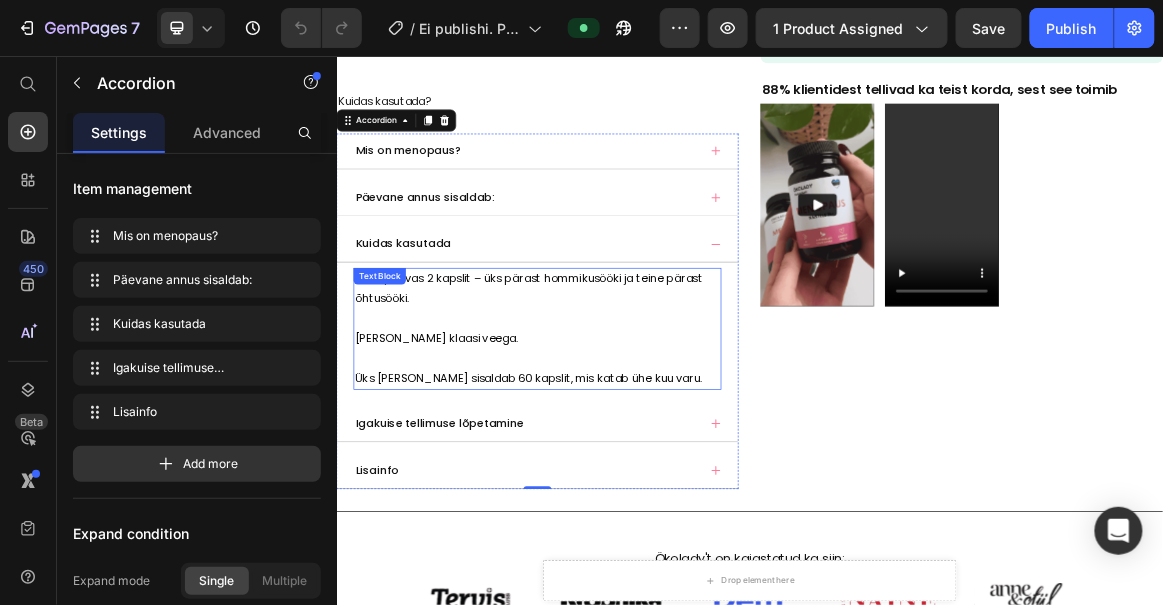 scroll, scrollTop: 529, scrollLeft: 0, axis: vertical 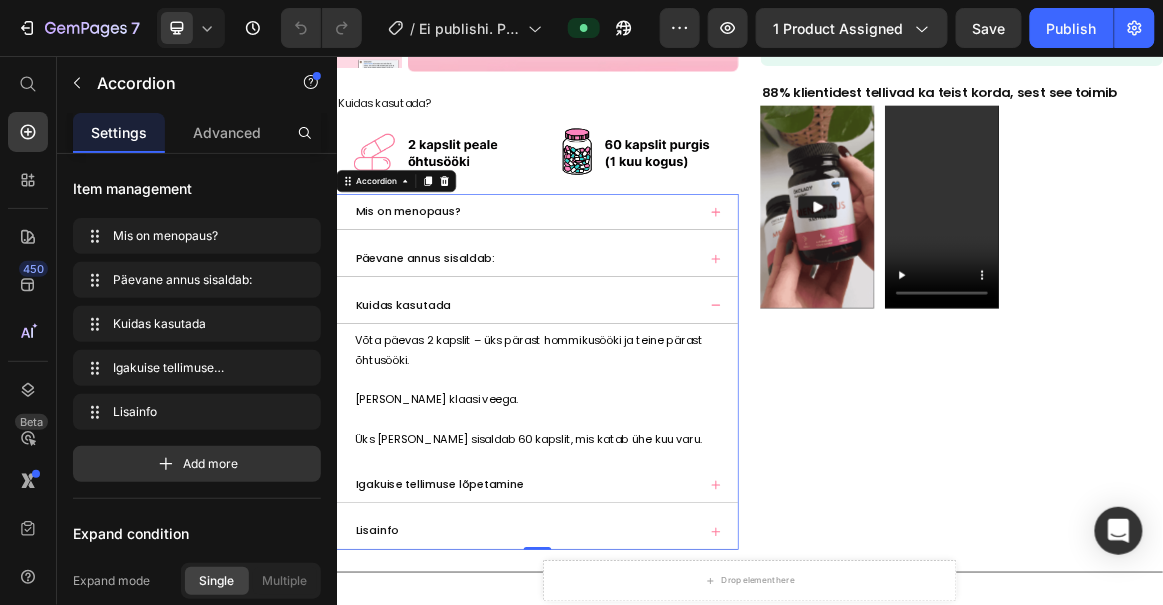 click on "Päevane annus sisaldab:" at bounding box center (628, 350) 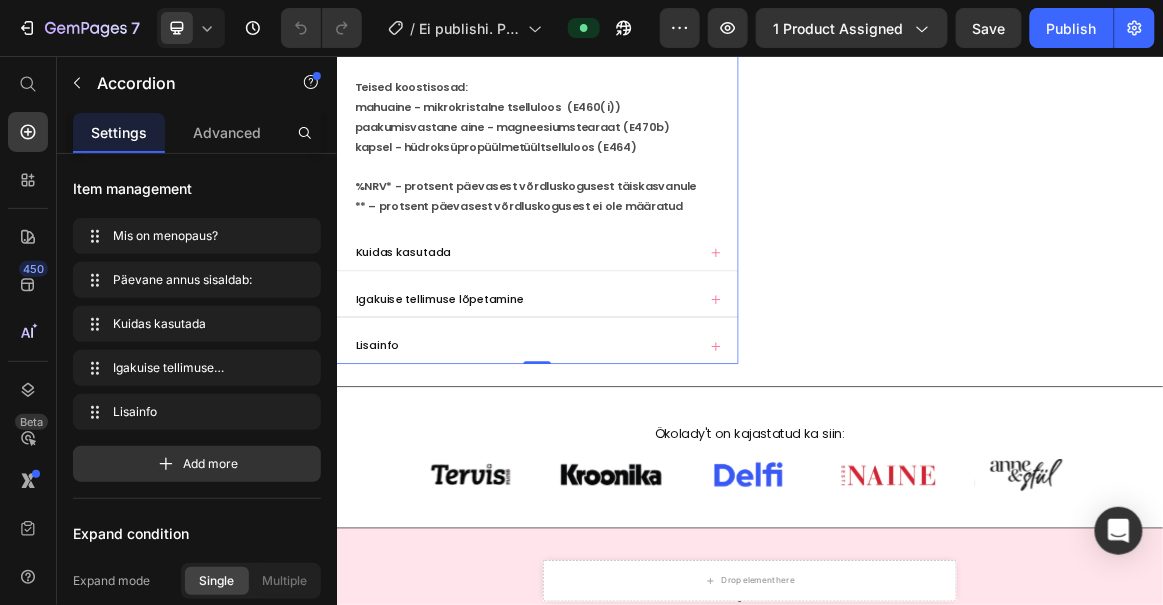 scroll, scrollTop: 1211, scrollLeft: 0, axis: vertical 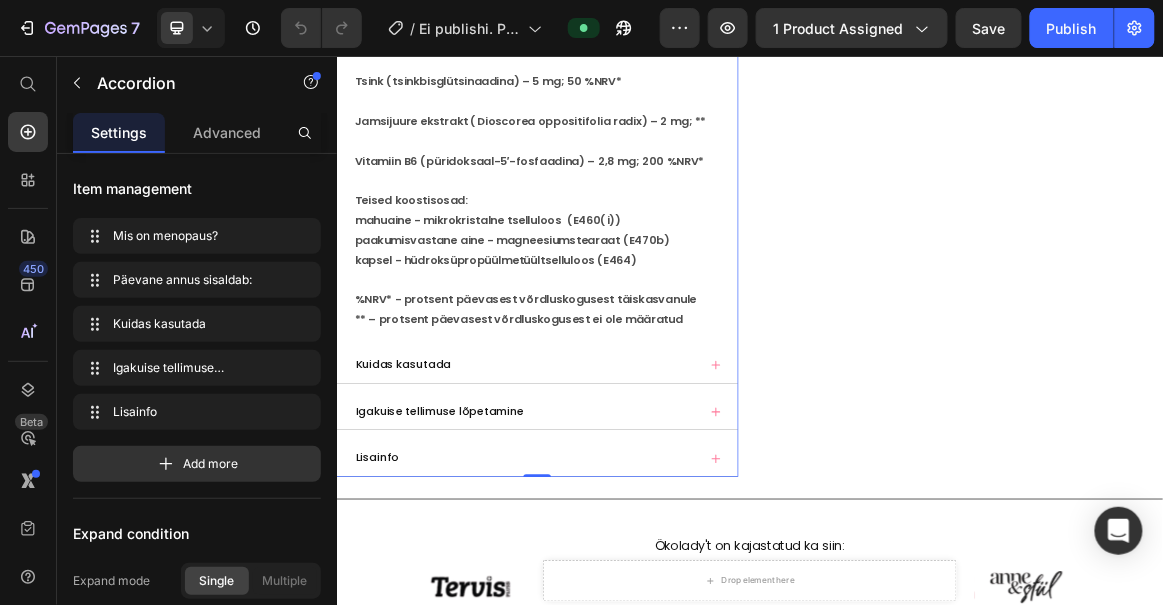 click on "paakumisvastane aine - magneesiumstearaat (E470b)" at bounding box center [591, 322] 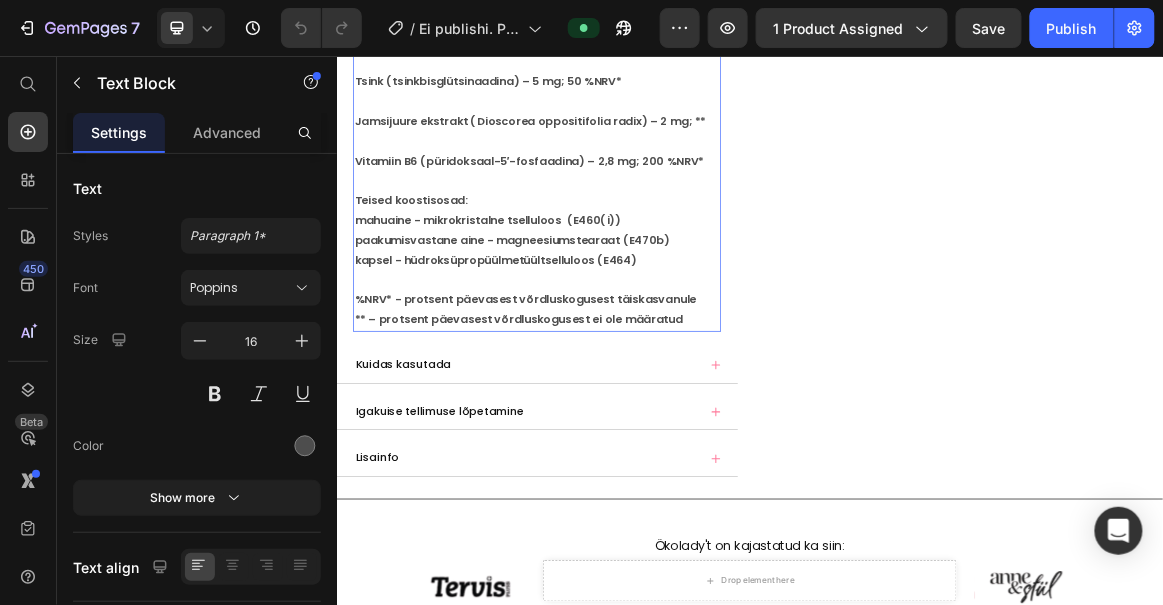 click on "paakumisvastane aine - magneesiumstearaat (E470b)" at bounding box center (591, 322) 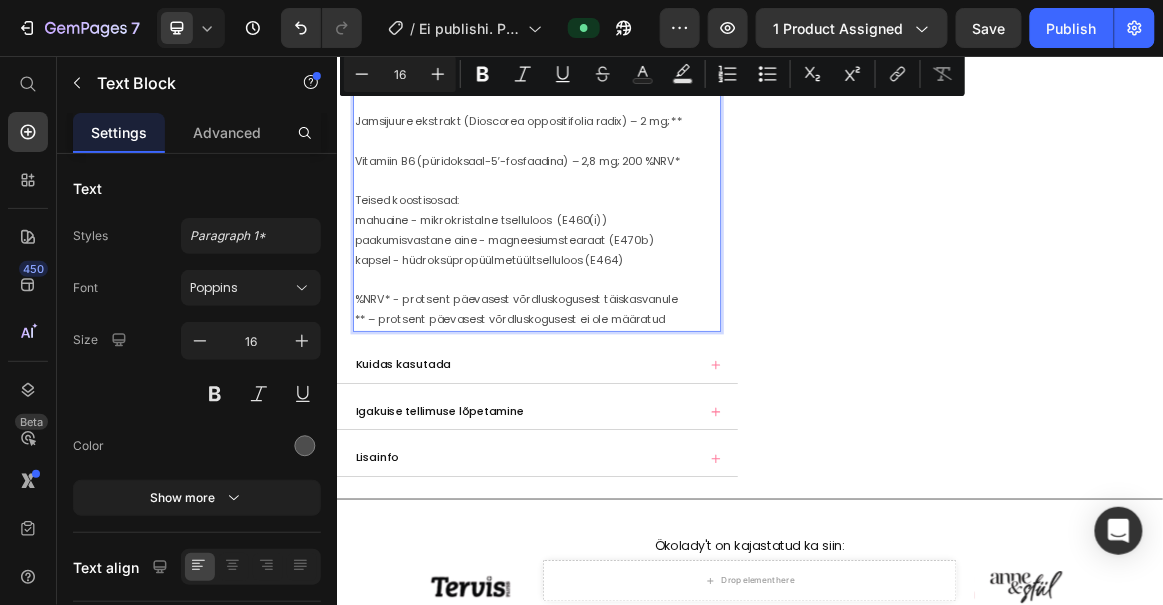 click on "paakumisvastane aine - magneesiumstearaat (E470b)" at bounding box center [628, 323] 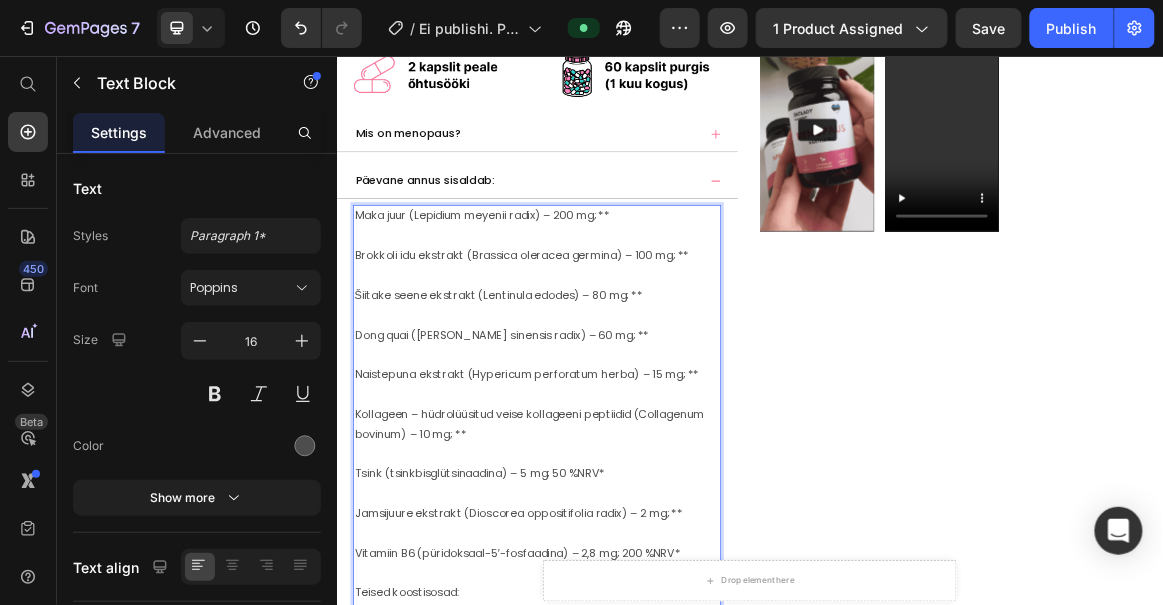 scroll, scrollTop: 638, scrollLeft: 0, axis: vertical 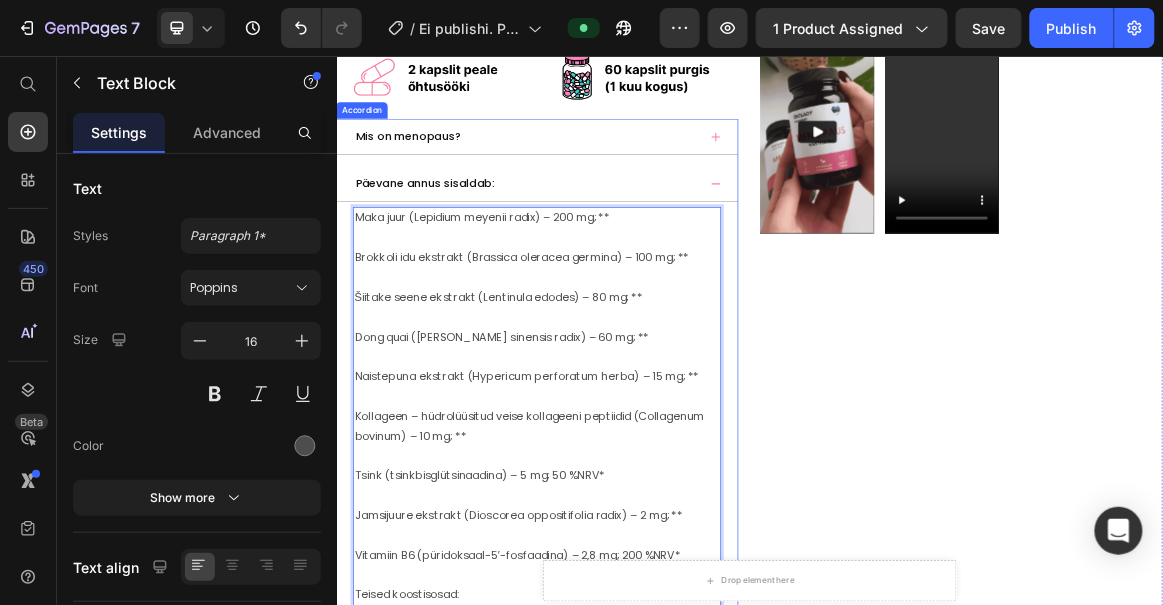 click on "Mis on menopaus?" at bounding box center [612, 172] 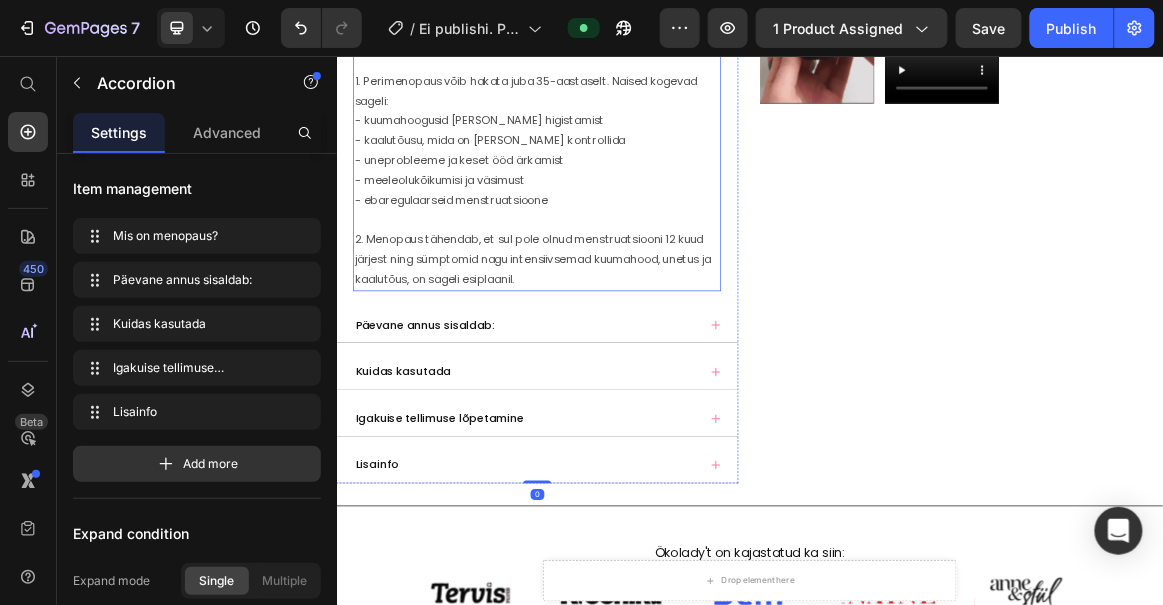 click on "Päevane annus sisaldab:" at bounding box center [628, 447] 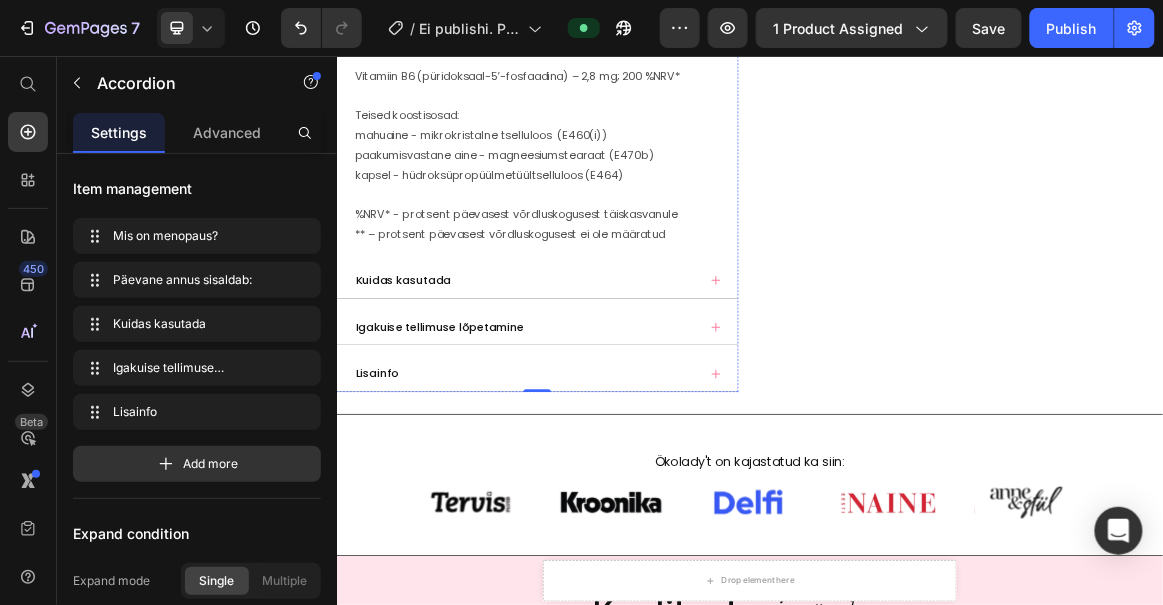 scroll, scrollTop: 1337, scrollLeft: 0, axis: vertical 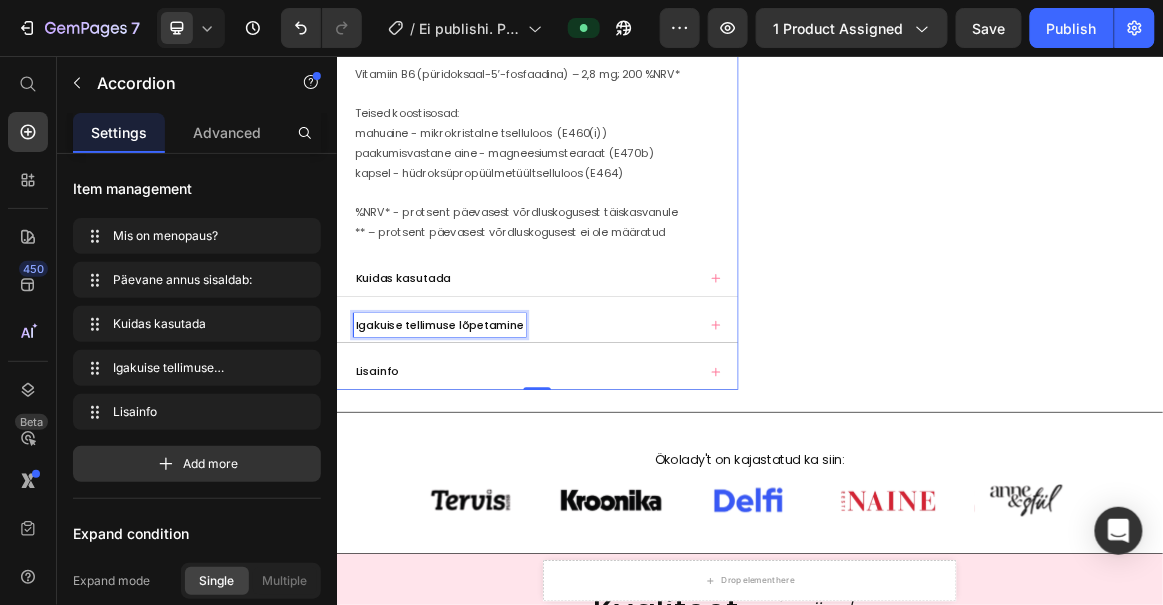 click on "Igakuise tellimuse lõpetamine" at bounding box center [486, 446] 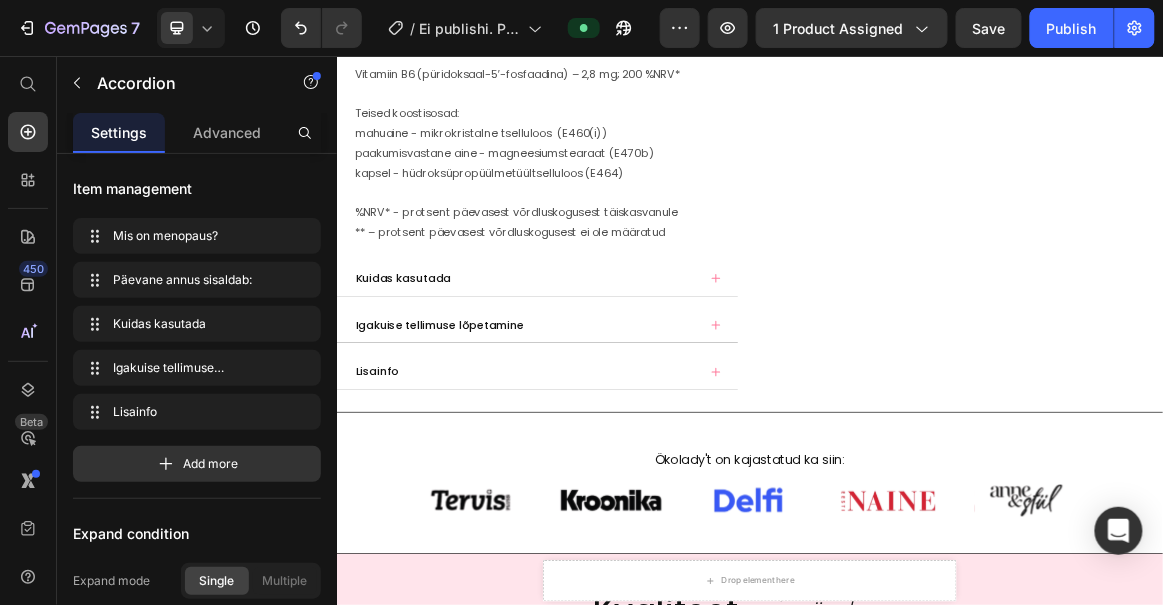 click on "Igakuise tellimuse lõpetamine" at bounding box center (628, 447) 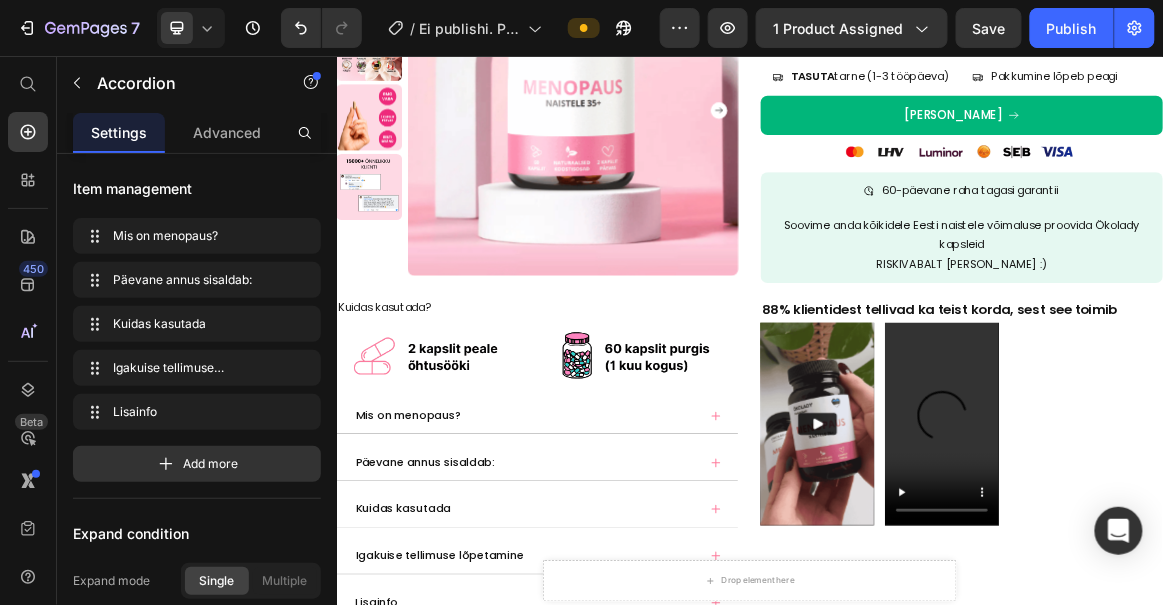 scroll, scrollTop: 0, scrollLeft: 0, axis: both 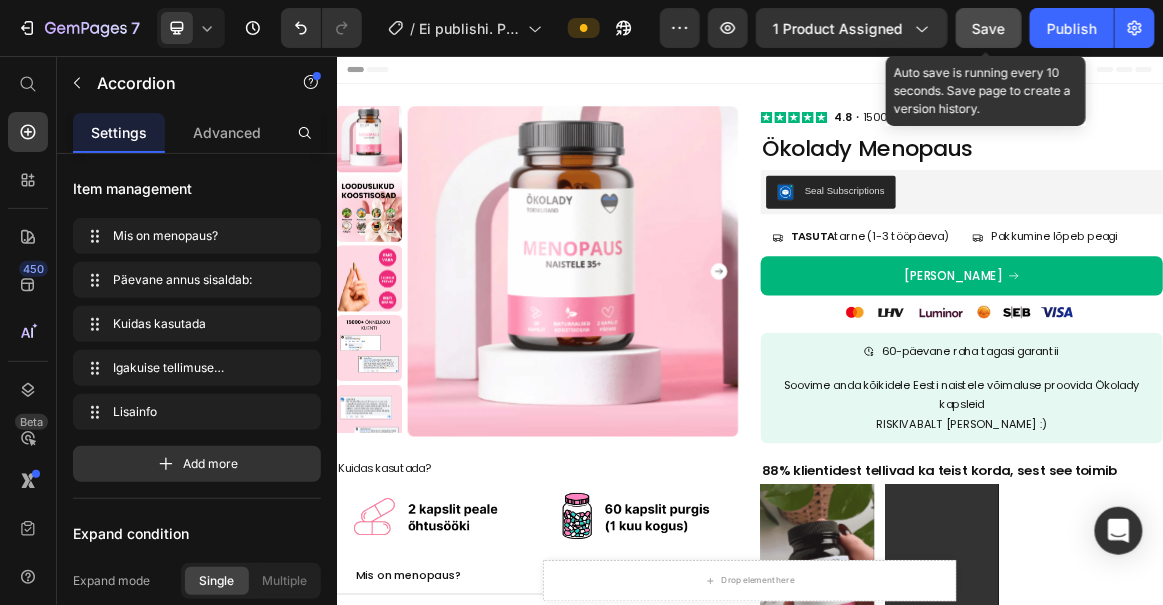 click on "Save" 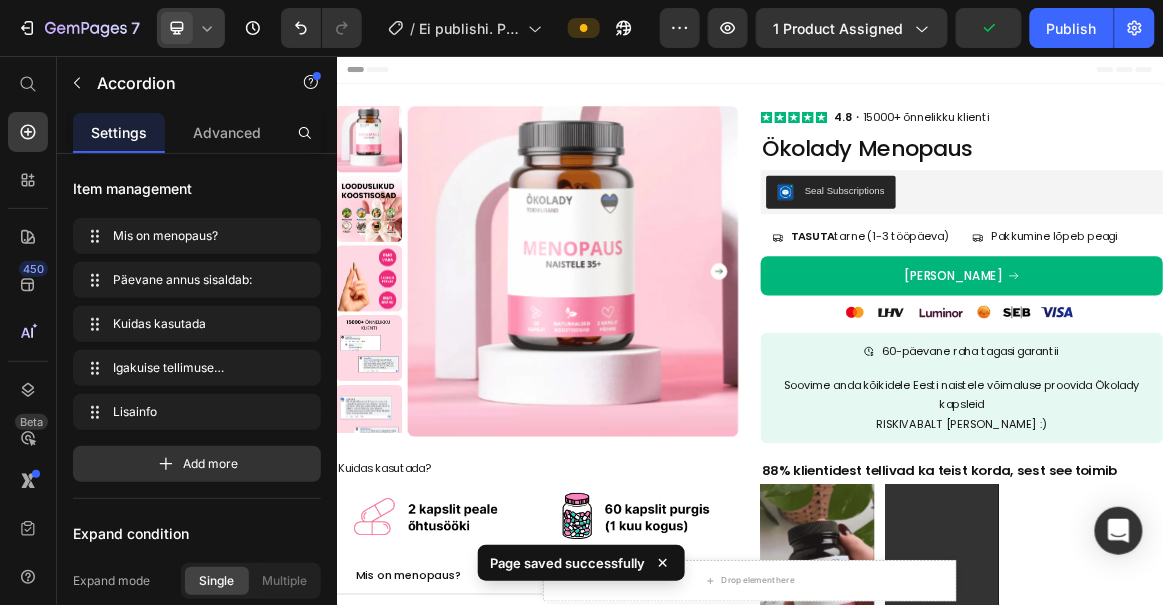 click 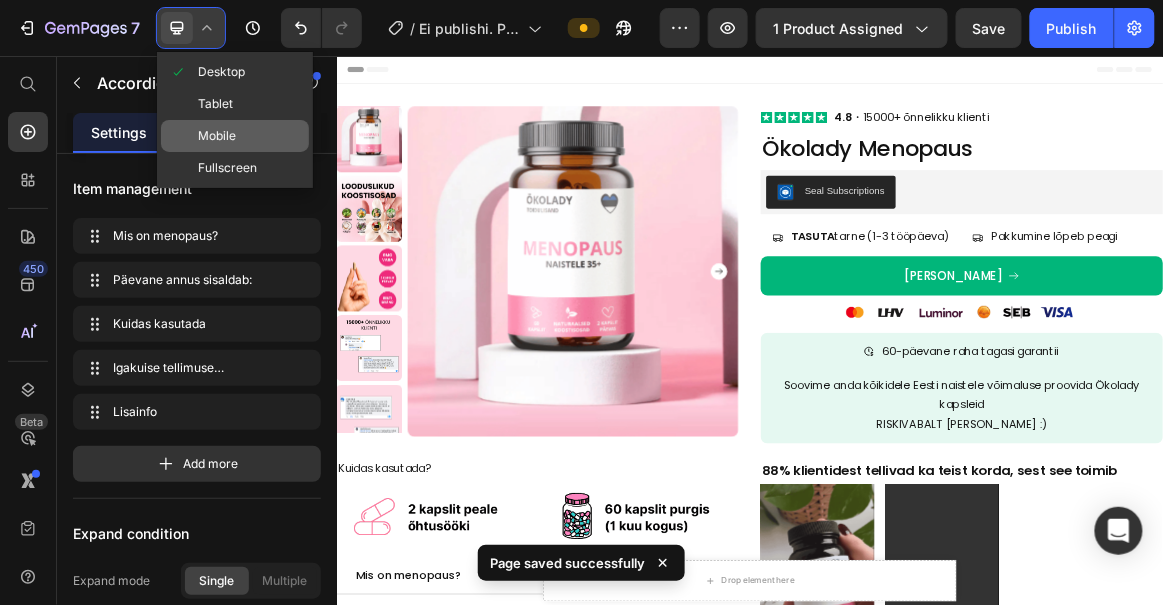 click on "Mobile" 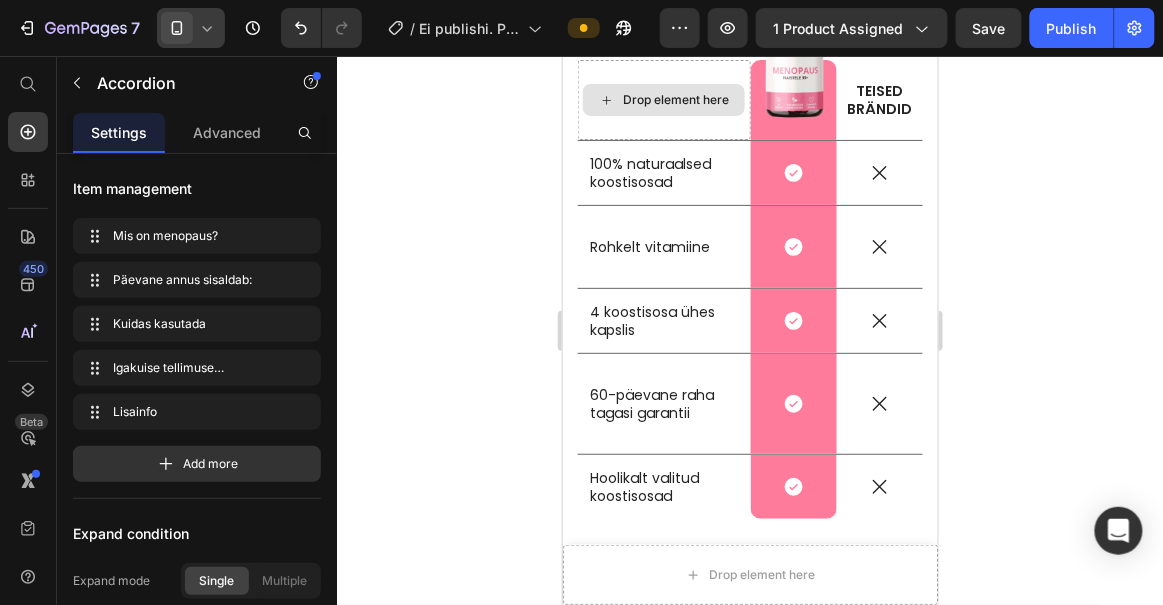 scroll, scrollTop: 7016, scrollLeft: 0, axis: vertical 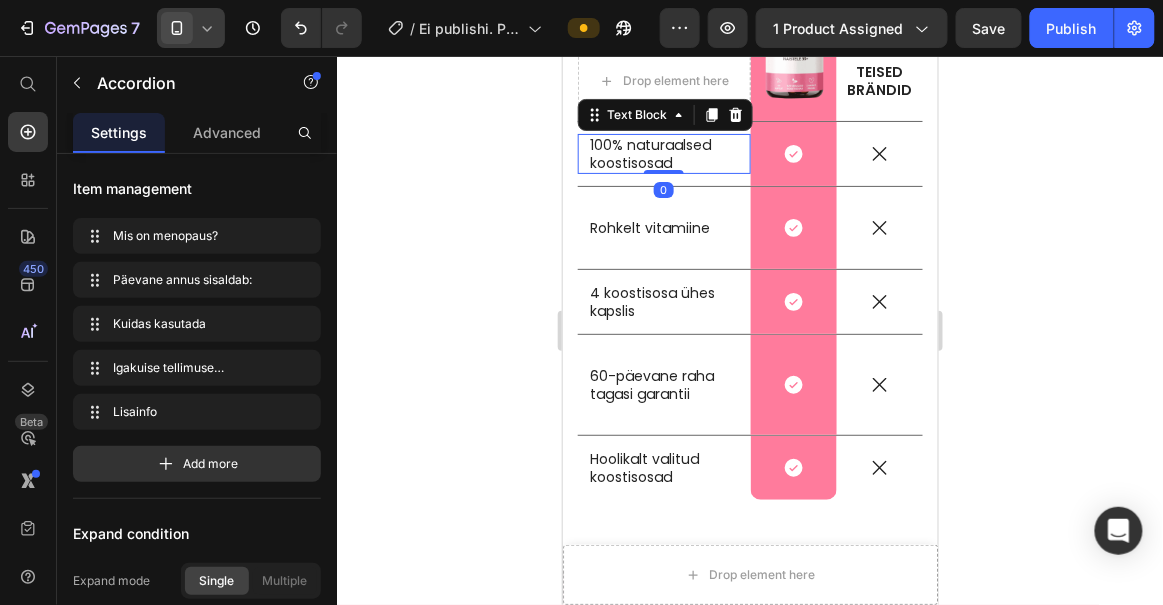 click on "100% naturaalsed koostisosad" at bounding box center (663, 153) 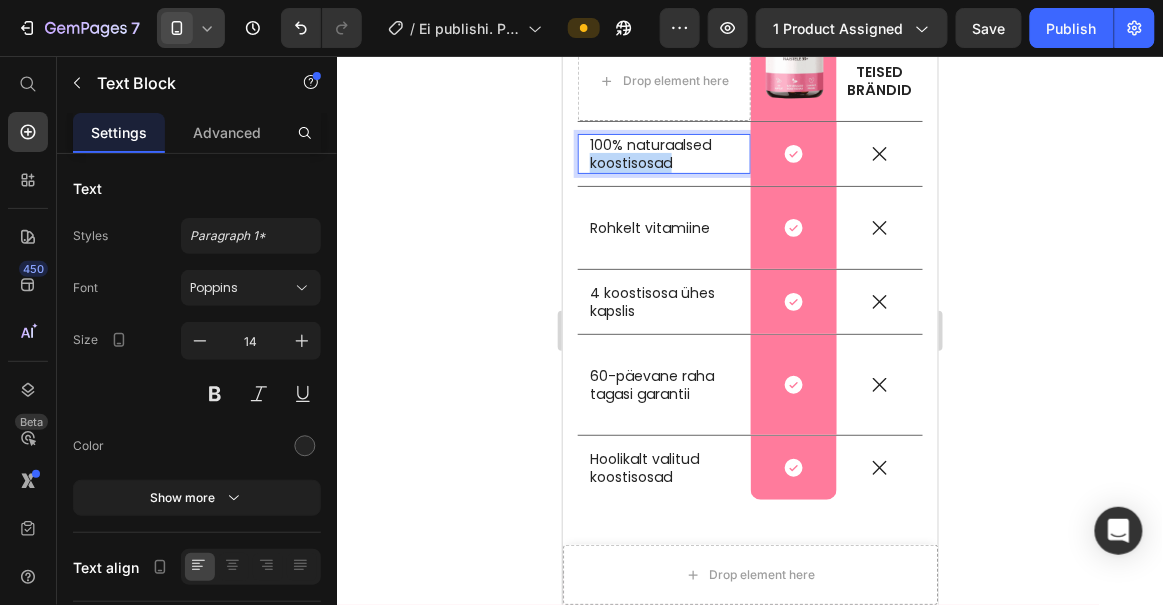 click on "100% naturaalsed koostisosad" at bounding box center (663, 153) 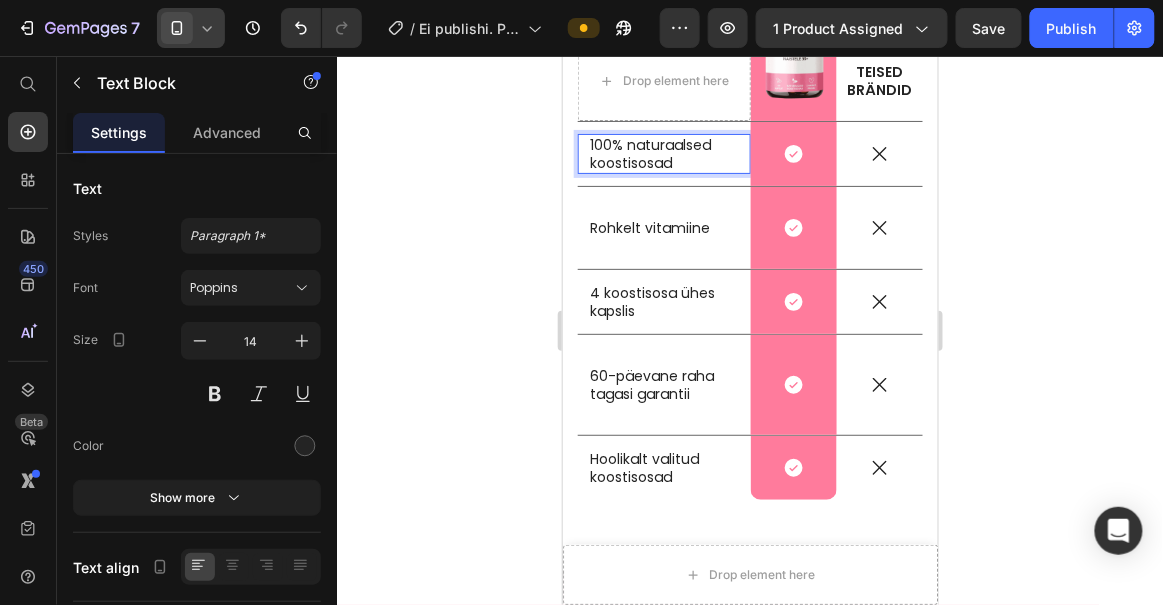 click on "100% naturaalsed koostisosad" at bounding box center (663, 153) 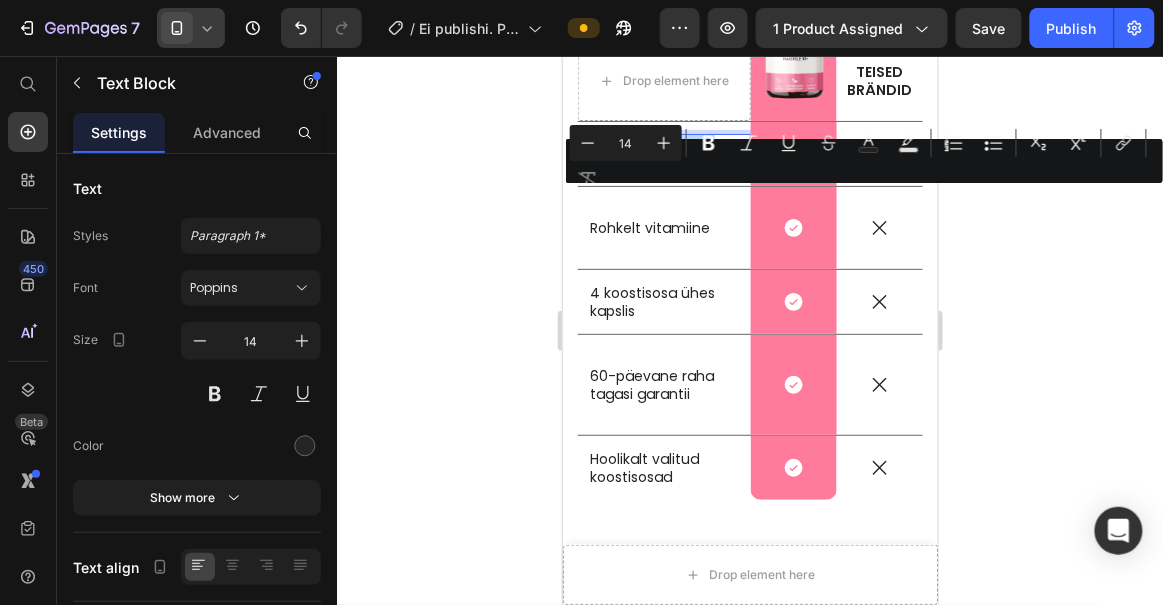 drag, startPoint x: 681, startPoint y: 210, endPoint x: 579, endPoint y: 193, distance: 103.40696 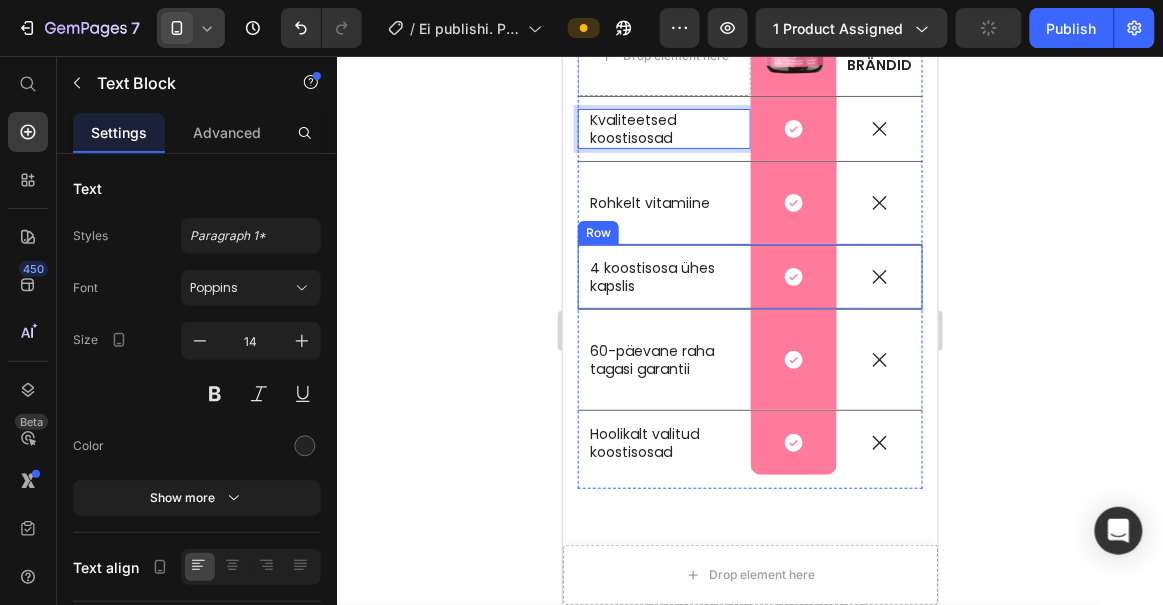 scroll, scrollTop: 7048, scrollLeft: 0, axis: vertical 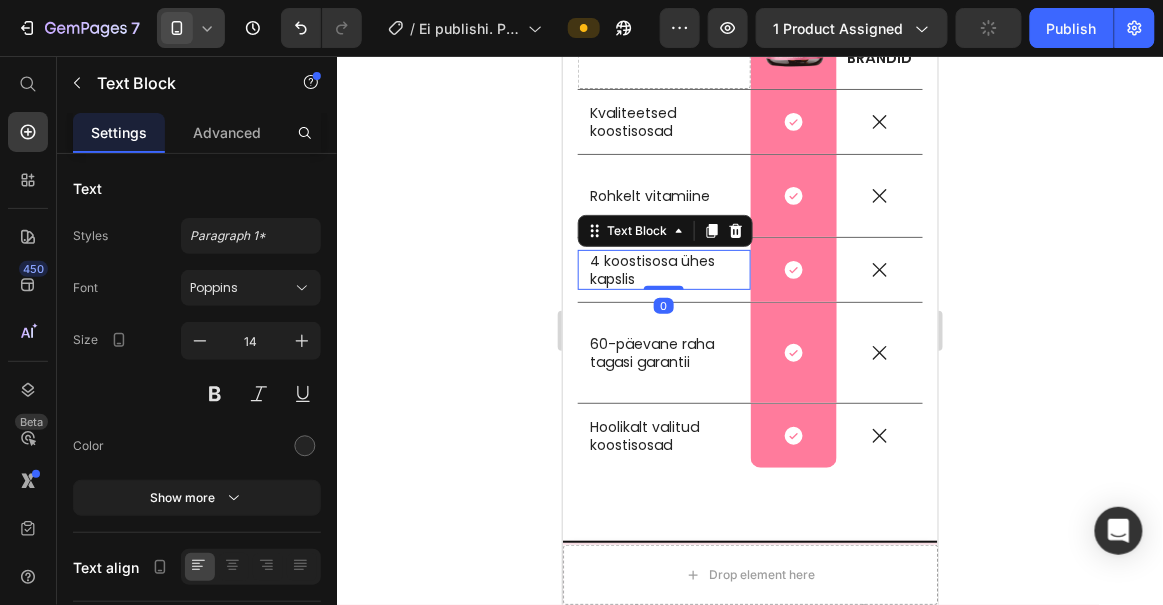 click on "4 koostisosa ühes kapslis" at bounding box center [663, 269] 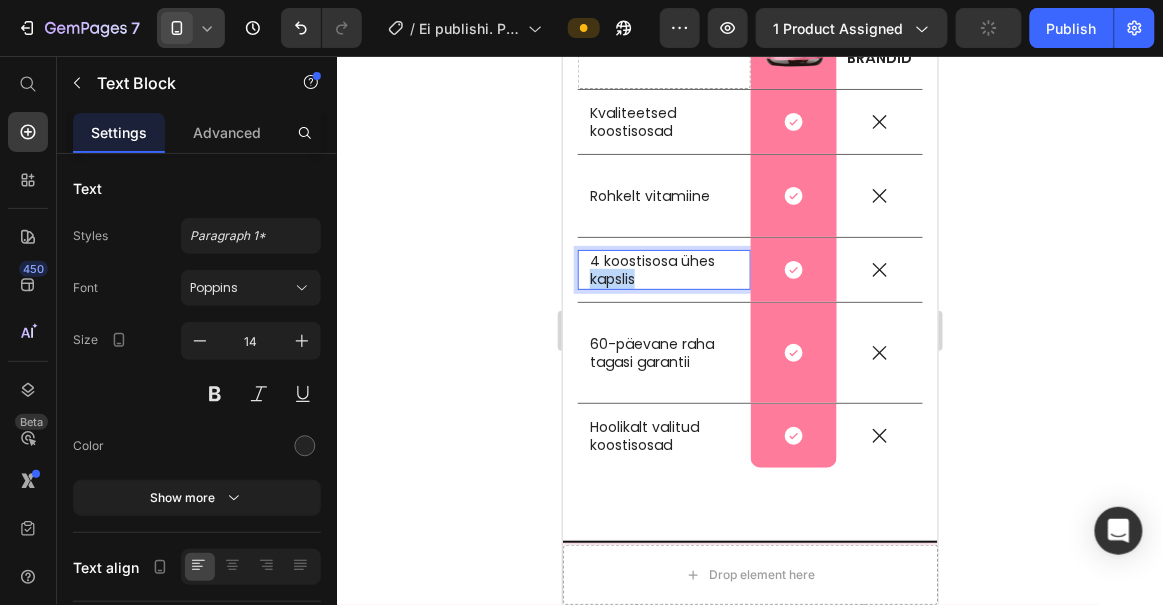 click on "4 koostisosa ühes kapslis" at bounding box center [663, 269] 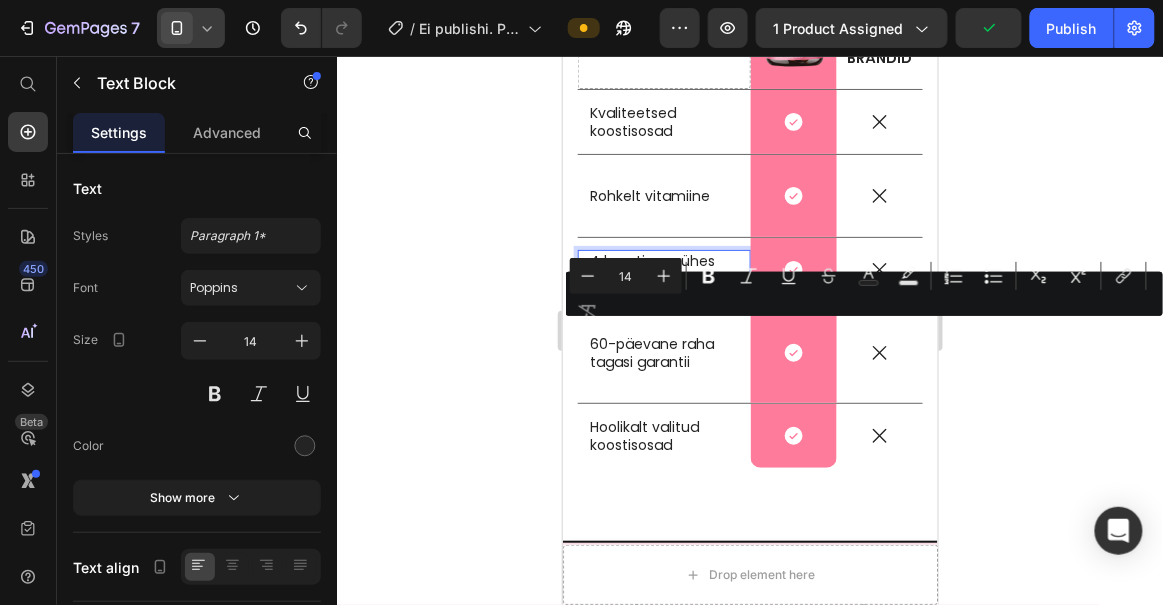 click on "4 koostisosa ühes kapslis" at bounding box center (663, 269) 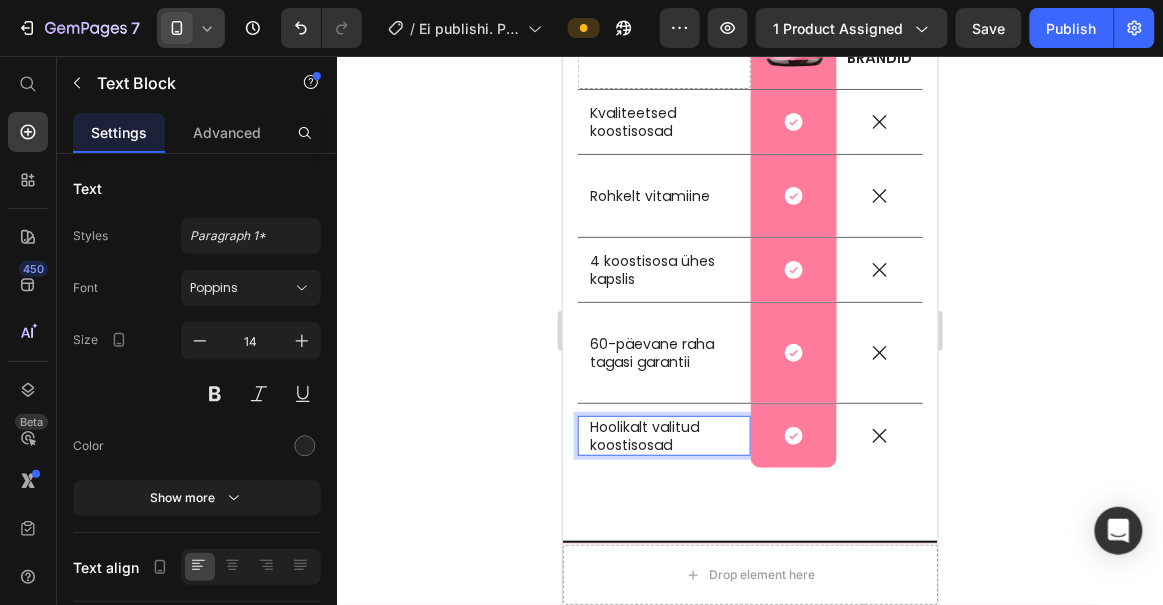 click on "Hoolikalt valitud koostisosad Text Block   0" at bounding box center [663, 435] 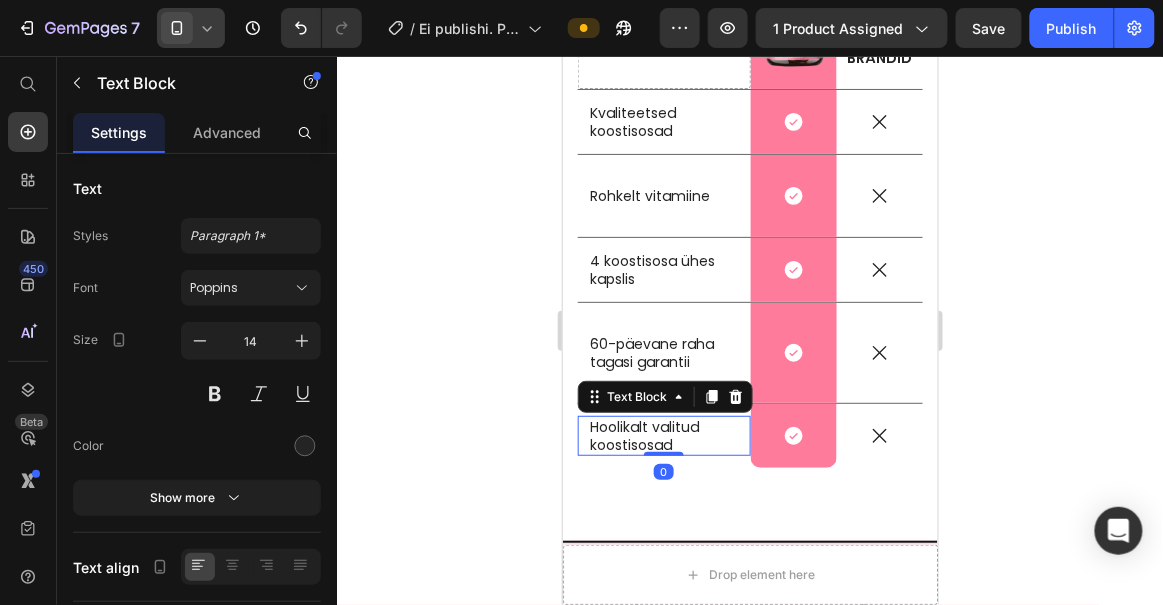scroll, scrollTop: 7036, scrollLeft: 0, axis: vertical 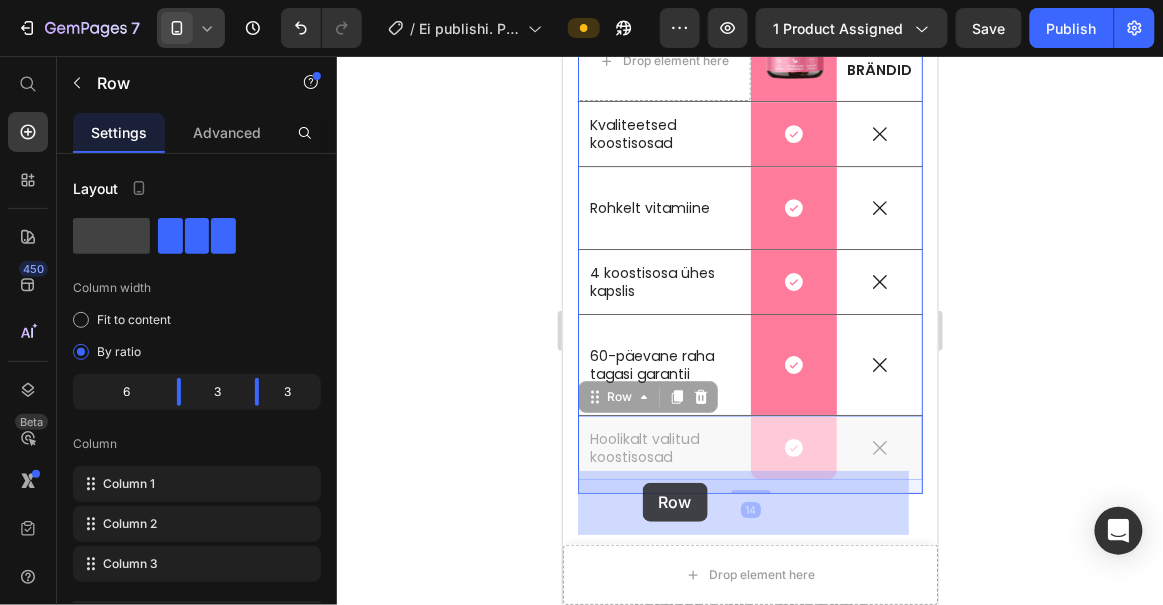 drag, startPoint x: 653, startPoint y: 480, endPoint x: 641, endPoint y: 483, distance: 12.369317 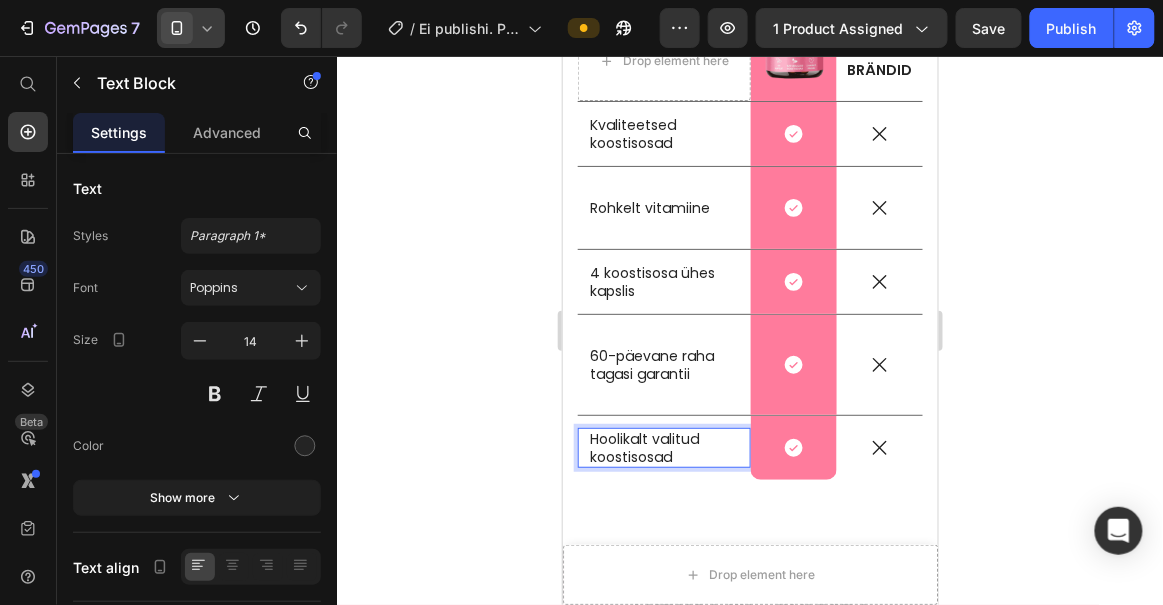 click on "Hoolikalt valitud koostisosad" at bounding box center (663, 447) 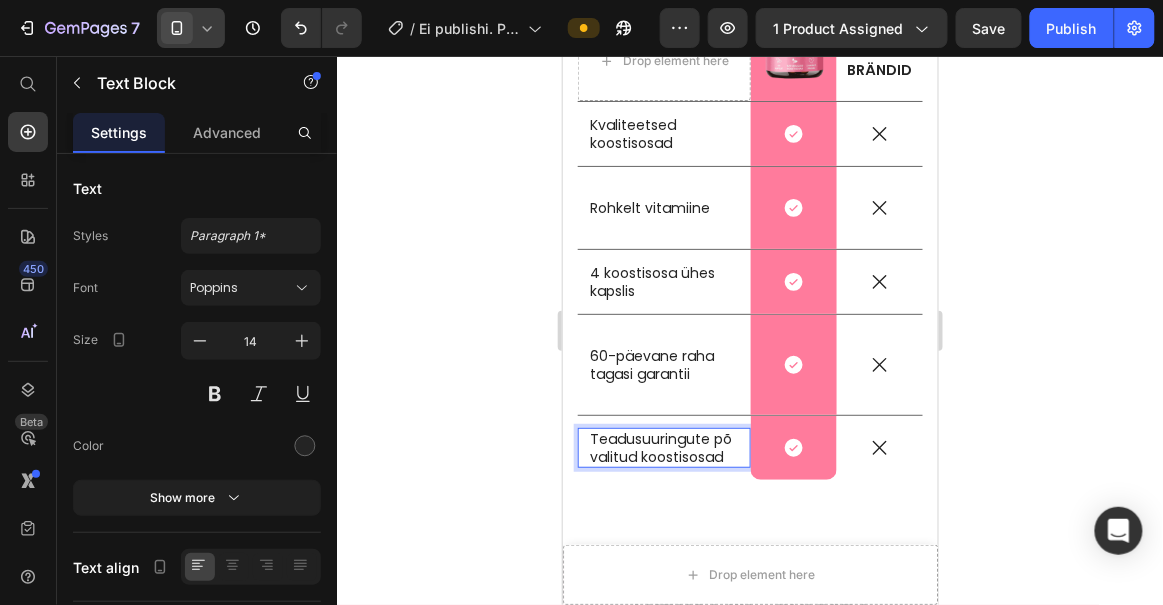 scroll, scrollTop: 7027, scrollLeft: 0, axis: vertical 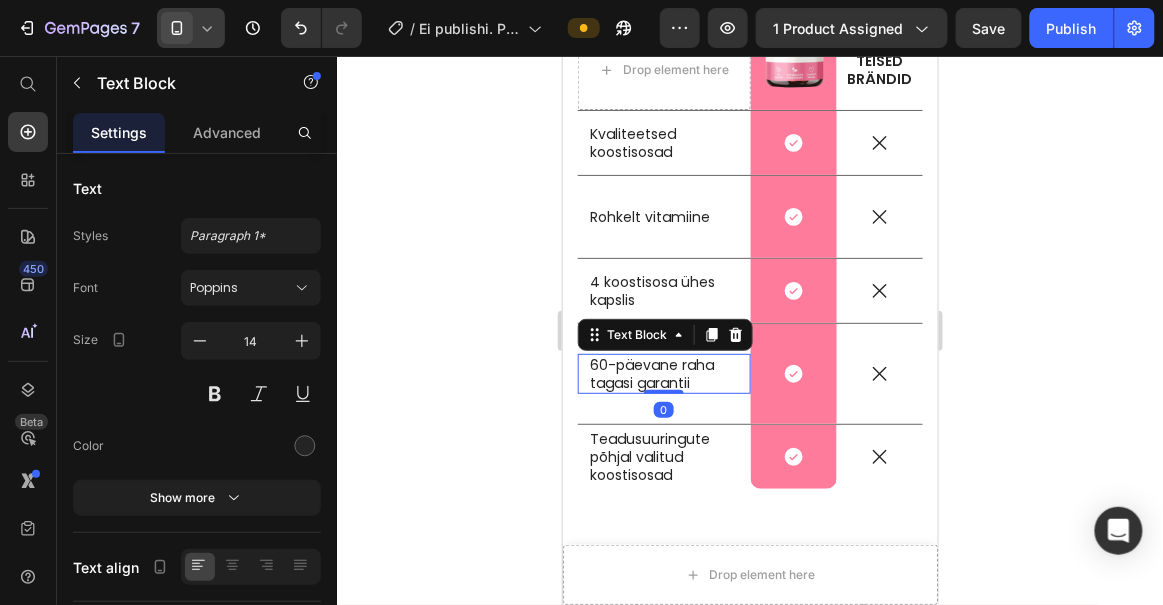 click on "60-päevane raha tagasi garantii" at bounding box center (663, 373) 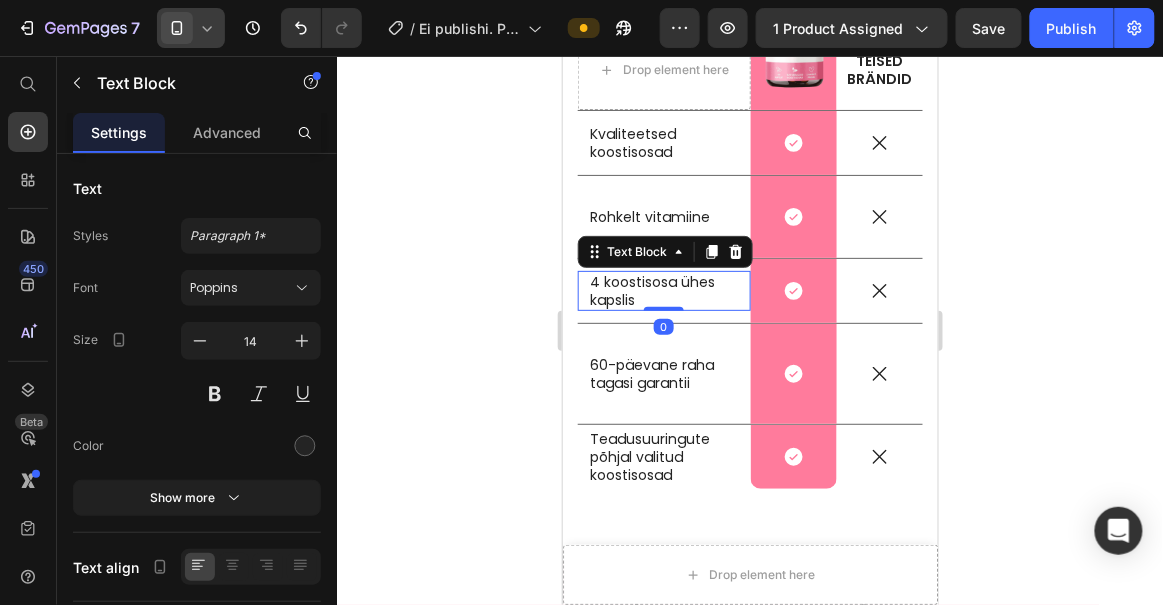 click on "4 koostisosa ühes kapslis" at bounding box center (663, 290) 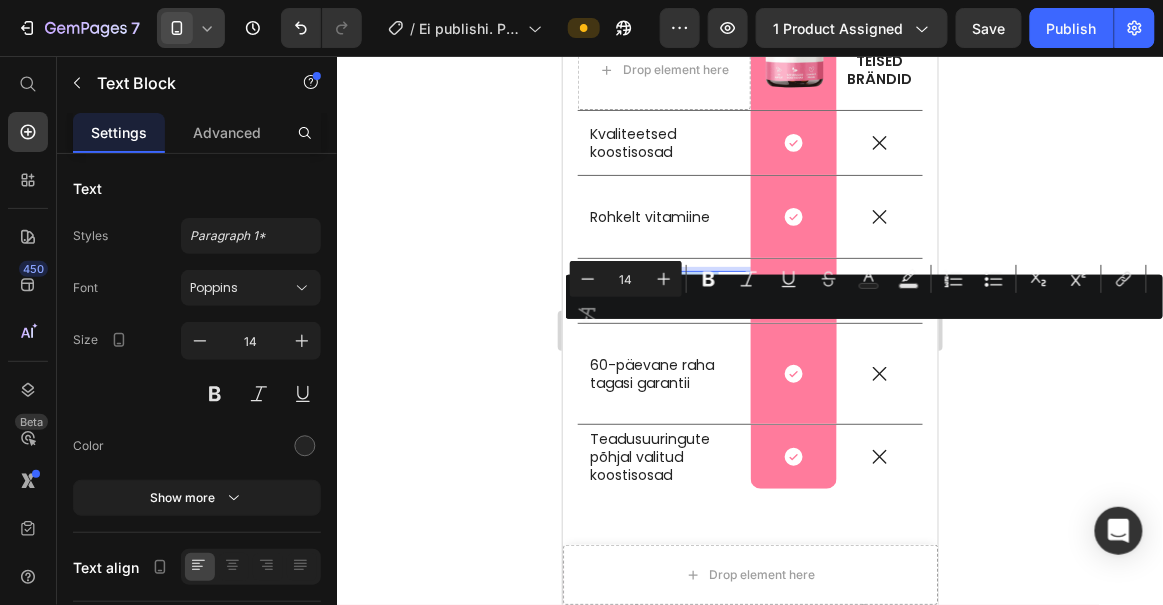 drag, startPoint x: 644, startPoint y: 351, endPoint x: 590, endPoint y: 339, distance: 55.31727 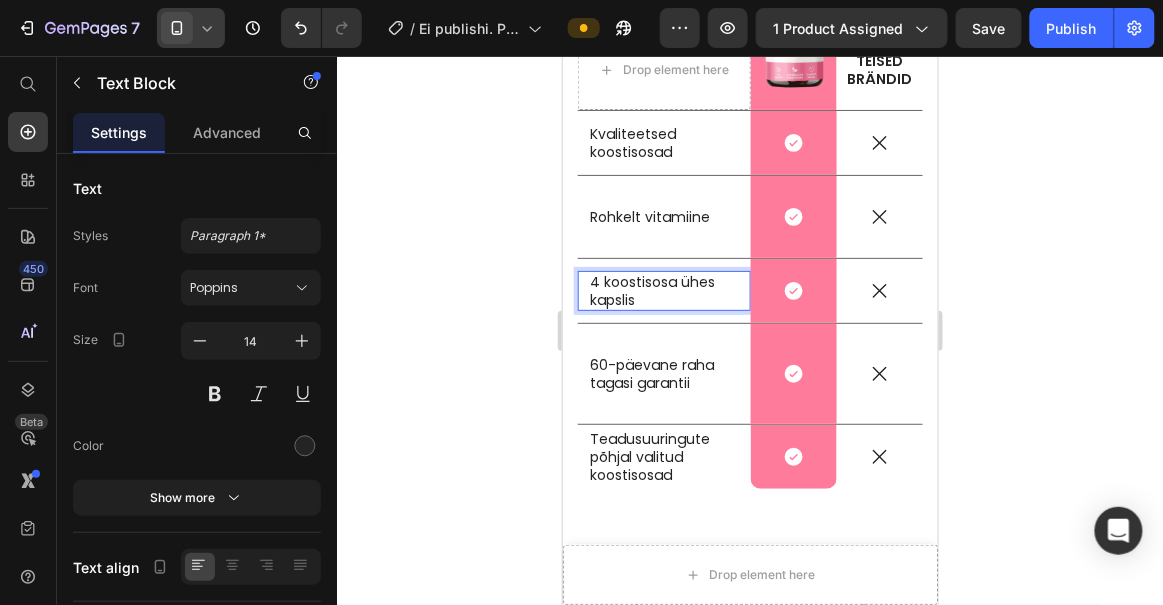 scroll, scrollTop: 7036, scrollLeft: 0, axis: vertical 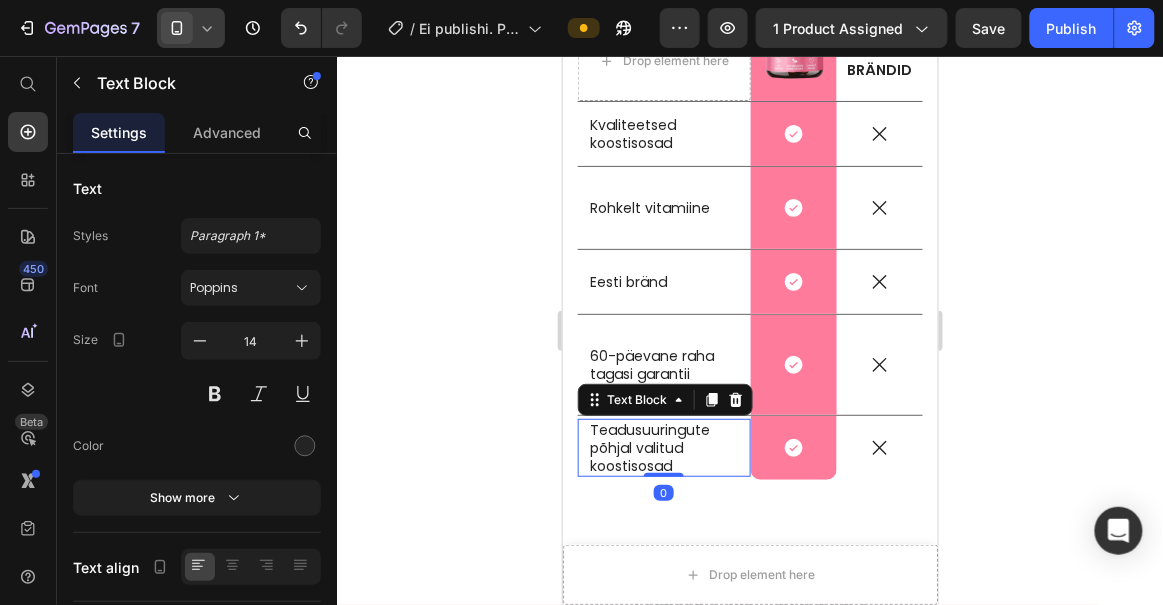 click on "Teadusuuringute põhjal valitud koostisosad" at bounding box center [663, 447] 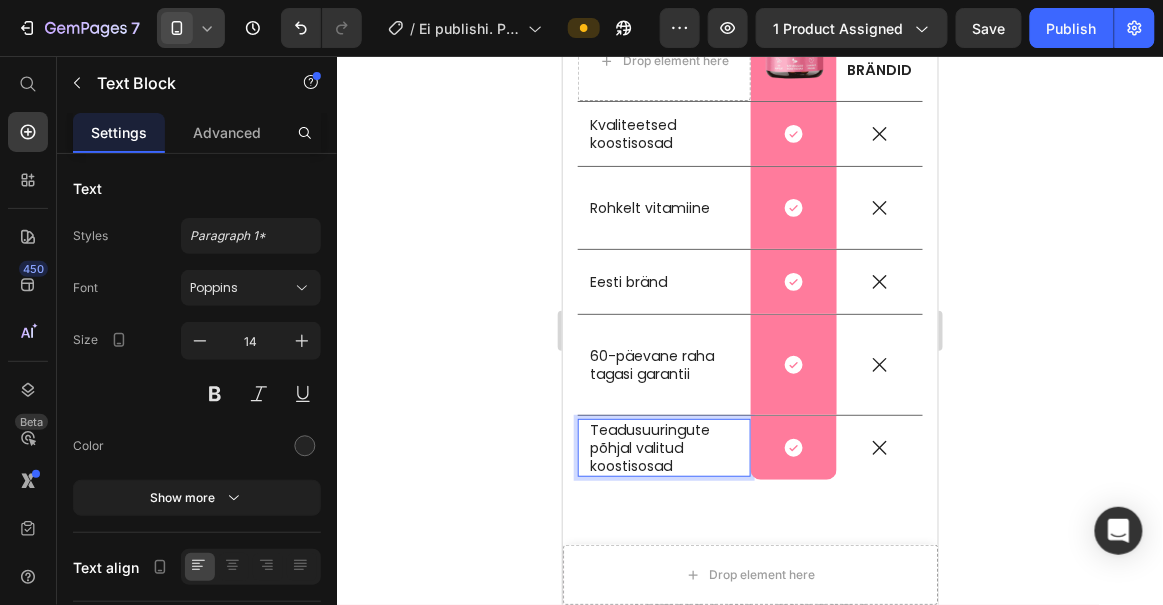 click on "Teadusuuringute põhjal valitud koostisosad" at bounding box center (663, 447) 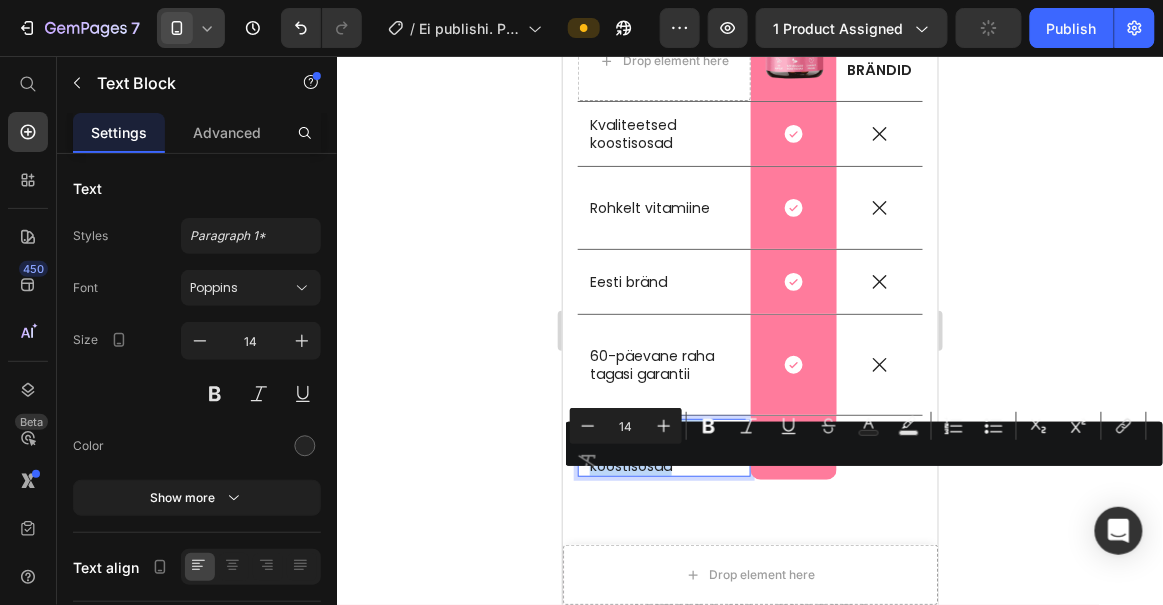 drag, startPoint x: 679, startPoint y: 518, endPoint x: 579, endPoint y: 480, distance: 106.97663 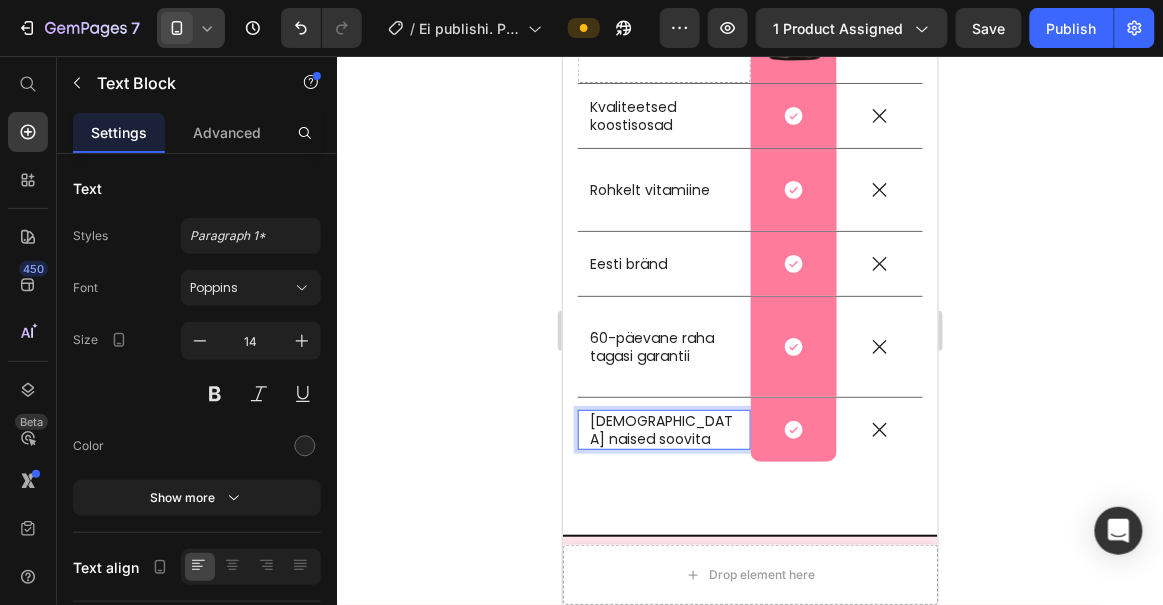 scroll, scrollTop: 7045, scrollLeft: 0, axis: vertical 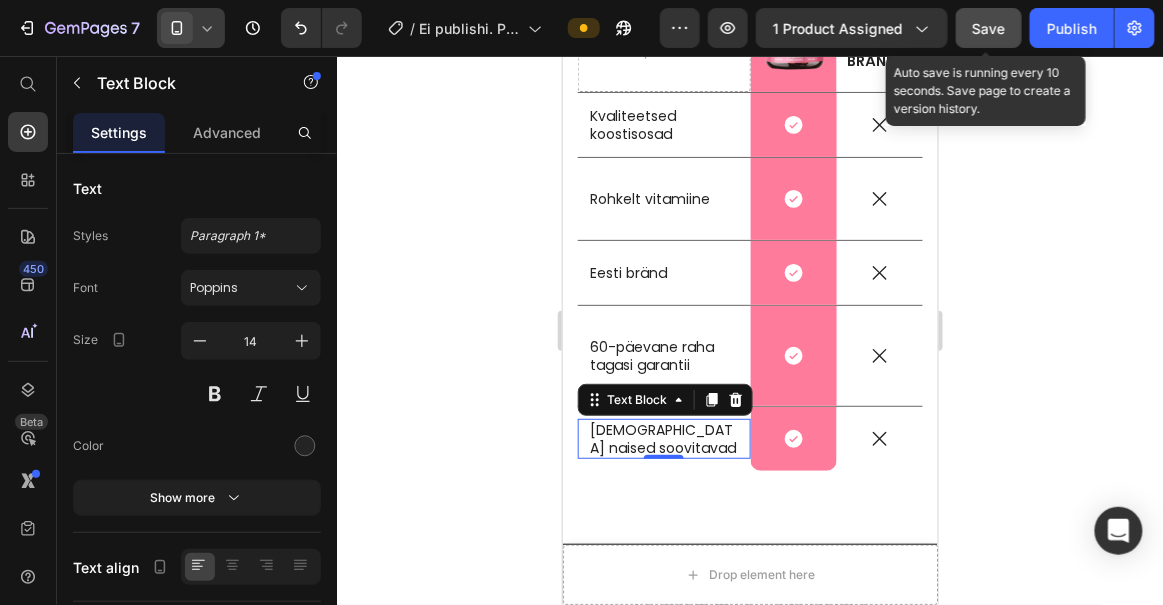 click on "Save" at bounding box center [989, 28] 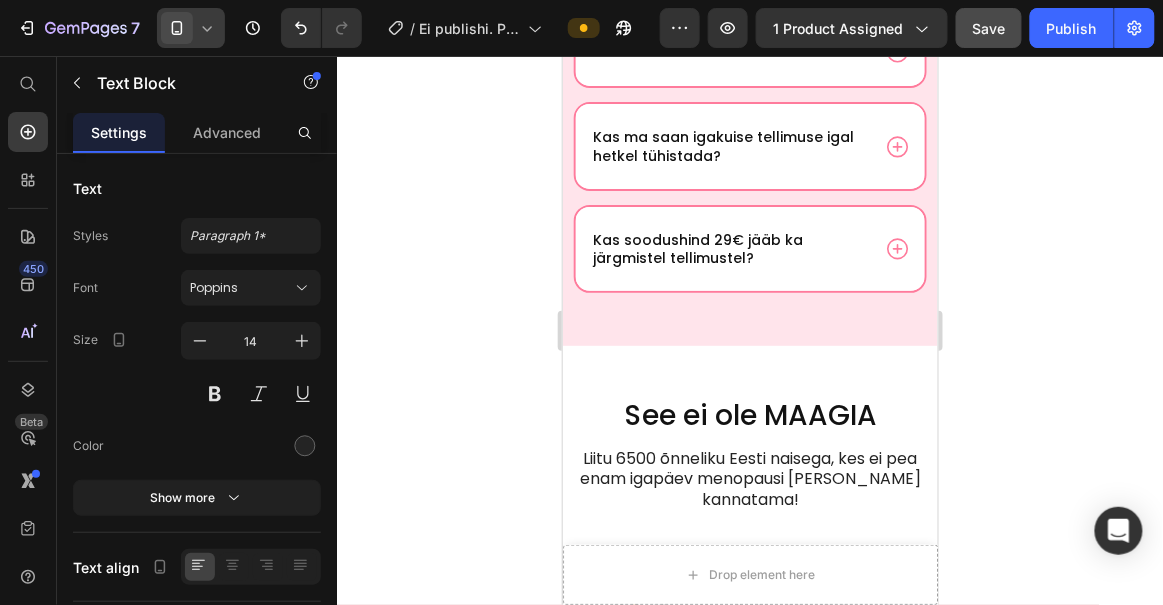 scroll, scrollTop: 8288, scrollLeft: 0, axis: vertical 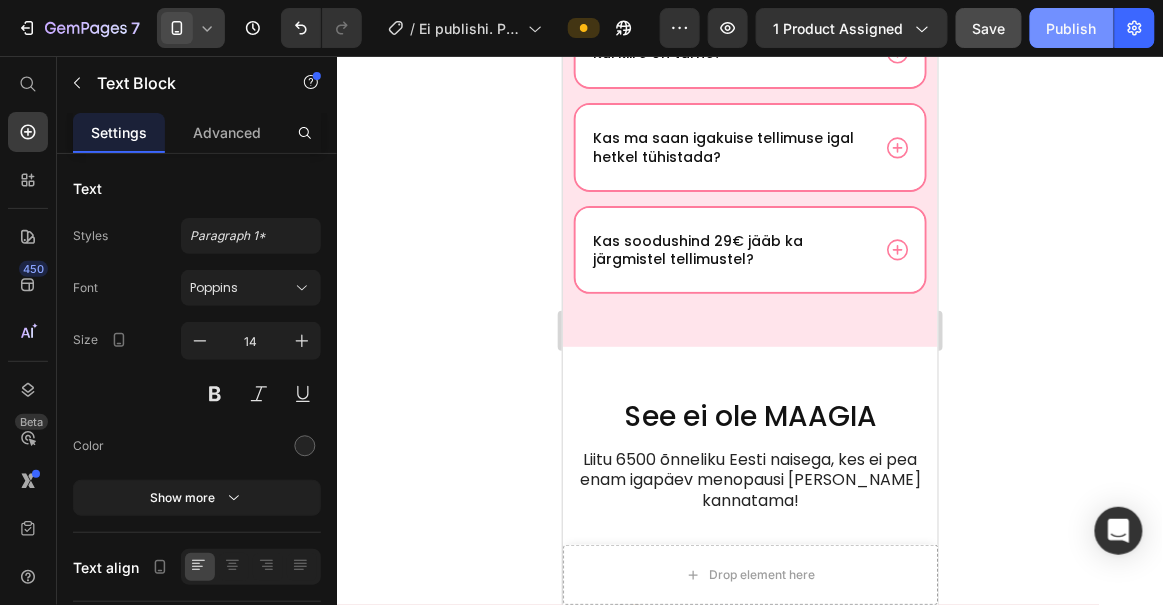 click on "Publish" at bounding box center (1072, 28) 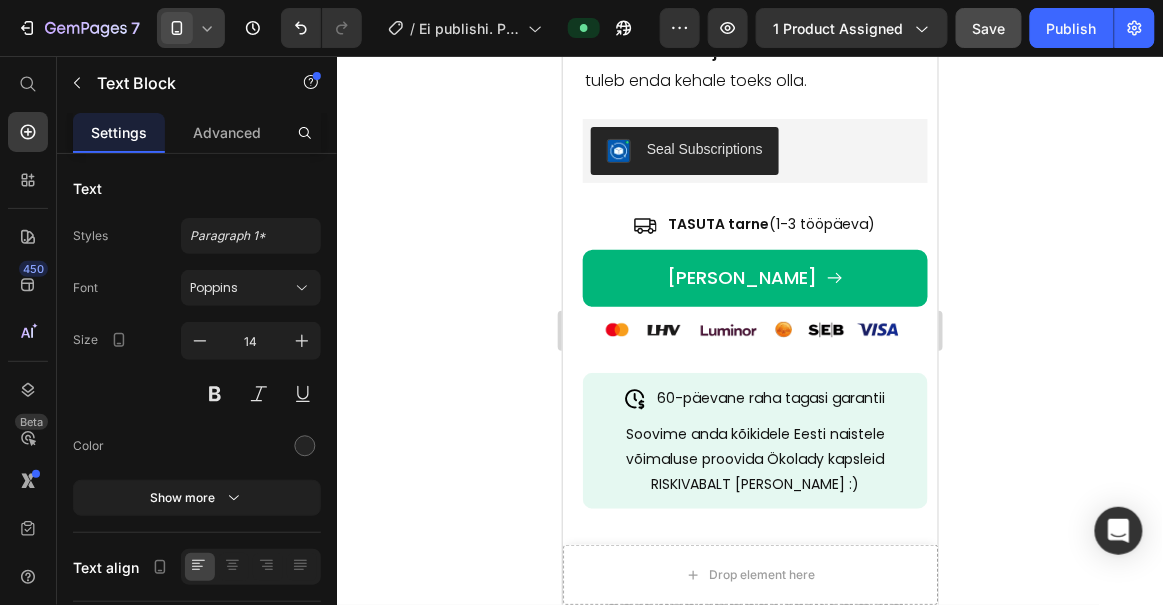 scroll, scrollTop: 631, scrollLeft: 0, axis: vertical 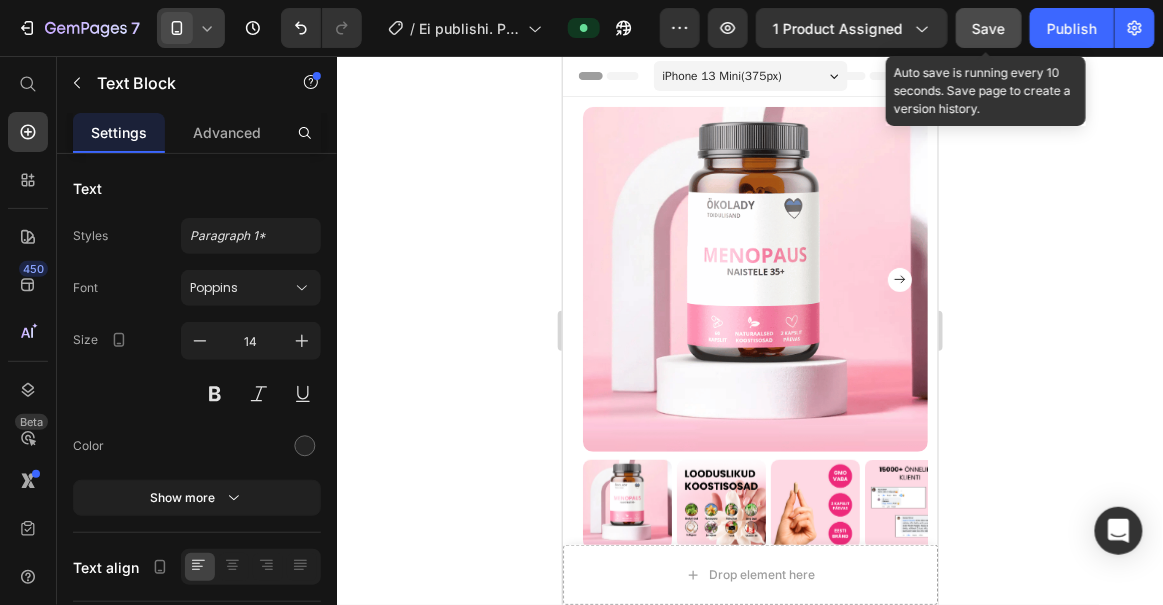 click on "Save" at bounding box center (989, 28) 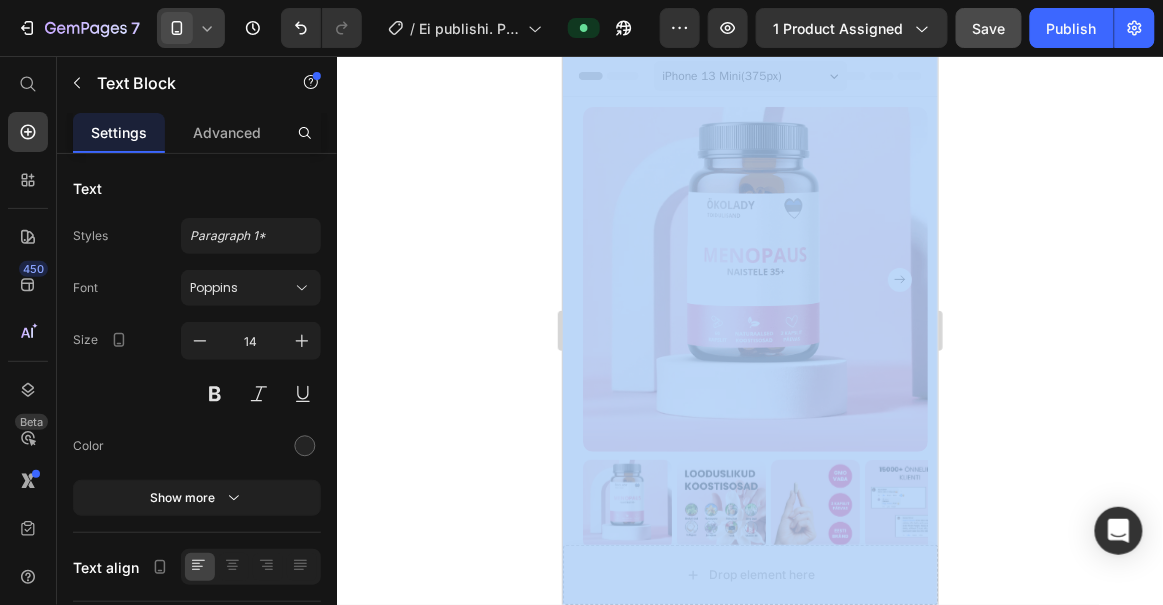 drag, startPoint x: 422, startPoint y: 210, endPoint x: 415, endPoint y: -58, distance: 268.0914 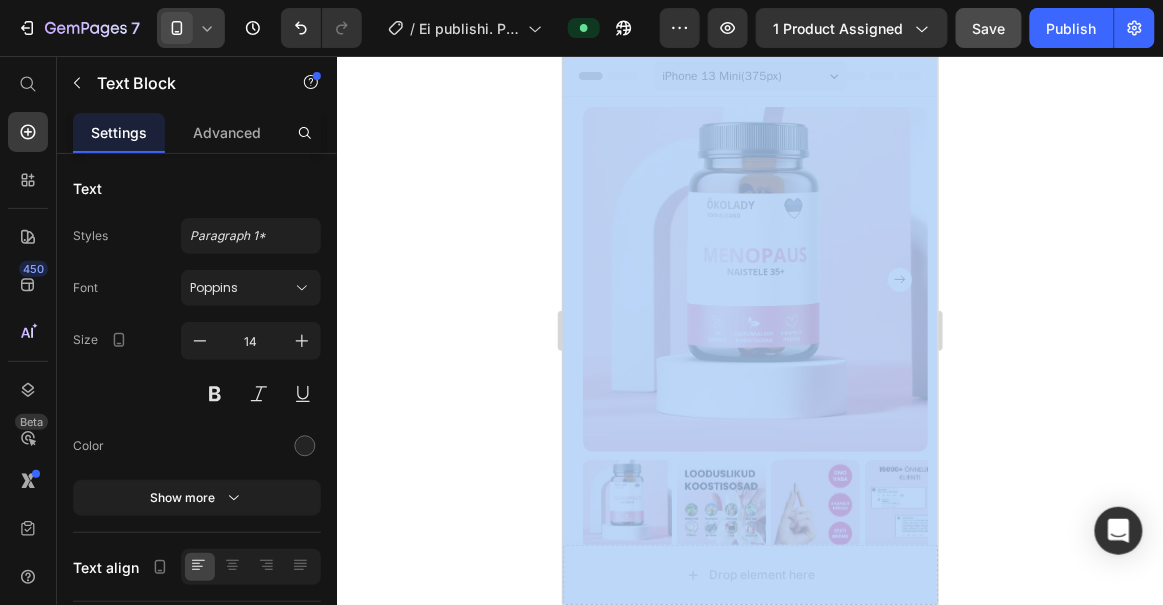 click 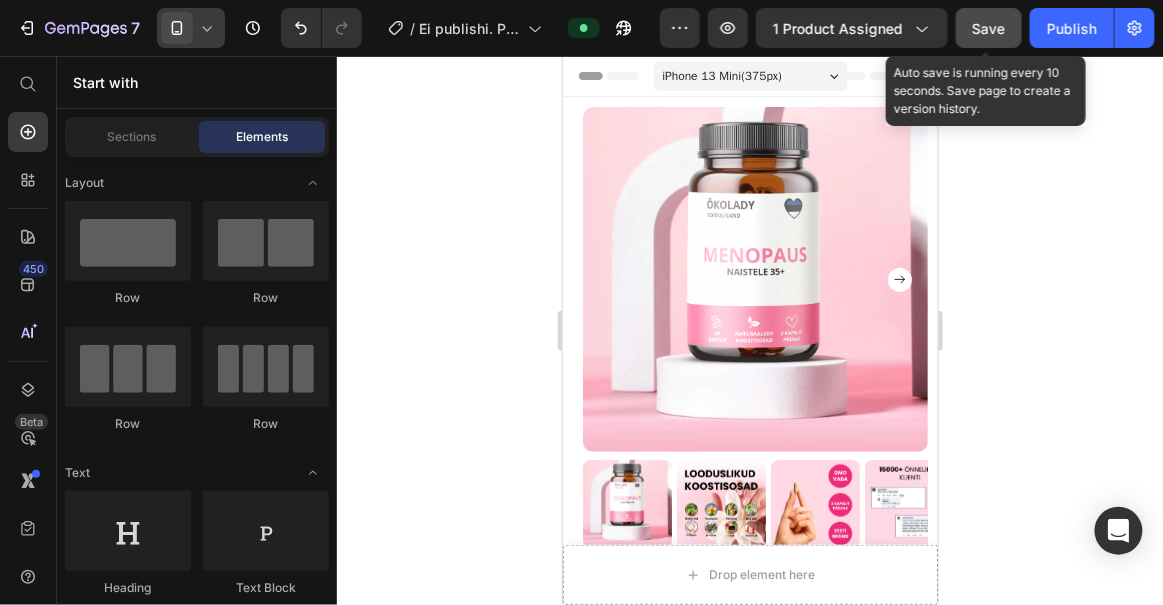 click on "Save" 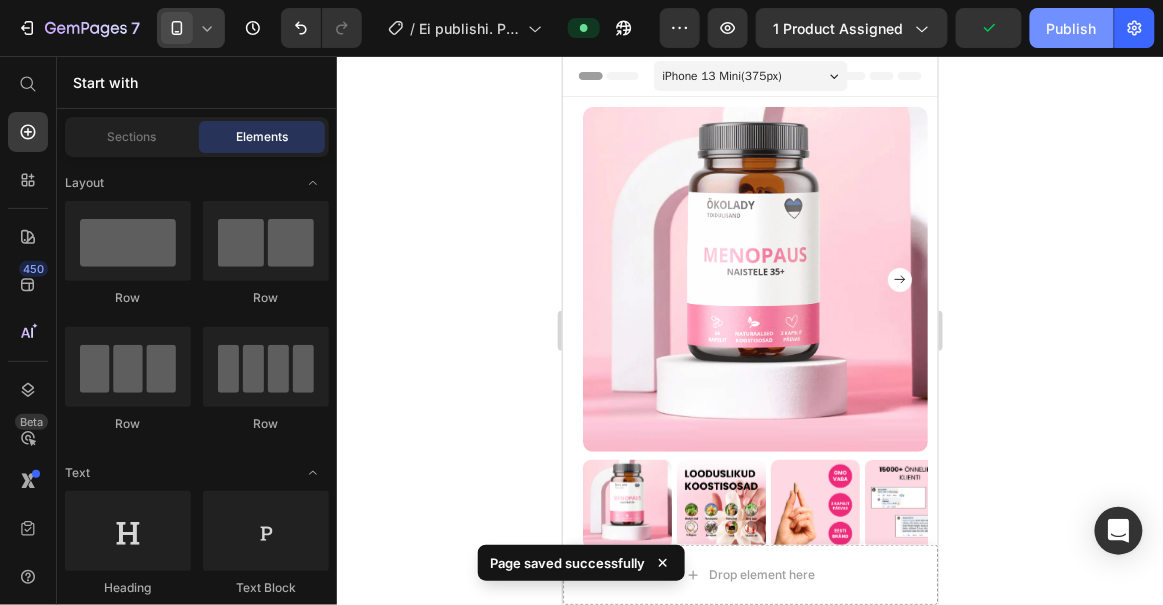 click on "Publish" 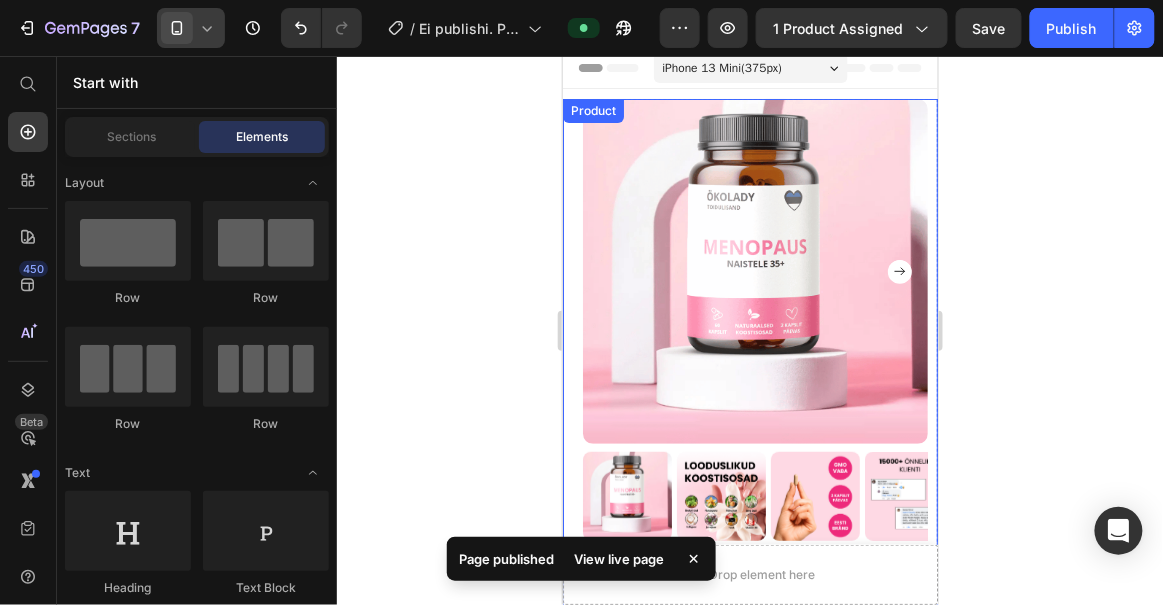 scroll, scrollTop: 0, scrollLeft: 0, axis: both 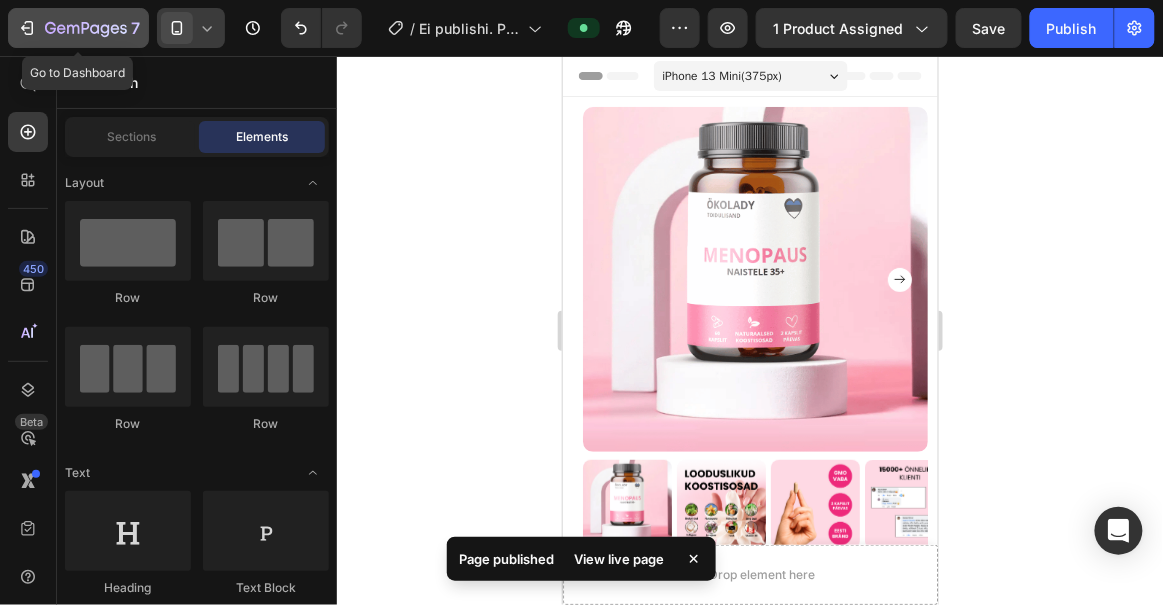 click 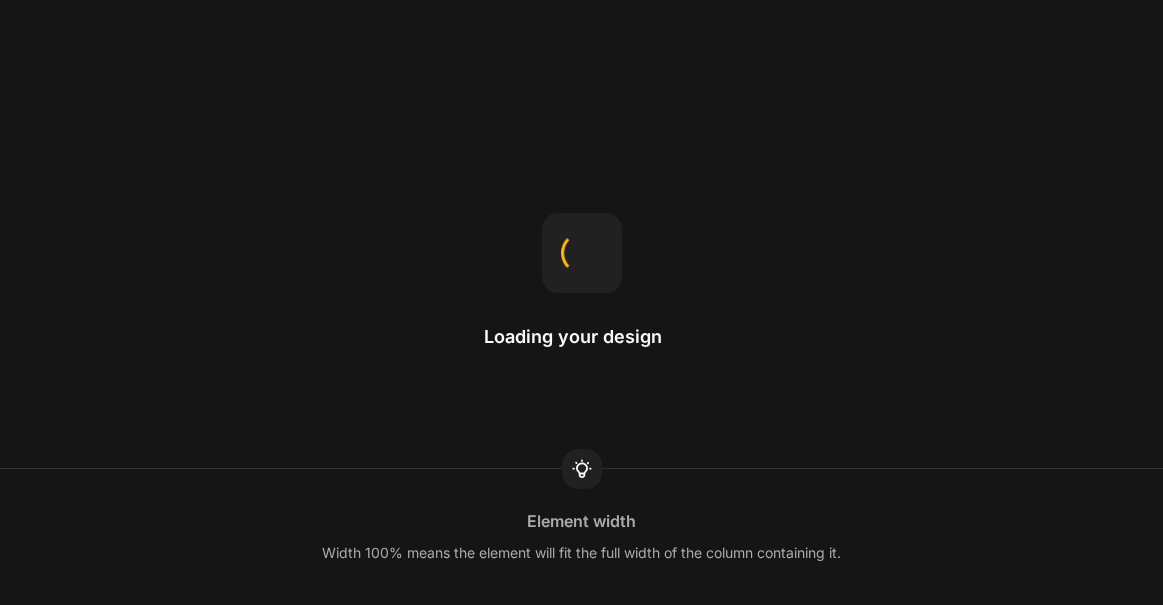 scroll, scrollTop: 0, scrollLeft: 0, axis: both 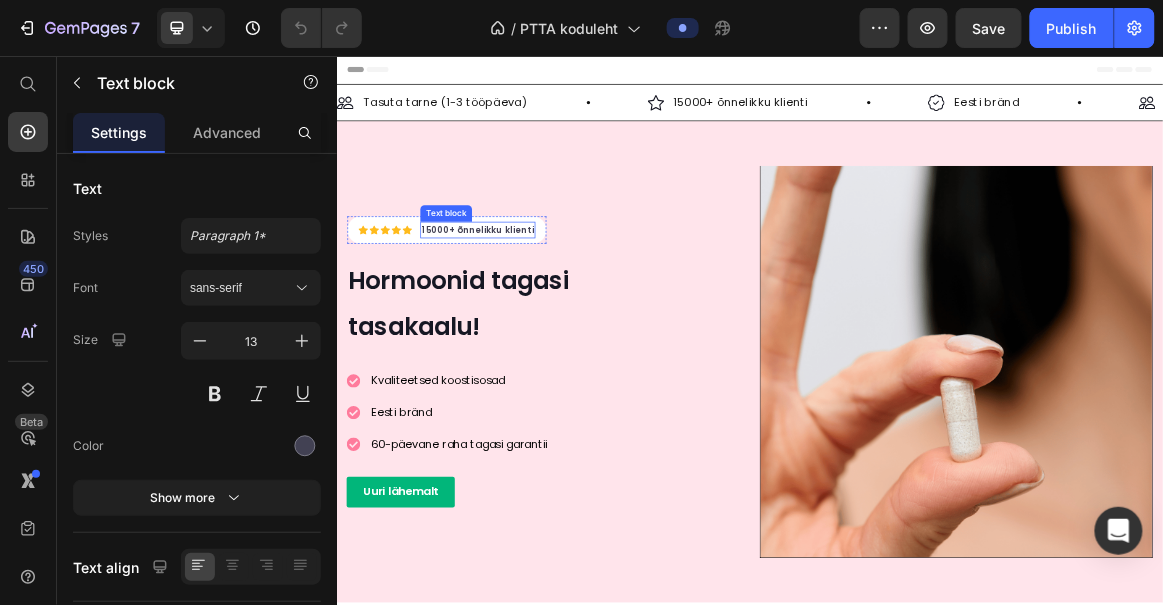 click on "15000+ õnnelikku klienti" at bounding box center (541, 307) 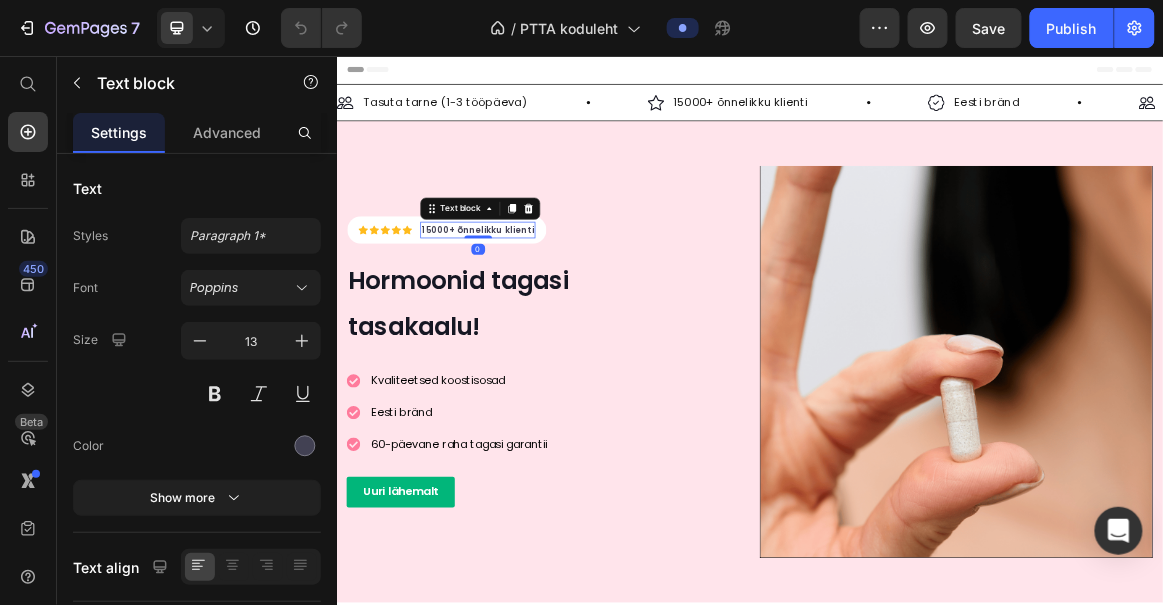 click on "15000+ õnnelikku klienti" at bounding box center (541, 307) 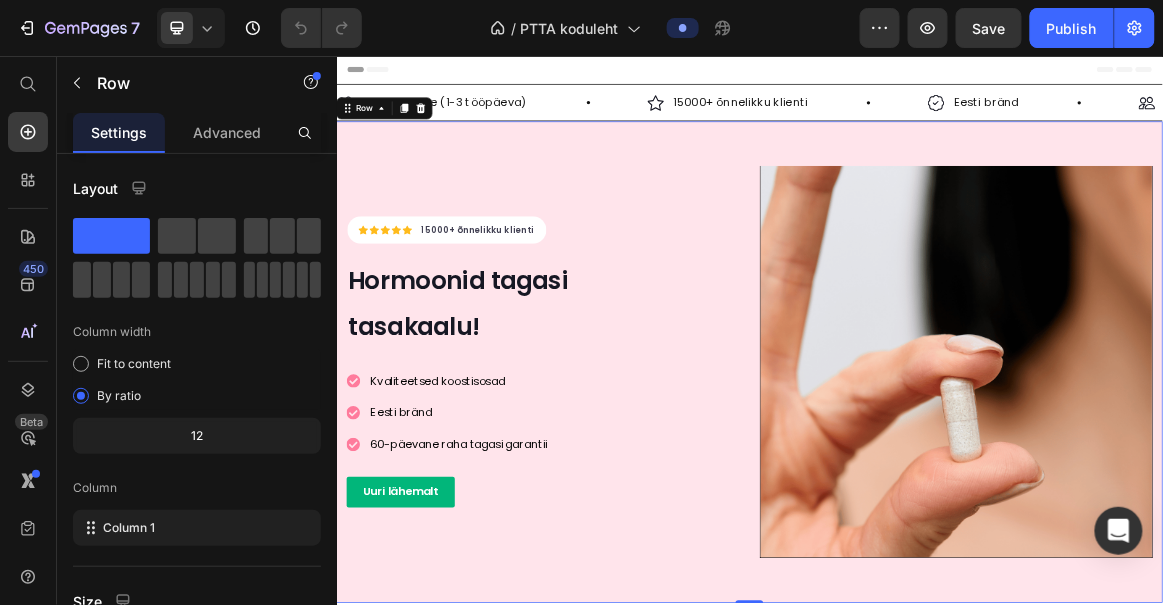 click on "Icon Icon Icon Icon Icon Icon List Hoz 15000+ õnnelikku klienti Text block Row Hormoonid tagasi tasakaalu! Heading Kvaliteetsed koostisosad Eesti bränd 60-päevane raha tagasi garantii Item list Uuri lähemalt Button Row Image Row Row   0" at bounding box center (936, 499) 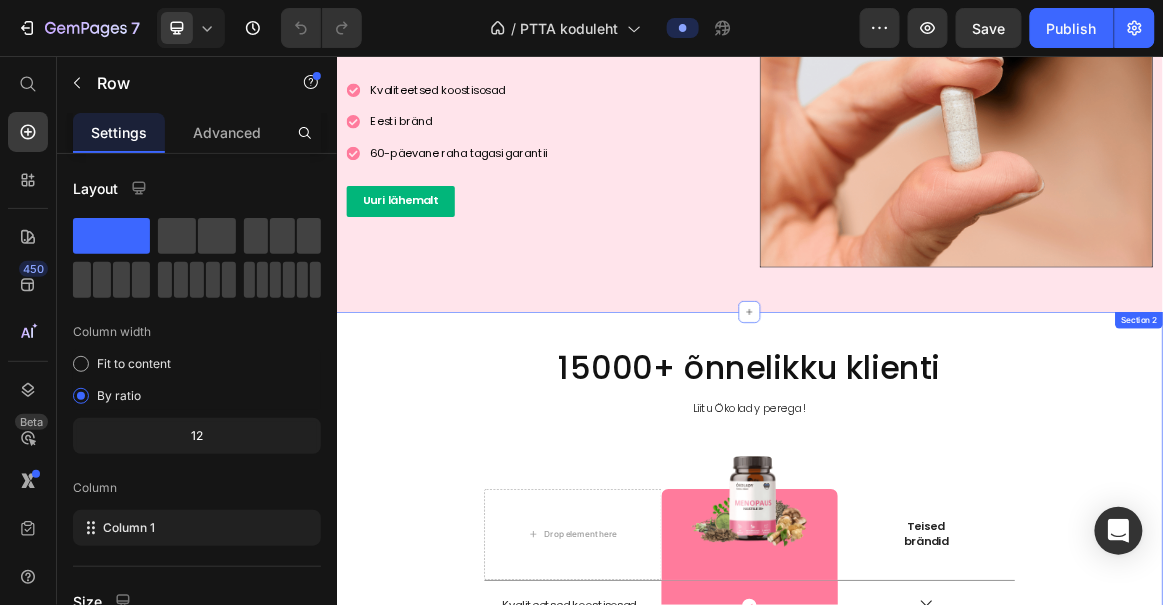 scroll, scrollTop: 0, scrollLeft: 0, axis: both 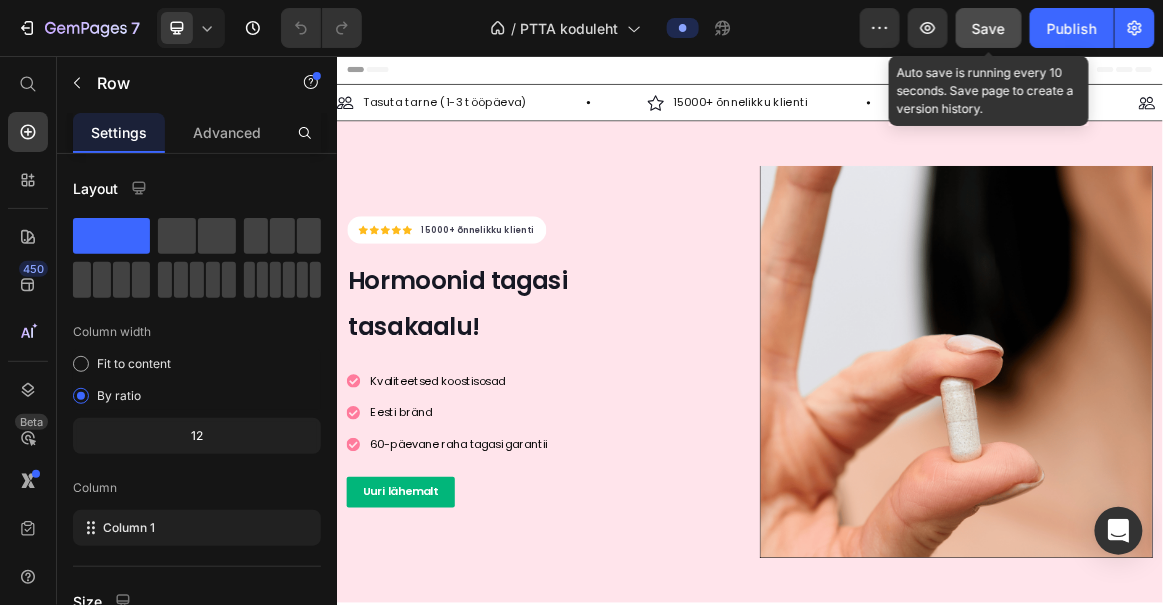 click on "Save" at bounding box center (989, 28) 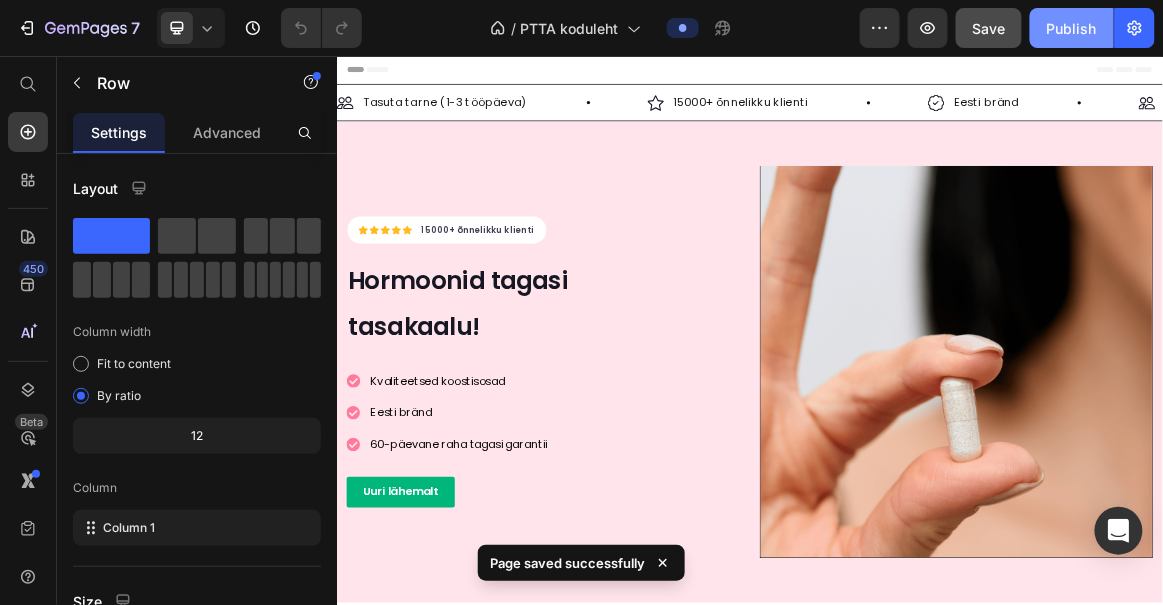 click on "Publish" at bounding box center (1072, 28) 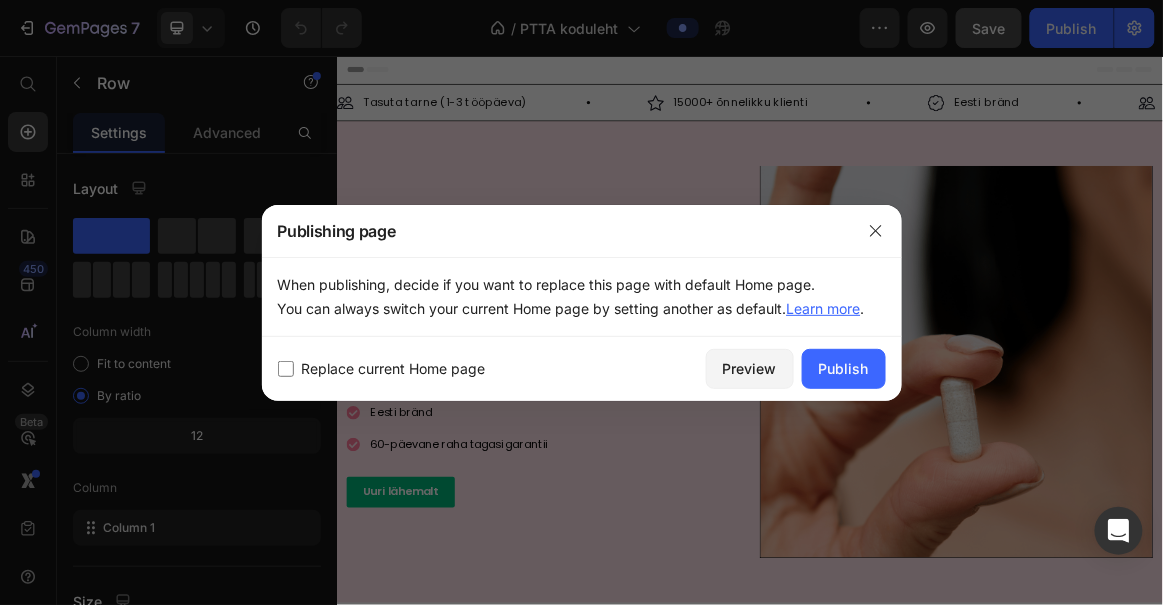click at bounding box center [286, 369] 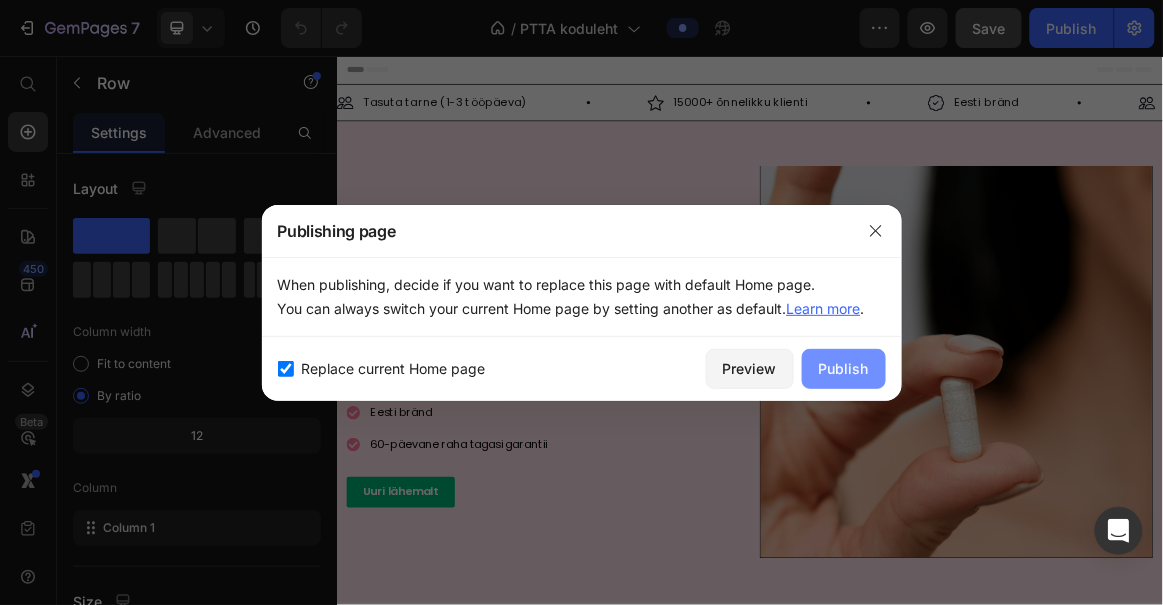 click on "Publish" at bounding box center (844, 368) 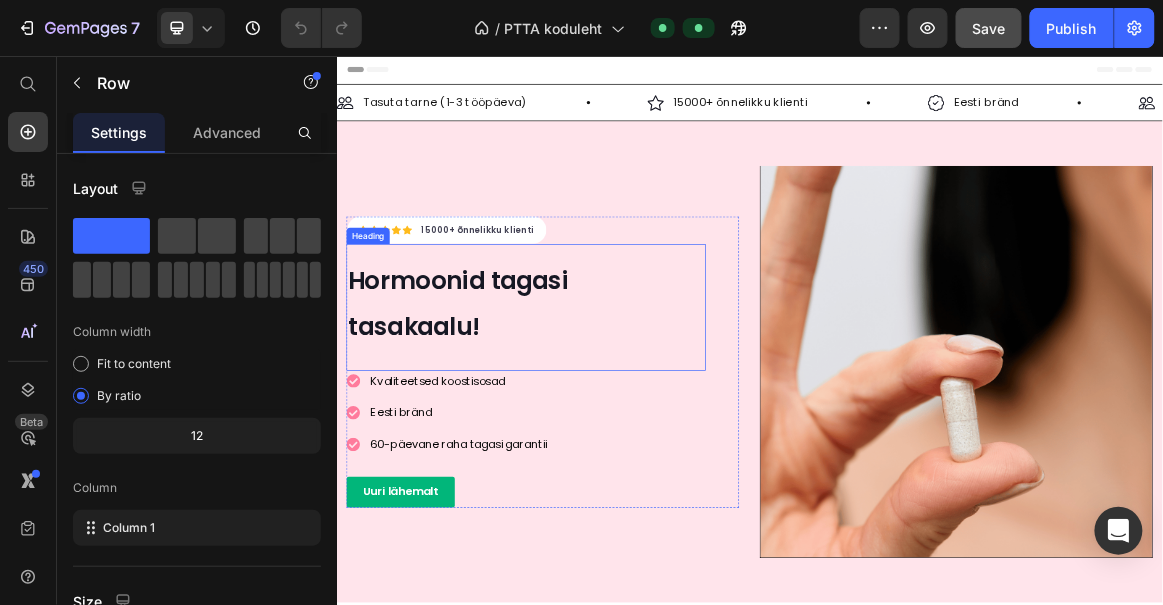 click on "Hormoonid tagasi tasakaalu!" at bounding box center (612, 412) 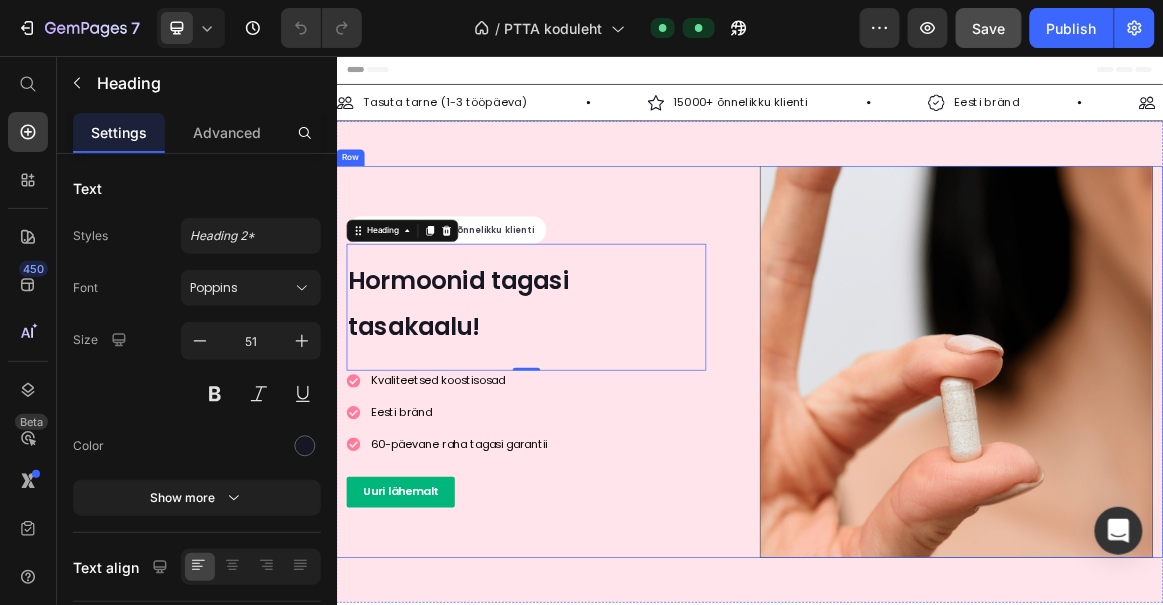 click on "Icon Icon Icon Icon Icon Icon List Hoz 15000+ õnnelikku klienti Text block Row Hormoonid tagasi tasakaalu! Heading   0 Kvaliteetsed koostisosad Eesti bränd 60-päevane raha tagasi garantii Item list Uuri lähemalt Button Row" at bounding box center [636, 499] 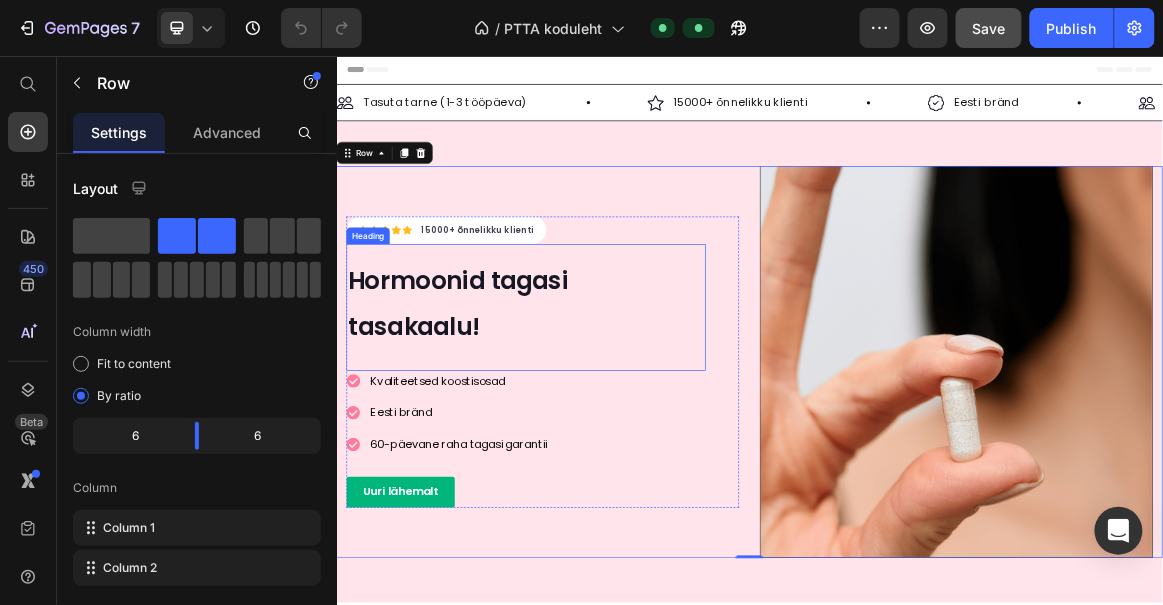click on "Hormoonid tagasi tasakaalu!" at bounding box center [514, 414] 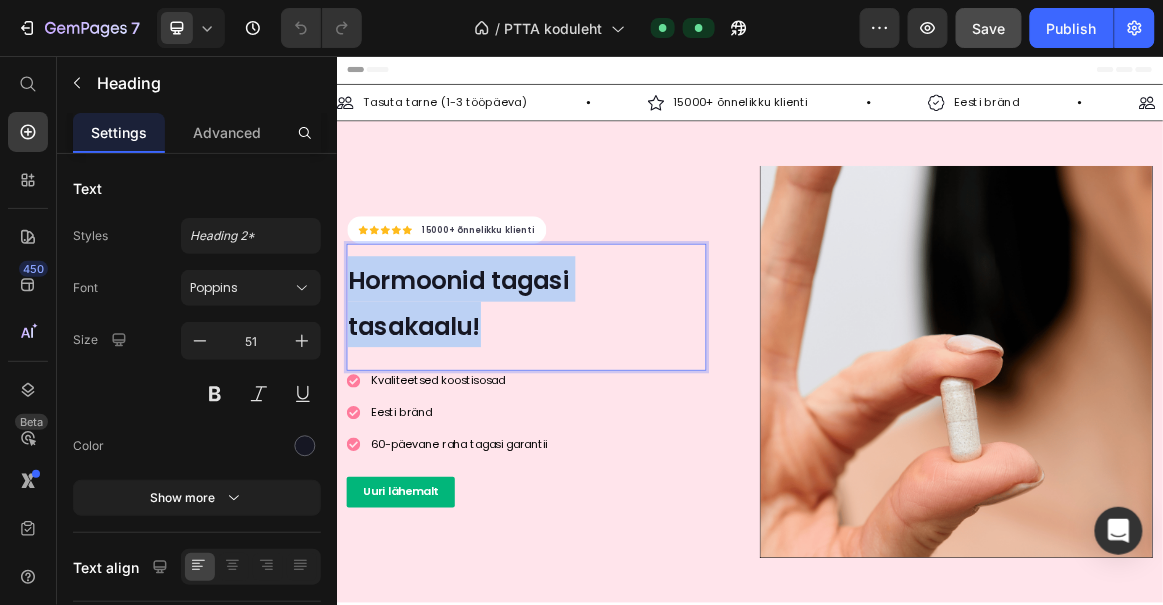 click on "Hormoonid tagasi tasakaalu!" at bounding box center [514, 414] 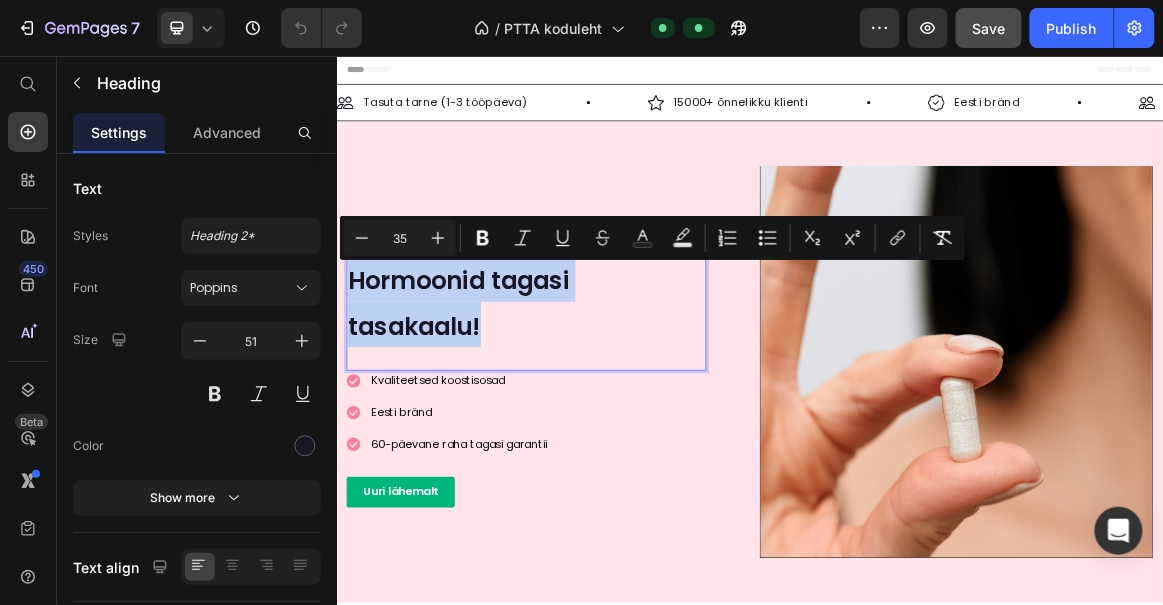 click on "Hormoonid tagasi tasakaalu!" at bounding box center (612, 412) 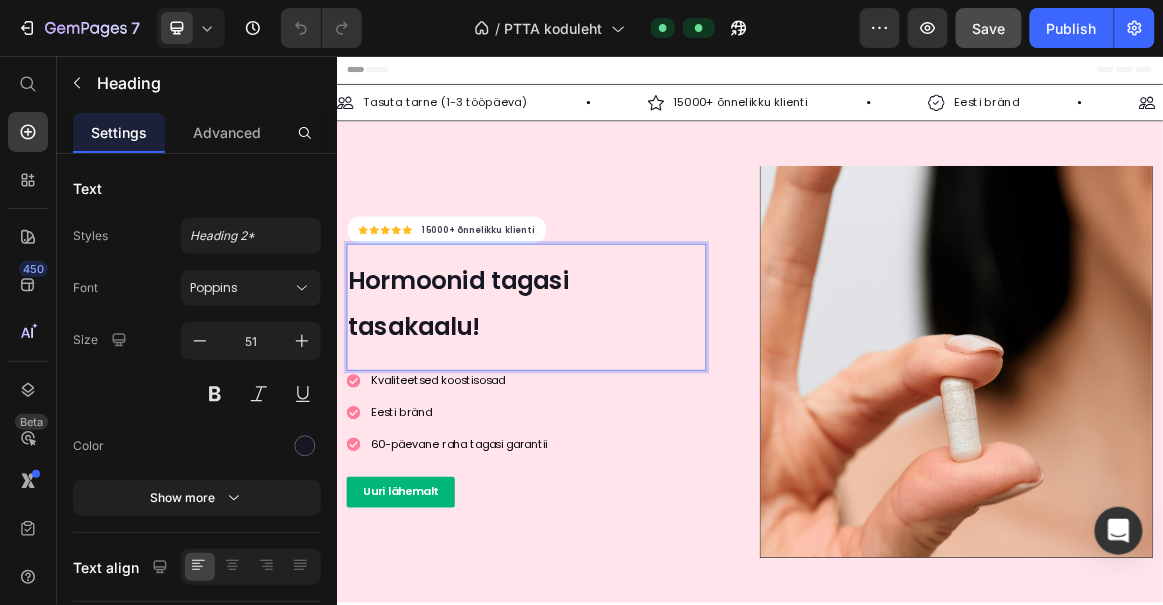 click on "Hormoonid tagasi tasakaalu!" at bounding box center (514, 414) 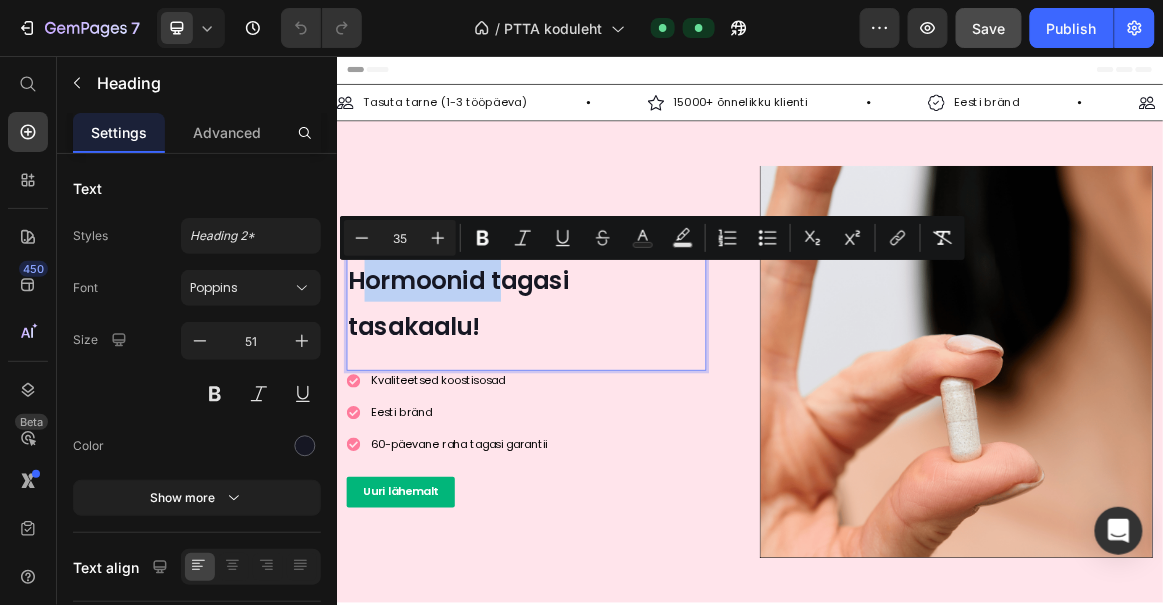 drag, startPoint x: 581, startPoint y: 376, endPoint x: 383, endPoint y: 383, distance: 198.1237 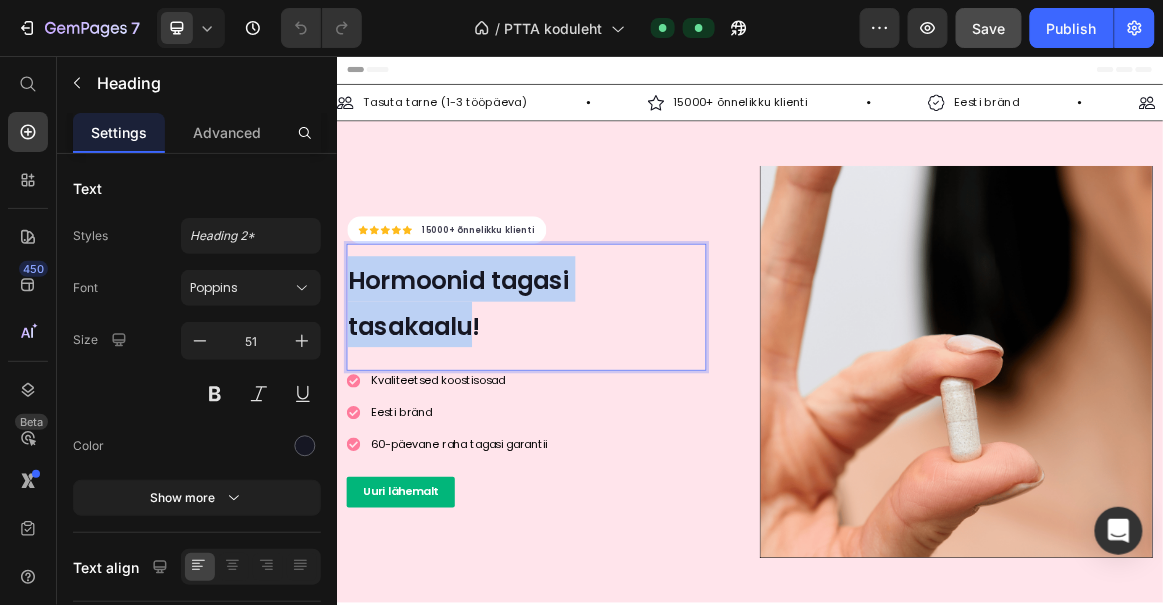 drag, startPoint x: 536, startPoint y: 442, endPoint x: 366, endPoint y: 368, distance: 185.40765 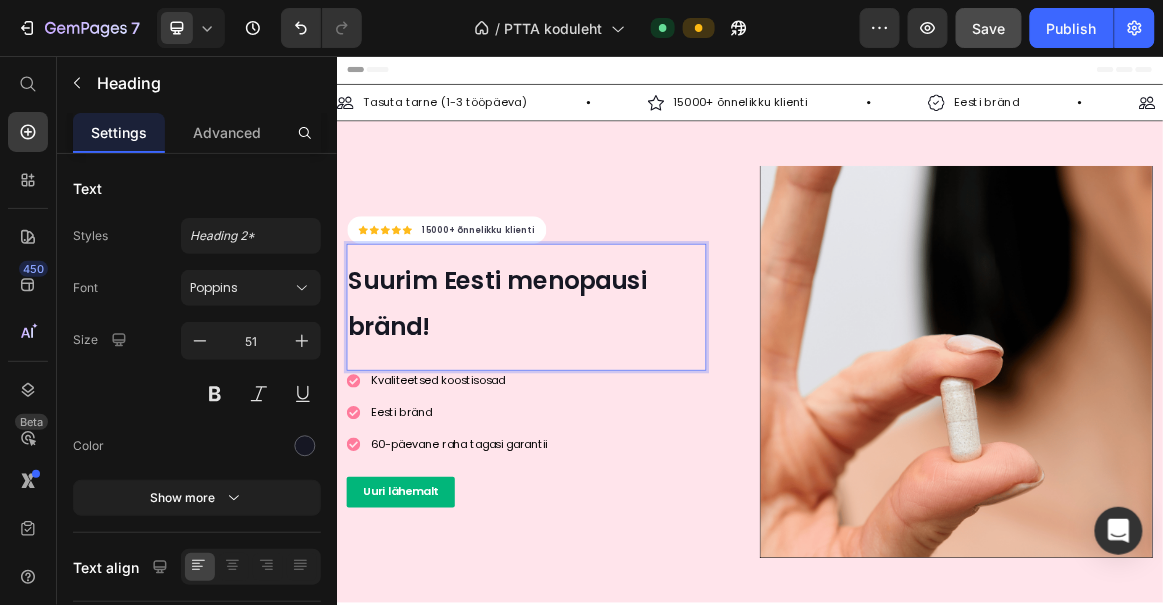 click on "Suurim Eesti menopausi bränd!" at bounding box center (612, 412) 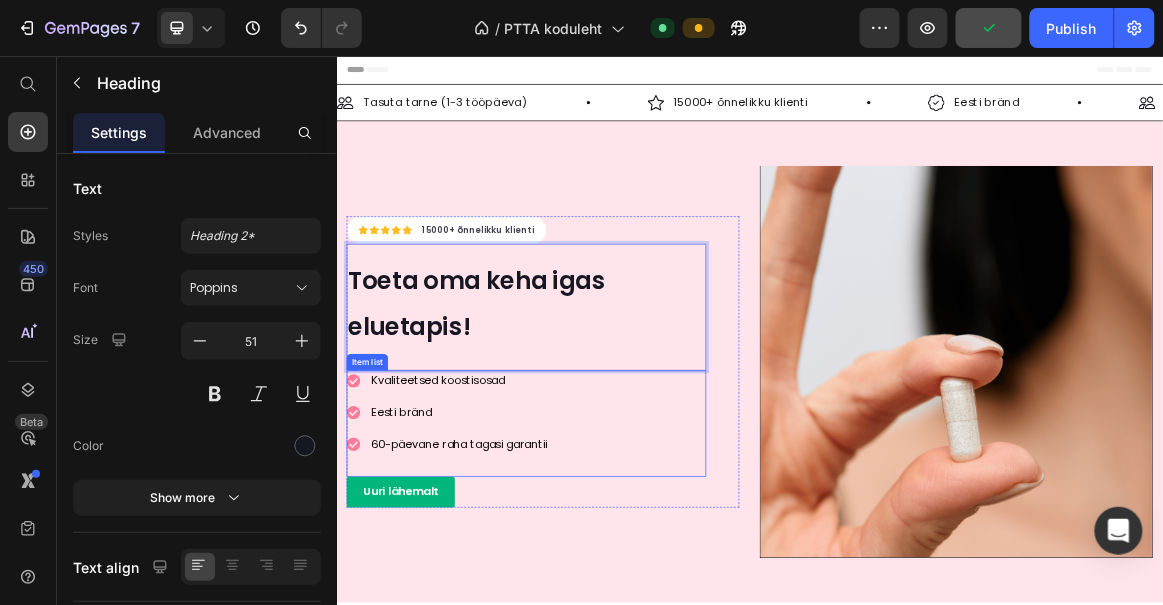 click on "Kvaliteetsed koostisosad Eesti bränd 60-päevane raha tagasi garantii" at bounding box center [612, 573] 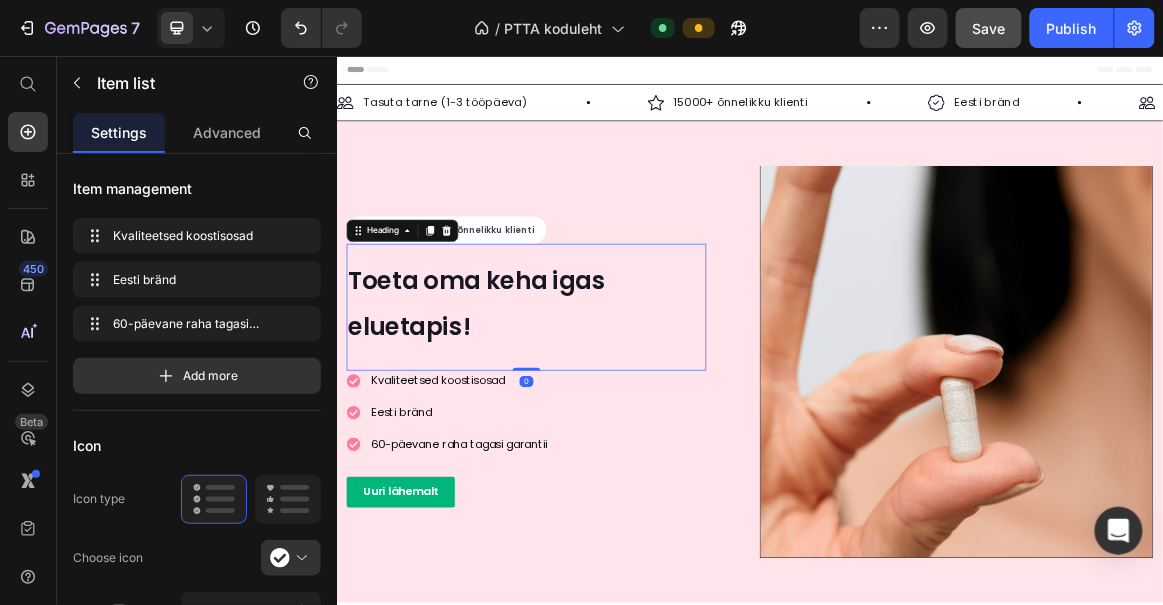 click on "⁠⁠⁠⁠⁠⁠⁠ Toeta oma keha igas eluetapis!" at bounding box center (612, 412) 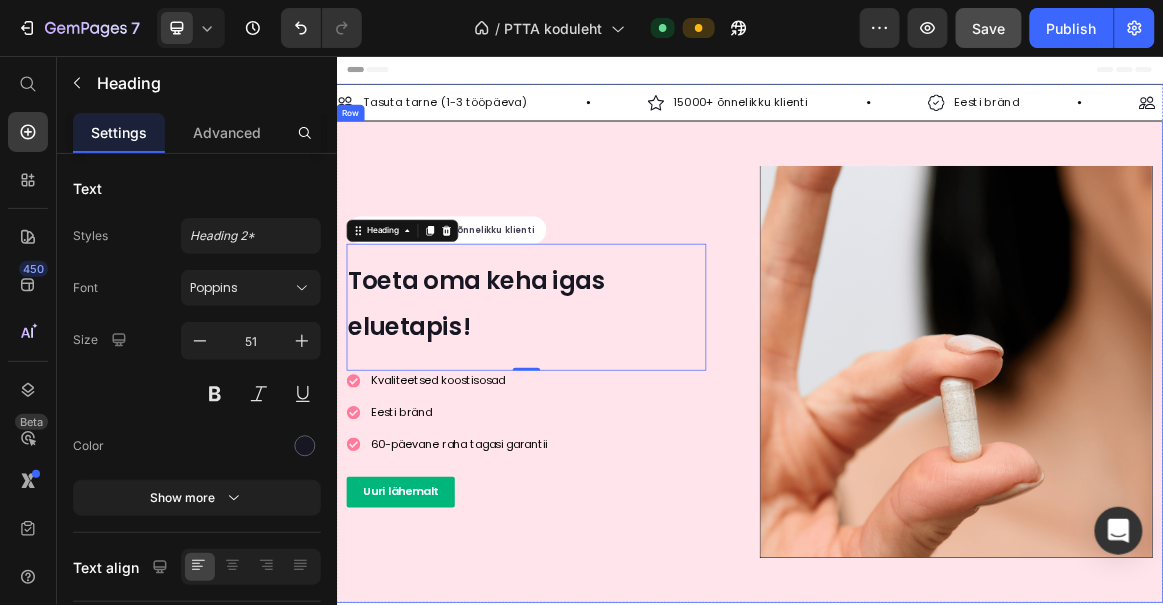 drag, startPoint x: 1402, startPoint y: 78, endPoint x: 1163, endPoint y: 191, distance: 264.36716 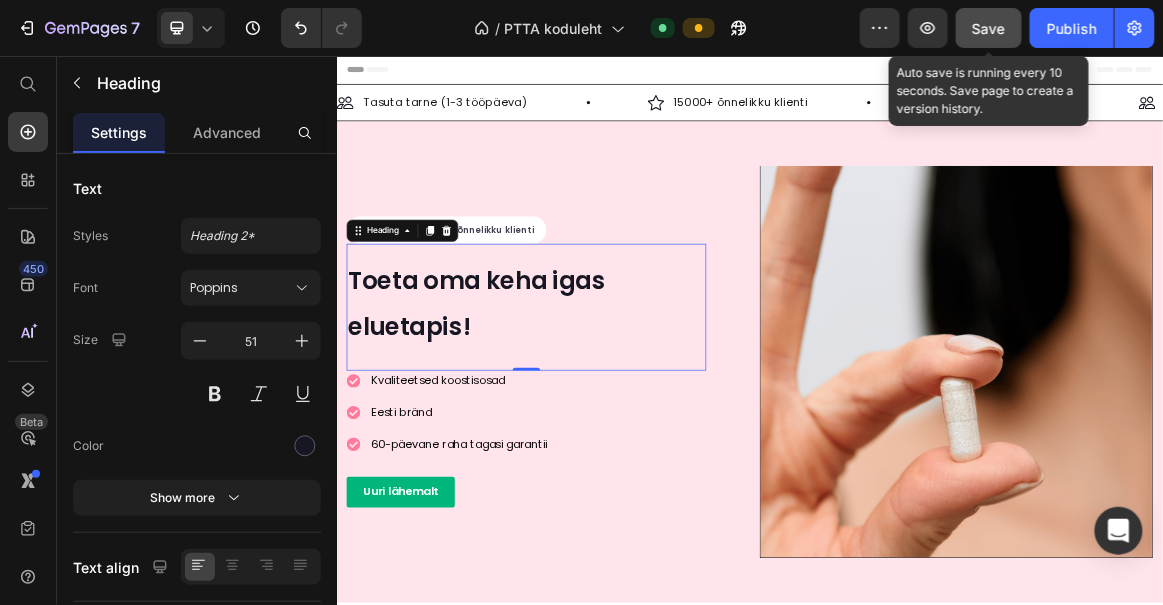 click on "Save" 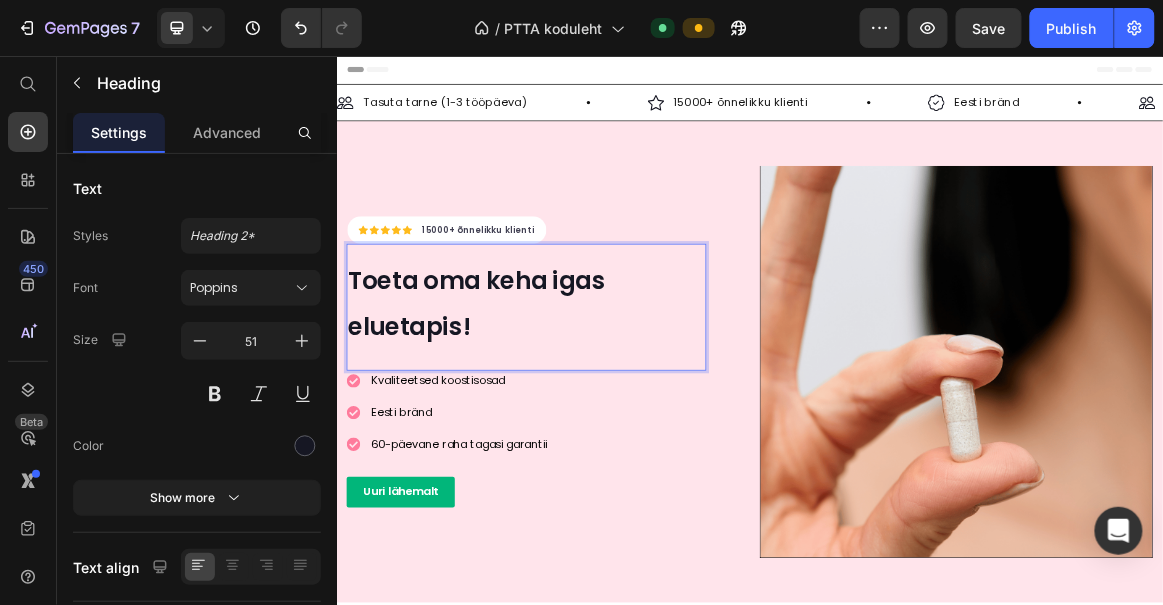 click on "Toeta oma keha igas eluetapis!" at bounding box center [540, 414] 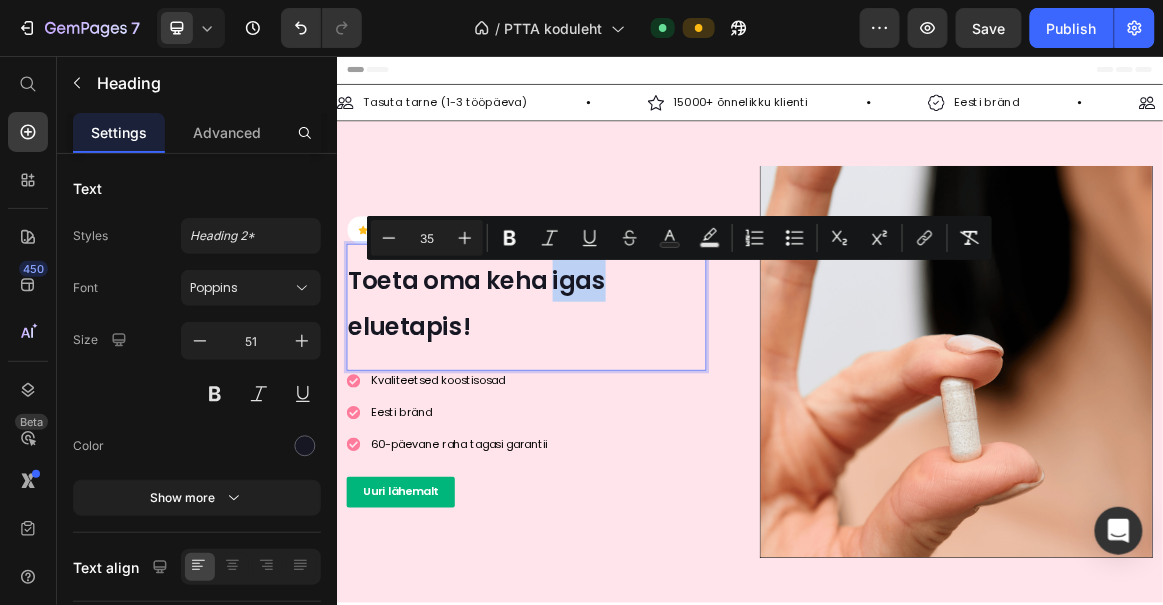drag, startPoint x: 746, startPoint y: 374, endPoint x: 652, endPoint y: 376, distance: 94.02127 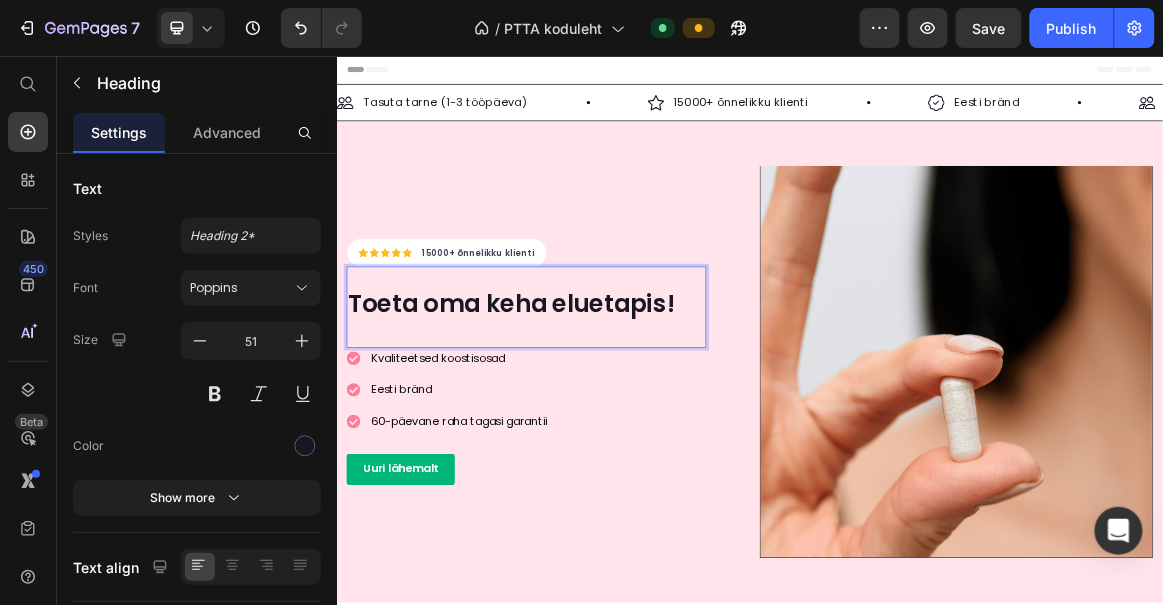 click on "Toeta oma keha eluetapis!" at bounding box center [590, 414] 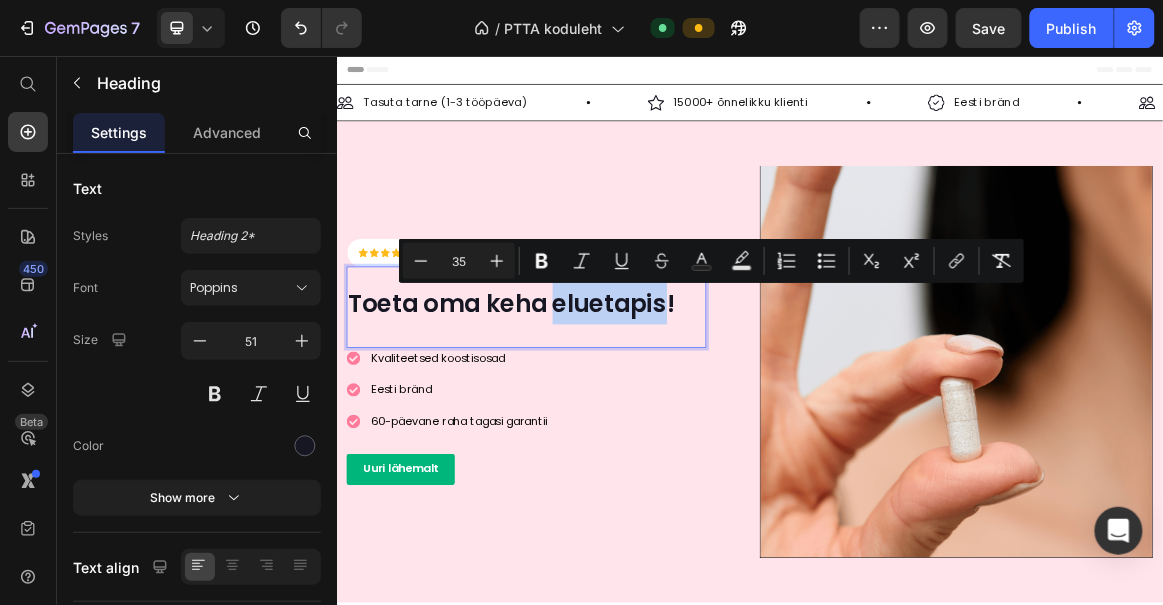drag, startPoint x: 651, startPoint y: 413, endPoint x: 828, endPoint y: 408, distance: 177.0706 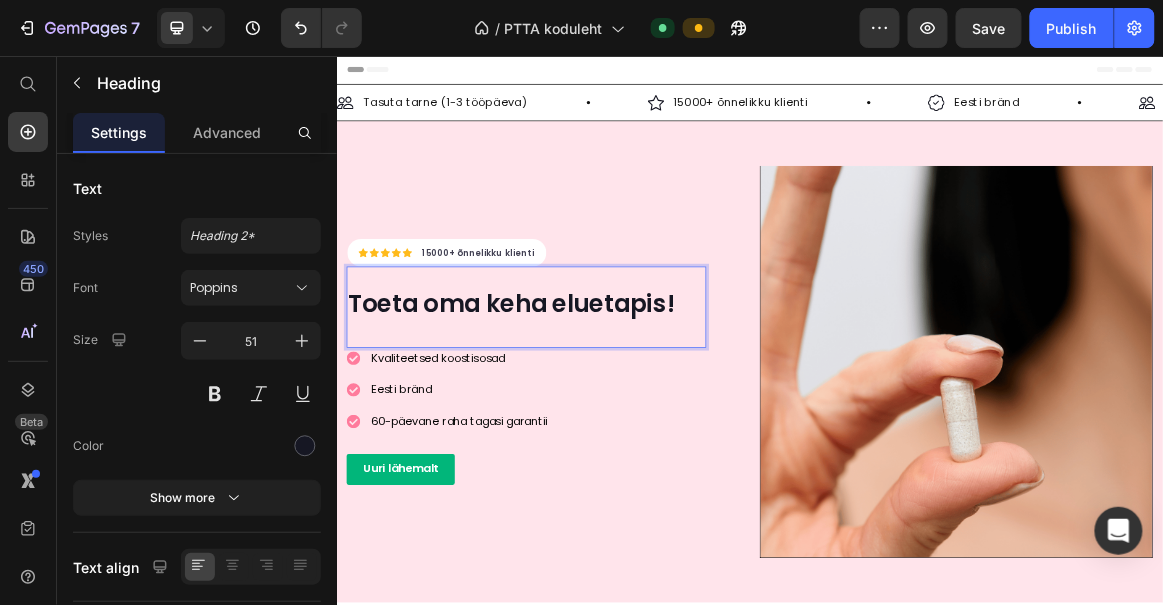 click on "Toeta oma keha eluetapis!" at bounding box center (590, 414) 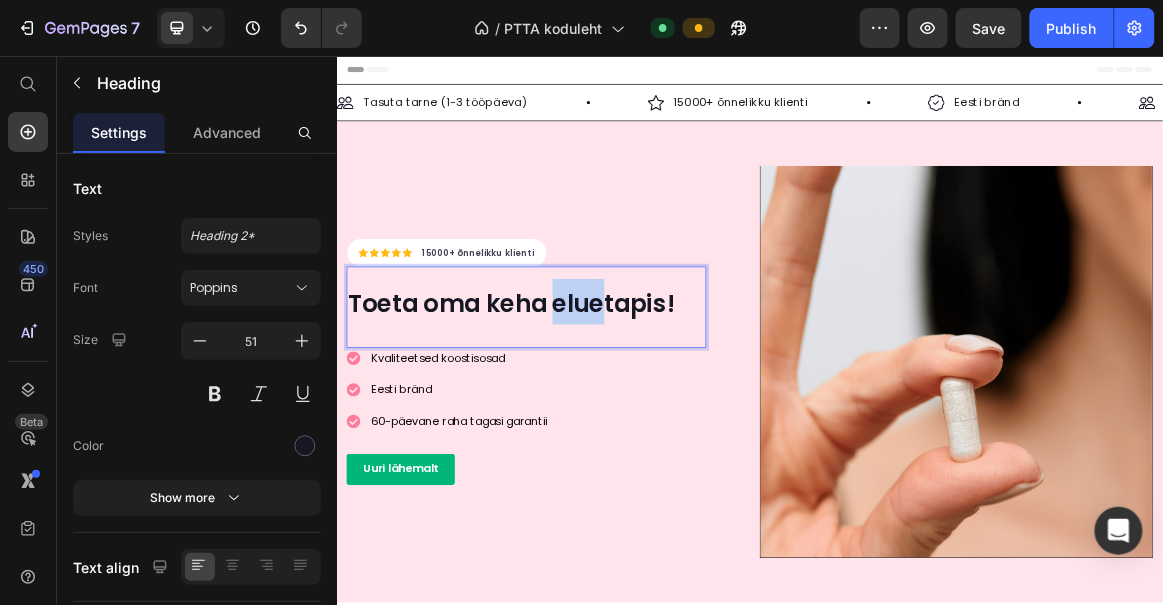 drag, startPoint x: 658, startPoint y: 411, endPoint x: 724, endPoint y: 410, distance: 66.007576 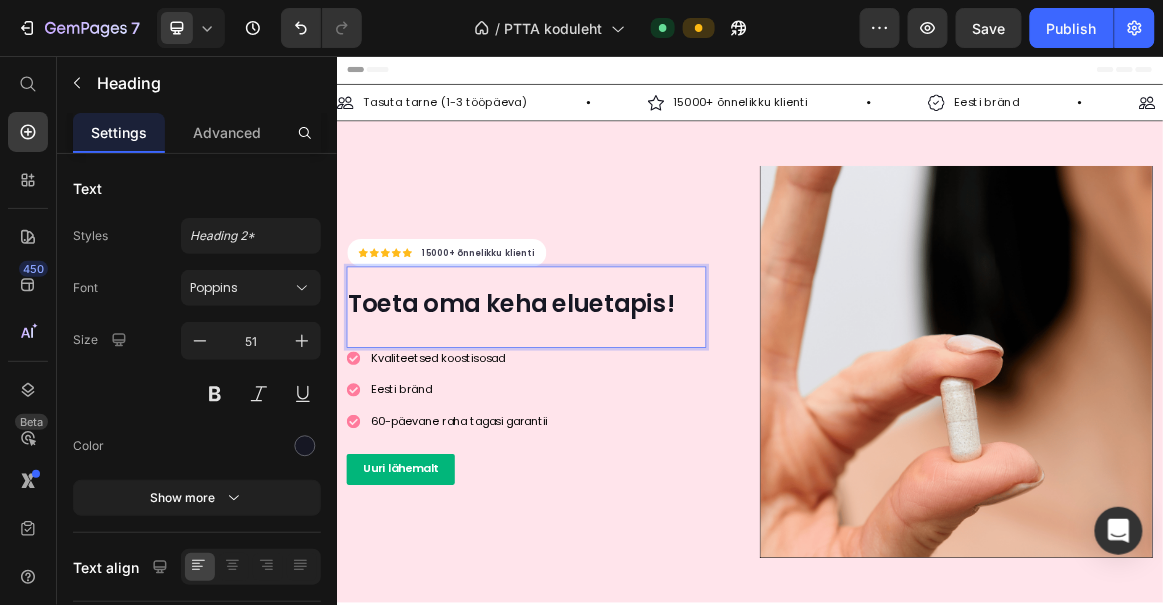click on "Toeta oma keha eluetapis!" at bounding box center (590, 414) 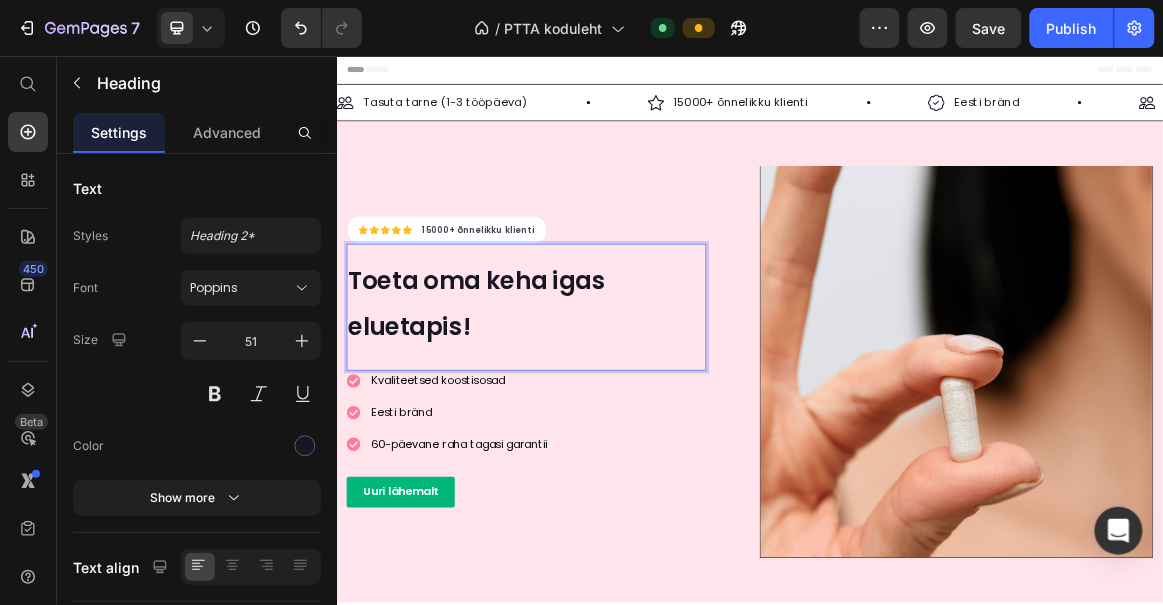 click on "Toeta oma keha igas eluetapis!" at bounding box center [612, 412] 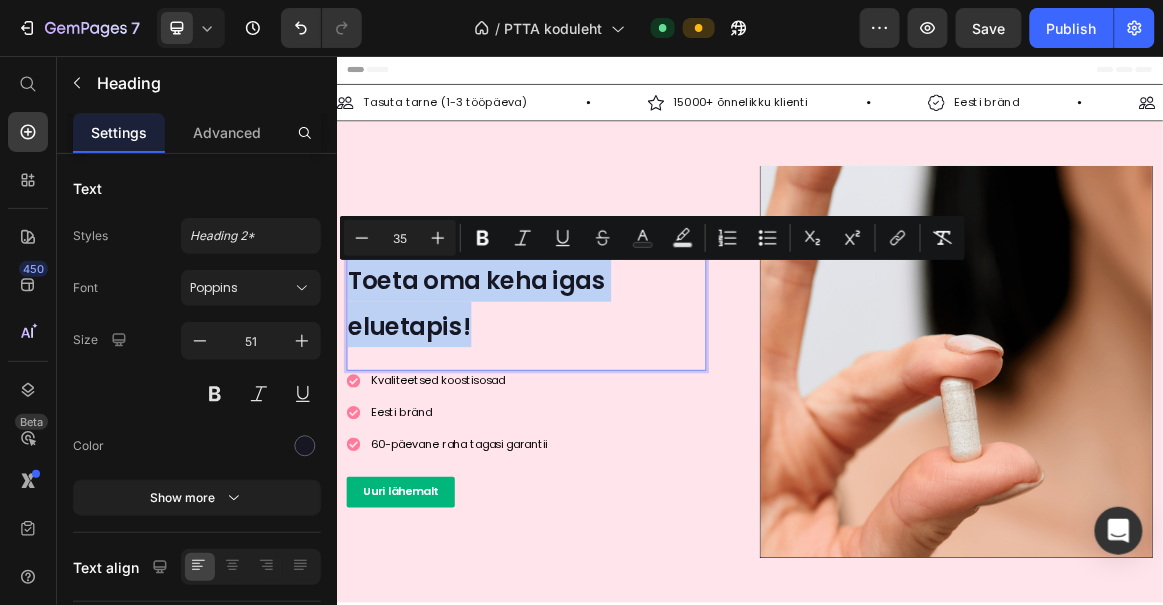 drag, startPoint x: 561, startPoint y: 435, endPoint x: 352, endPoint y: 373, distance: 218.00229 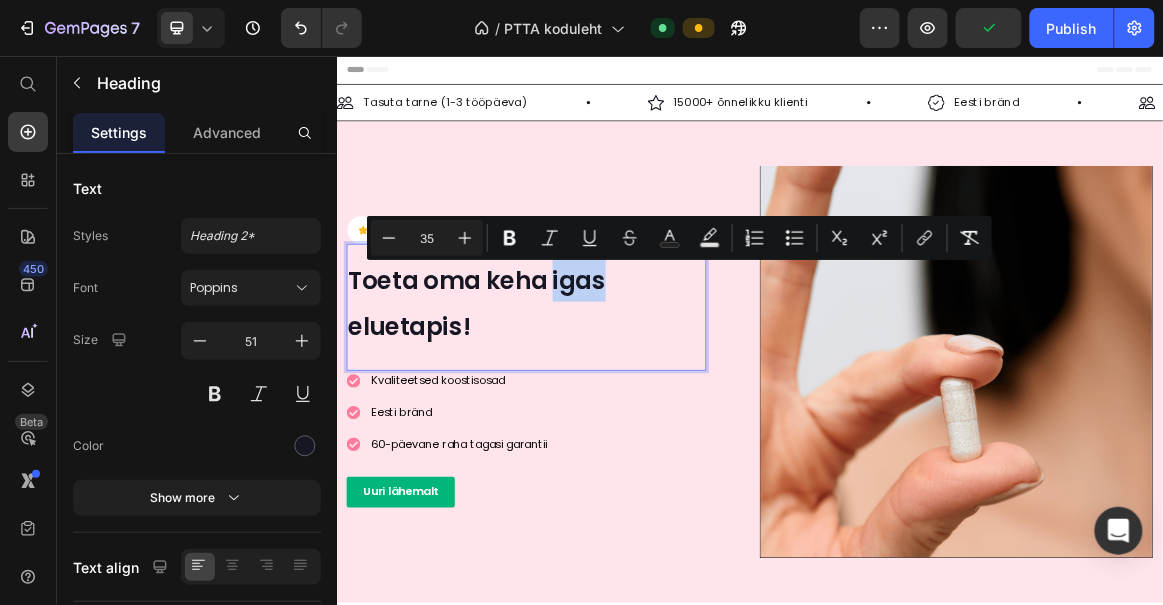 drag, startPoint x: 738, startPoint y: 365, endPoint x: 658, endPoint y: 365, distance: 80 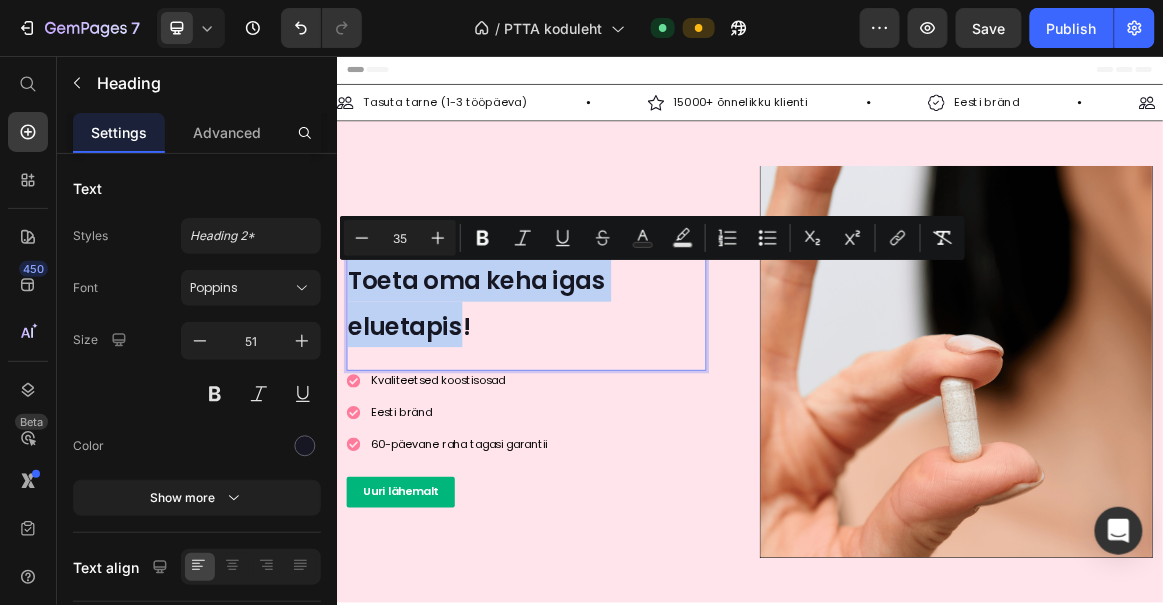 drag, startPoint x: 522, startPoint y: 441, endPoint x: 357, endPoint y: 371, distance: 179.23448 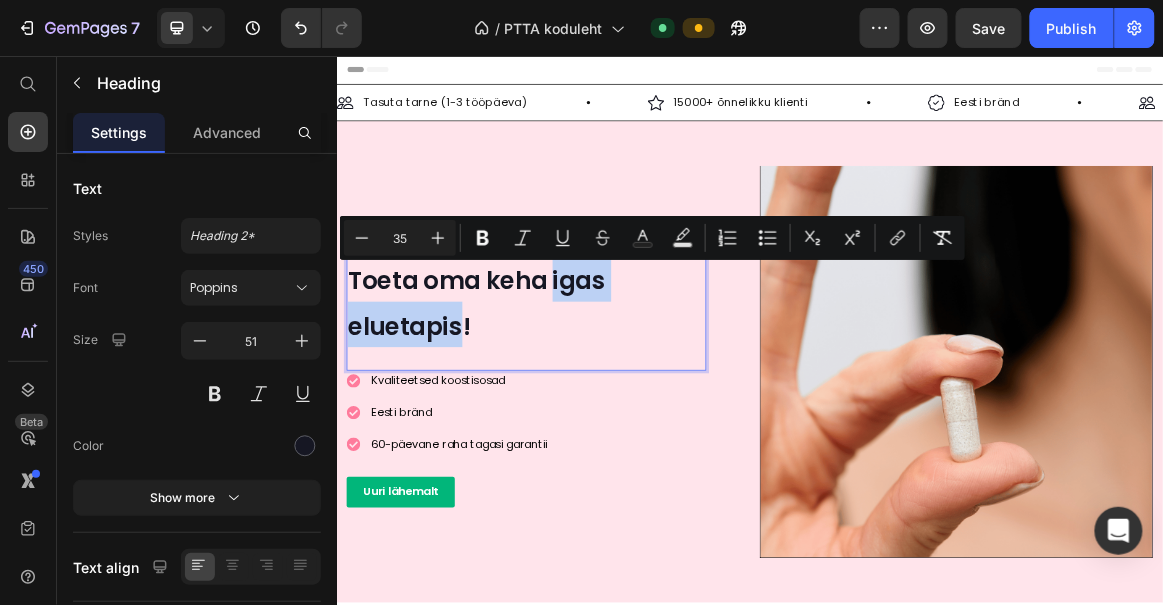 drag, startPoint x: 524, startPoint y: 453, endPoint x: 658, endPoint y: 369, distance: 158.15182 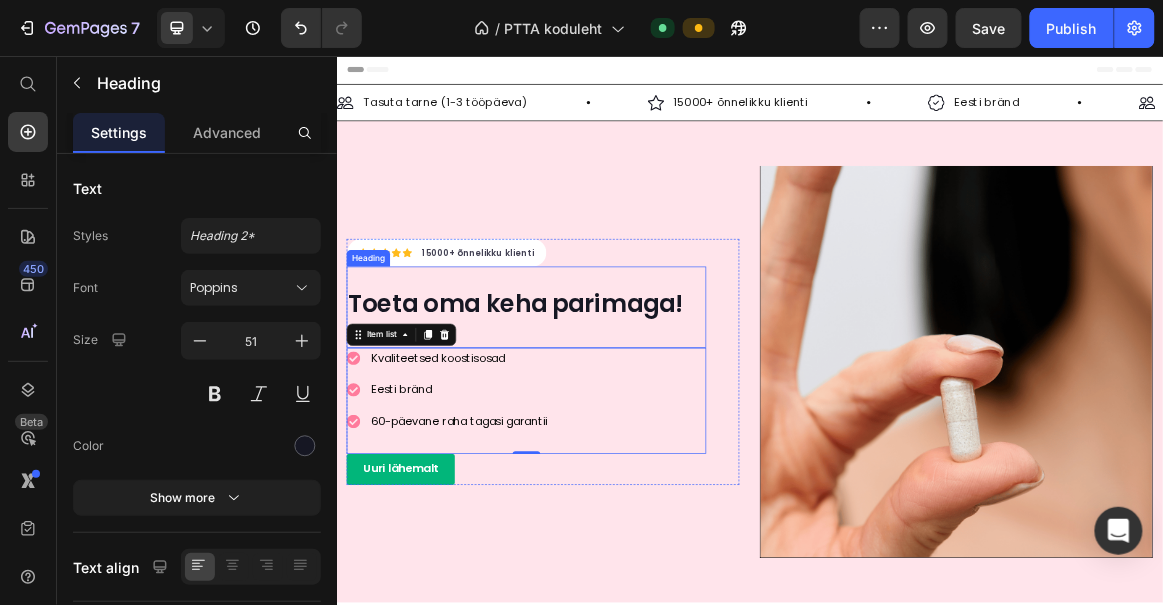 click on "Toeta oma keha parimaga!" at bounding box center [596, 414] 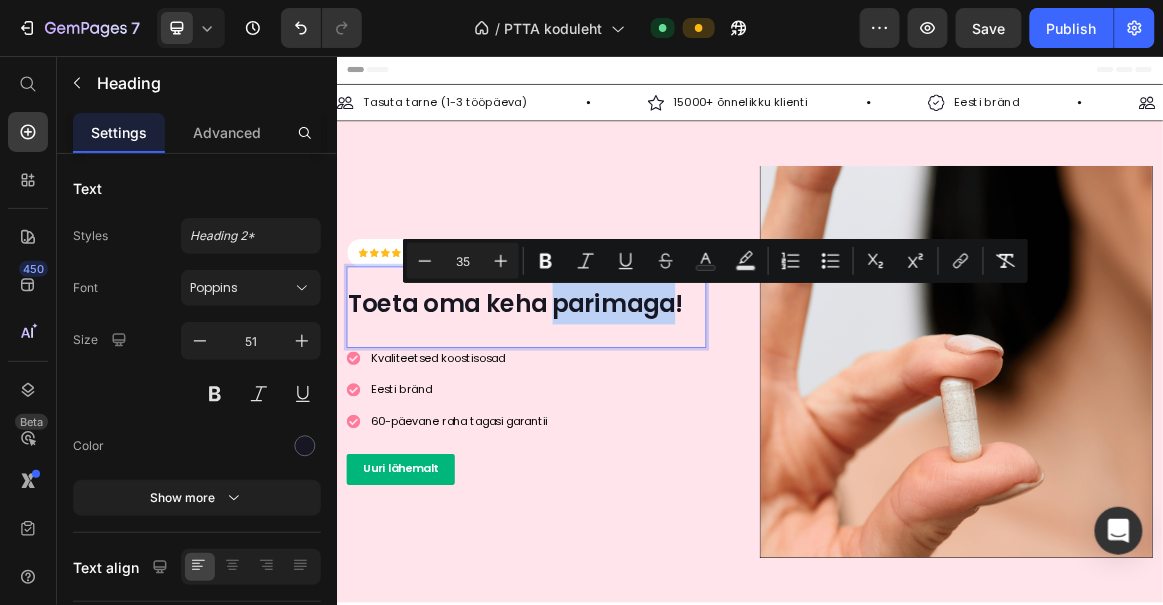 drag, startPoint x: 662, startPoint y: 425, endPoint x: 830, endPoint y: 413, distance: 168.42802 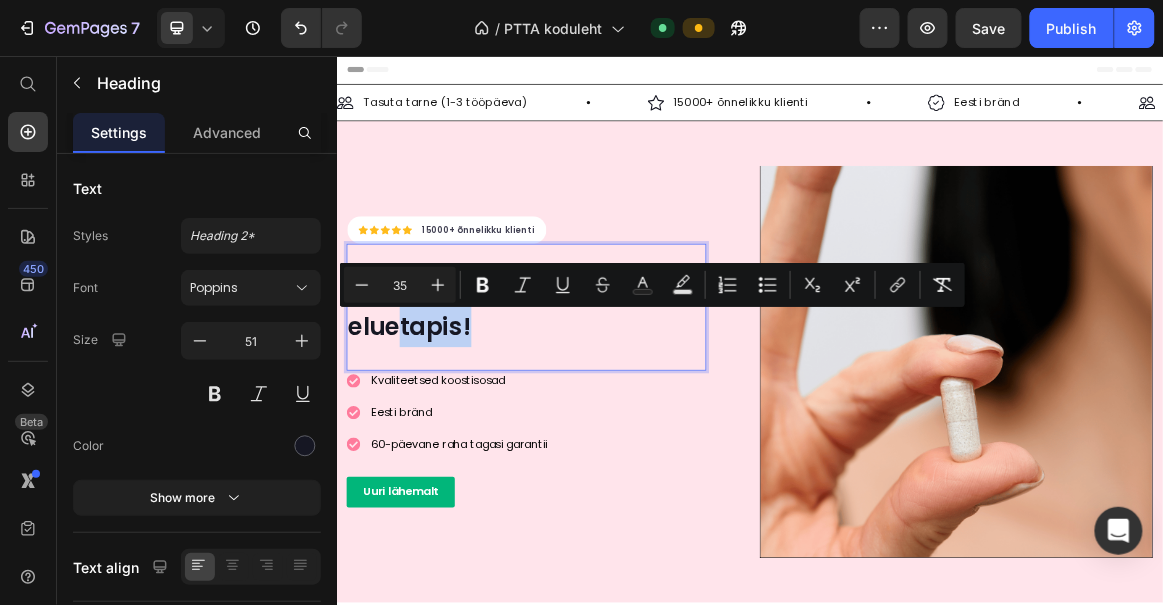 drag, startPoint x: 549, startPoint y: 451, endPoint x: 431, endPoint y: 422, distance: 121.511314 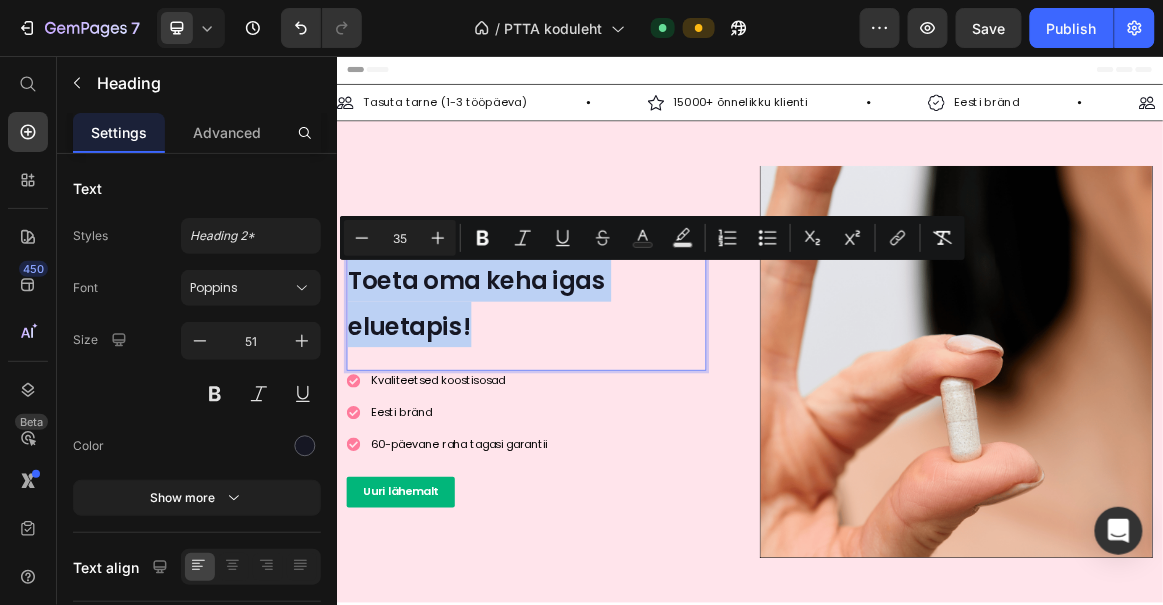 drag, startPoint x: 356, startPoint y: 375, endPoint x: 564, endPoint y: 442, distance: 218.5246 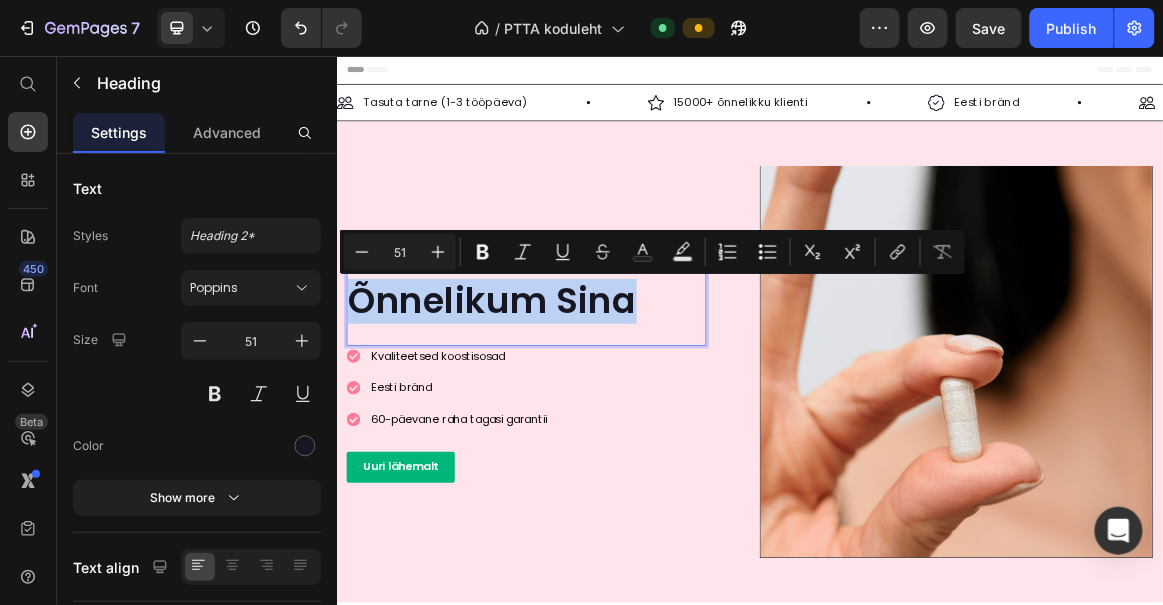 drag, startPoint x: 766, startPoint y: 410, endPoint x: 368, endPoint y: 420, distance: 398.1256 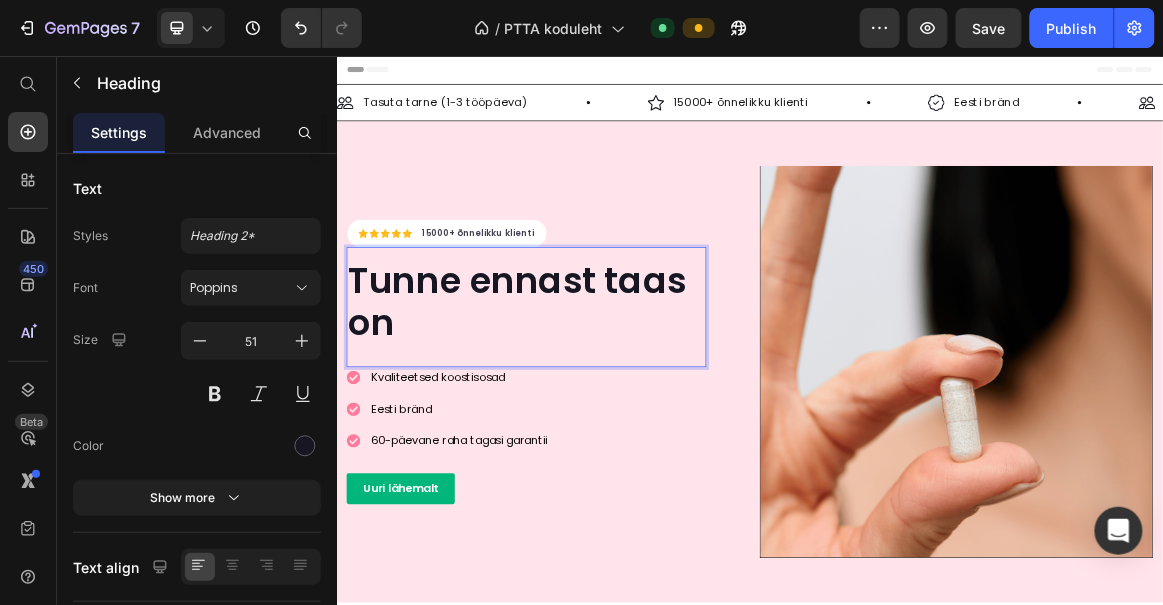 scroll, scrollTop: 0, scrollLeft: 0, axis: both 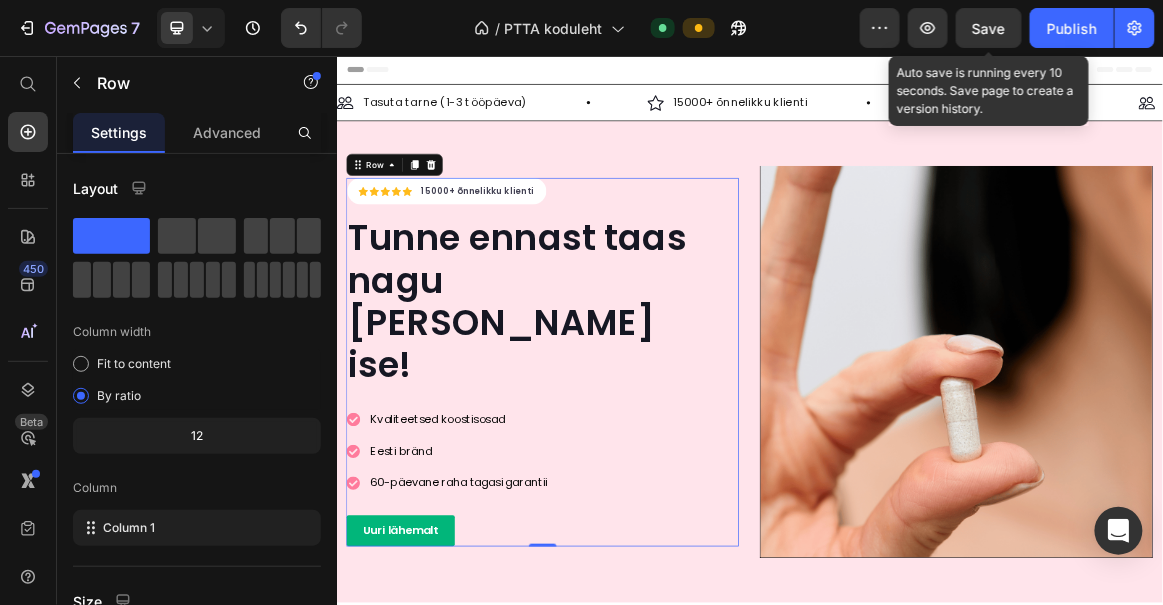 click on "Save" at bounding box center (989, 28) 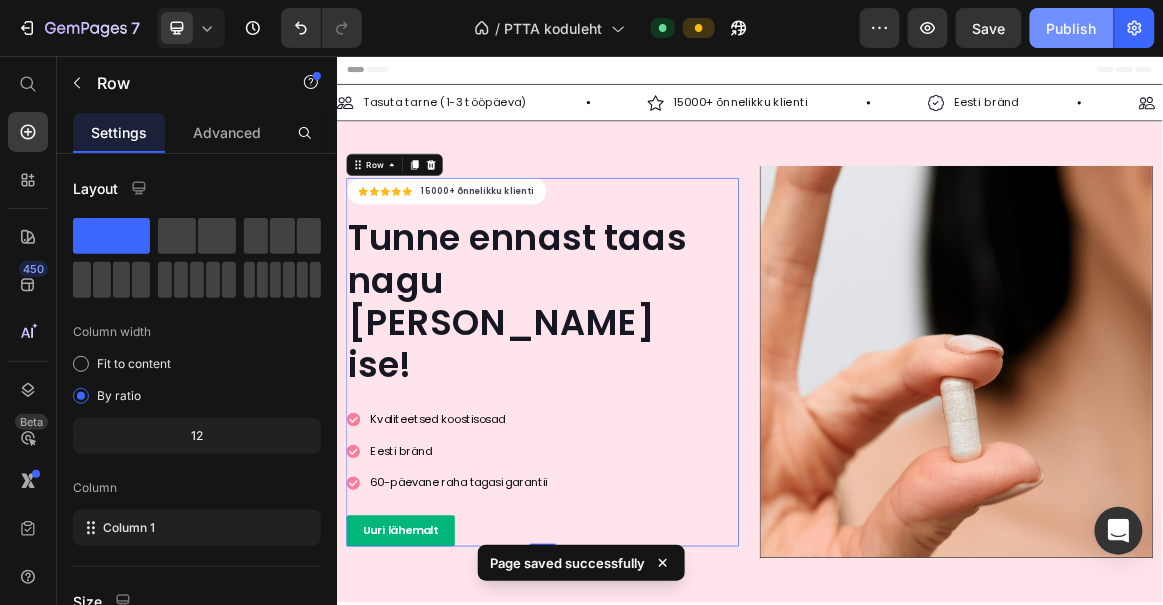 click on "Publish" at bounding box center [1072, 28] 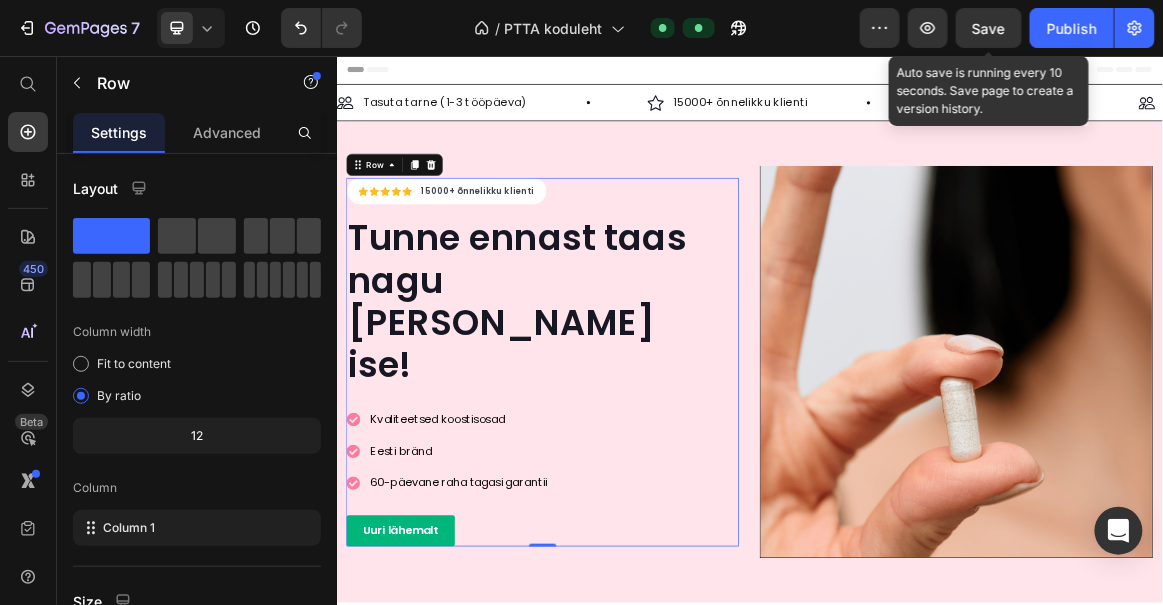 click on "Save" at bounding box center (989, 28) 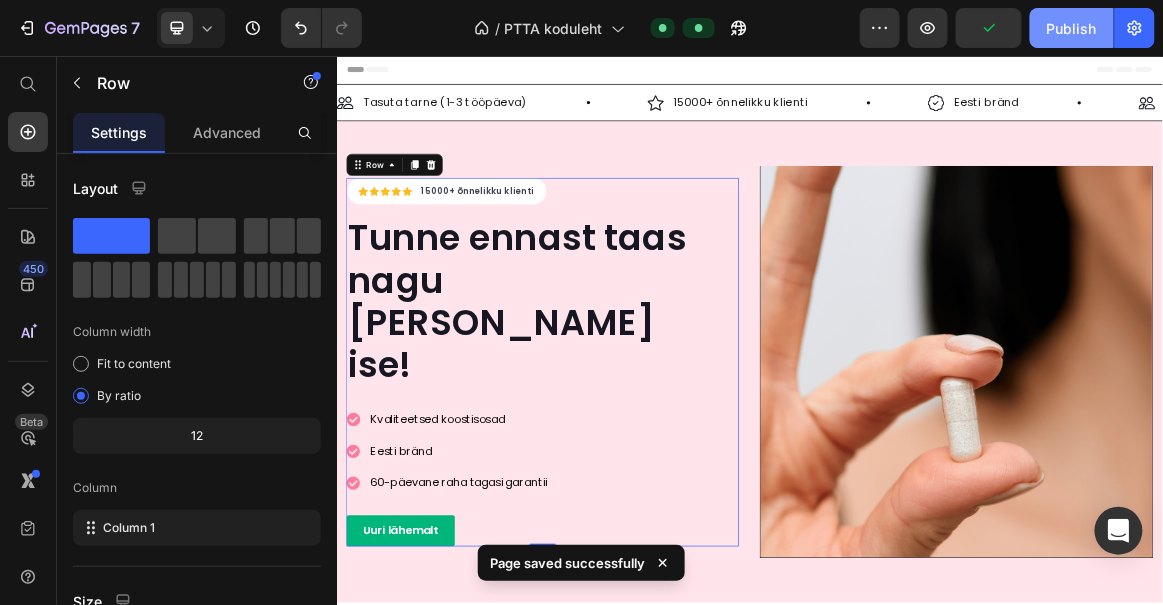 click on "Publish" at bounding box center [1072, 28] 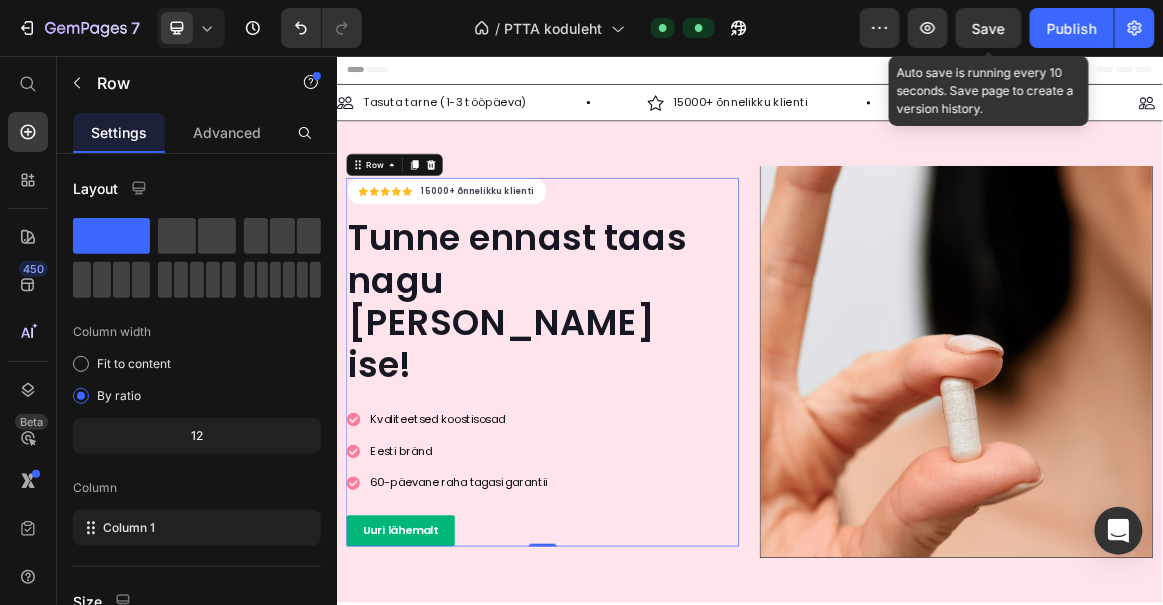 click on "Save" at bounding box center [989, 28] 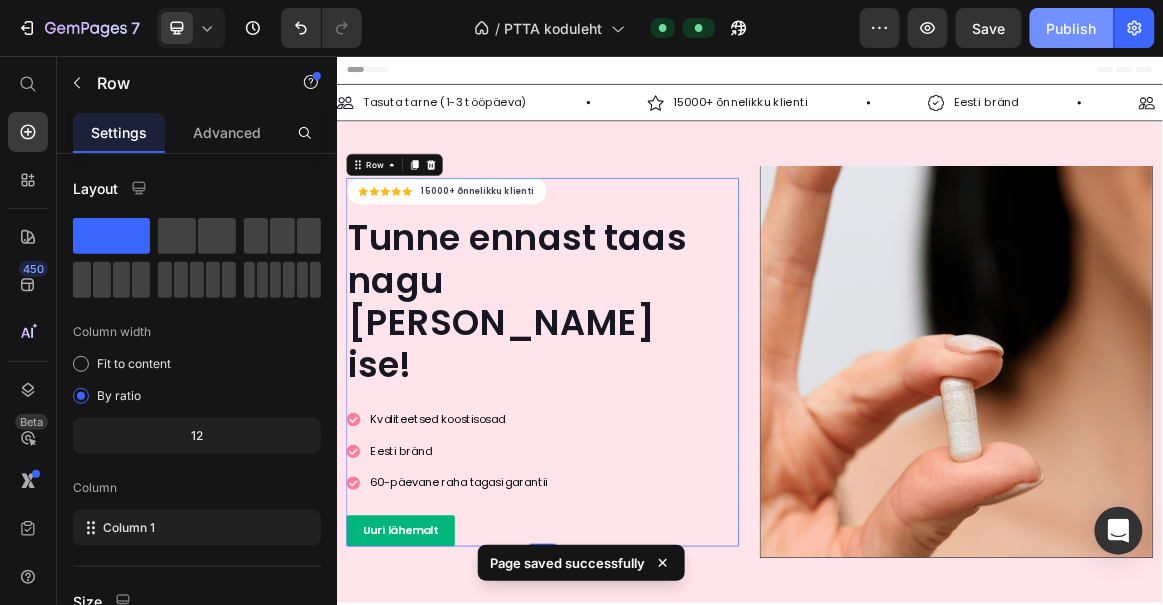 click on "Publish" at bounding box center [1072, 28] 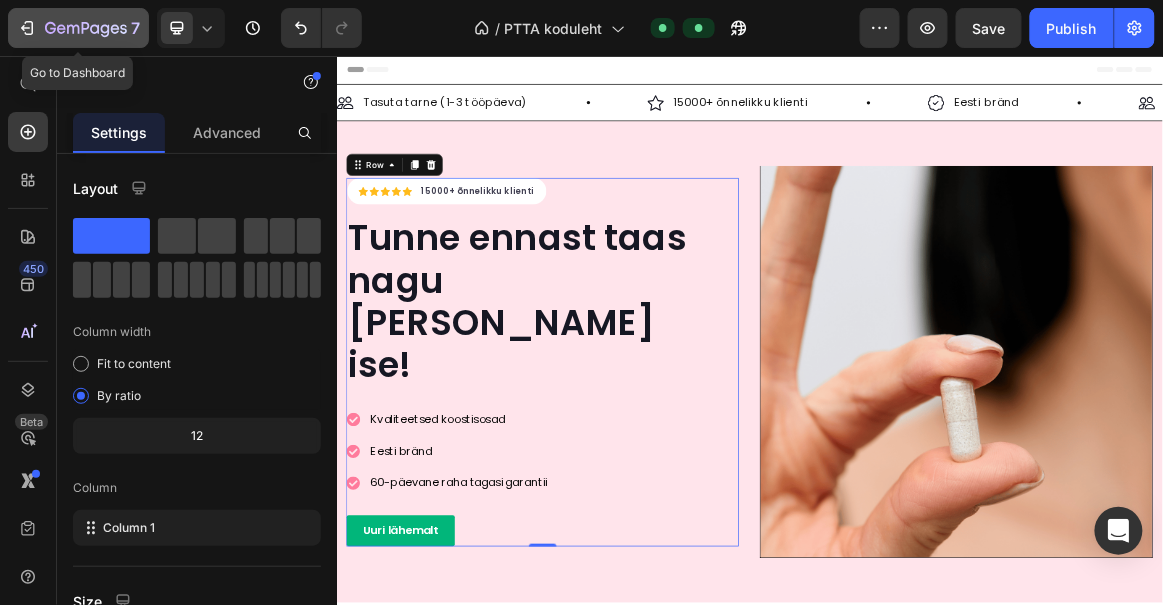 click on "7" at bounding box center [78, 28] 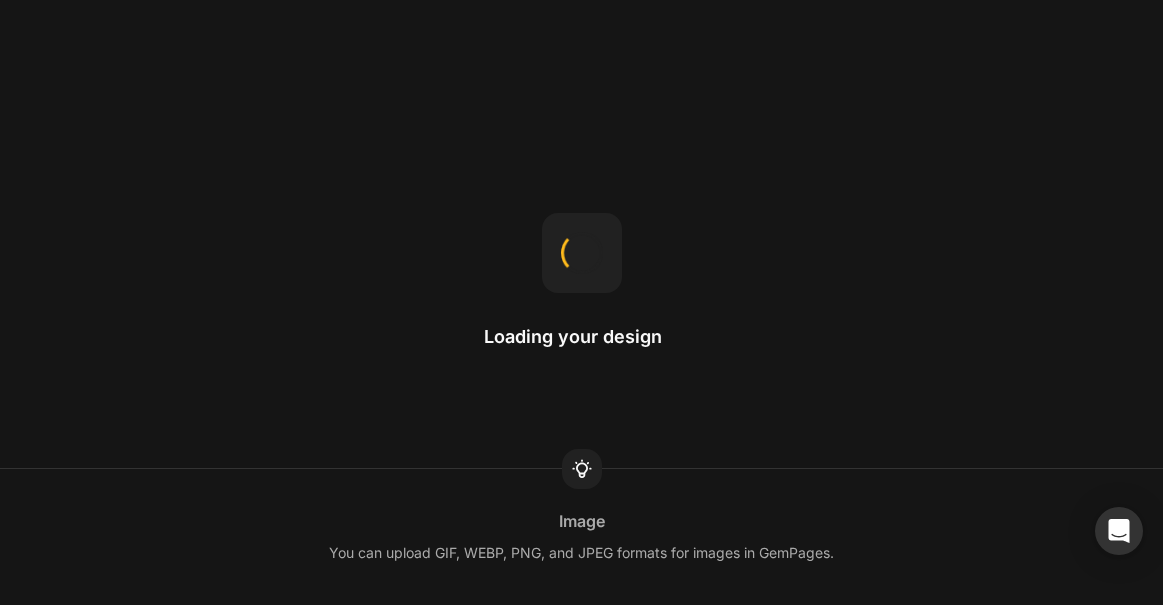 scroll, scrollTop: 0, scrollLeft: 0, axis: both 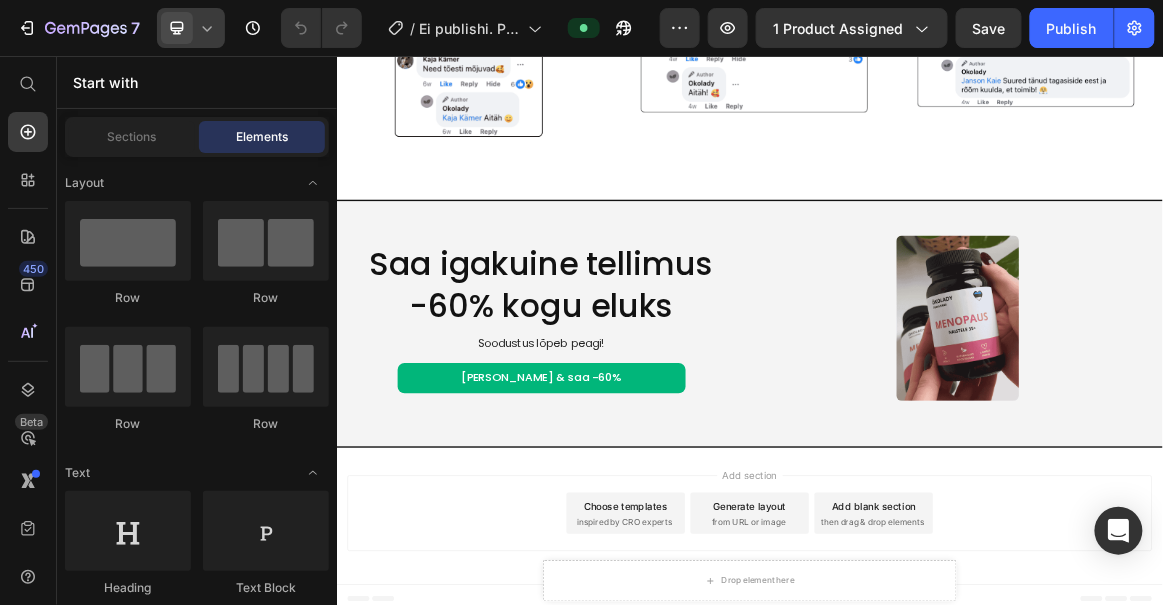 click at bounding box center [177, 28] 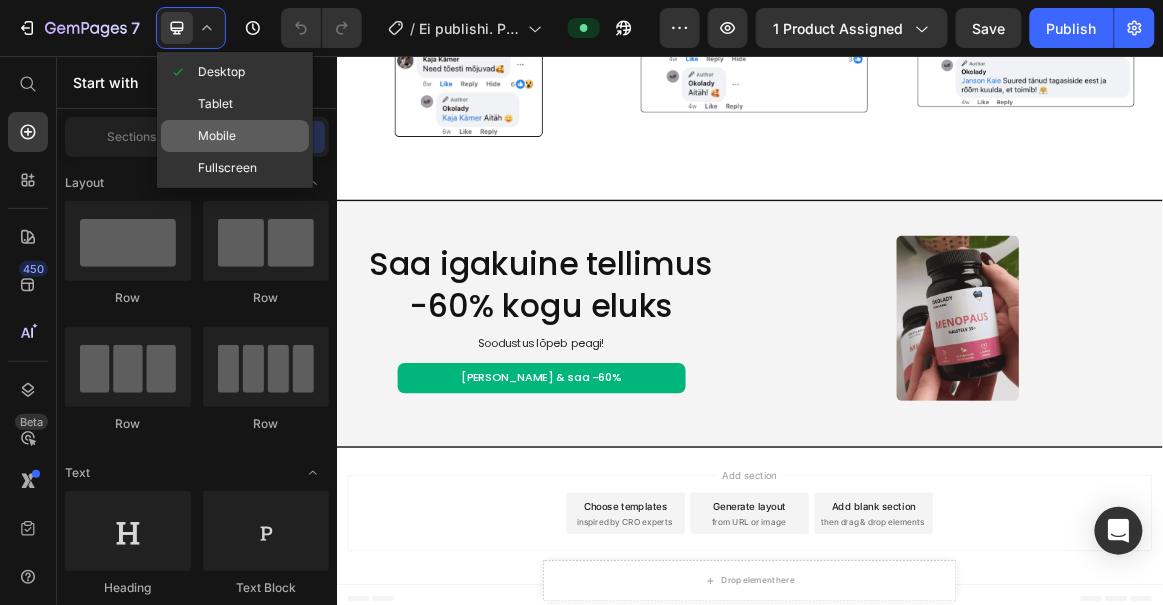 click on "Mobile" at bounding box center [217, 136] 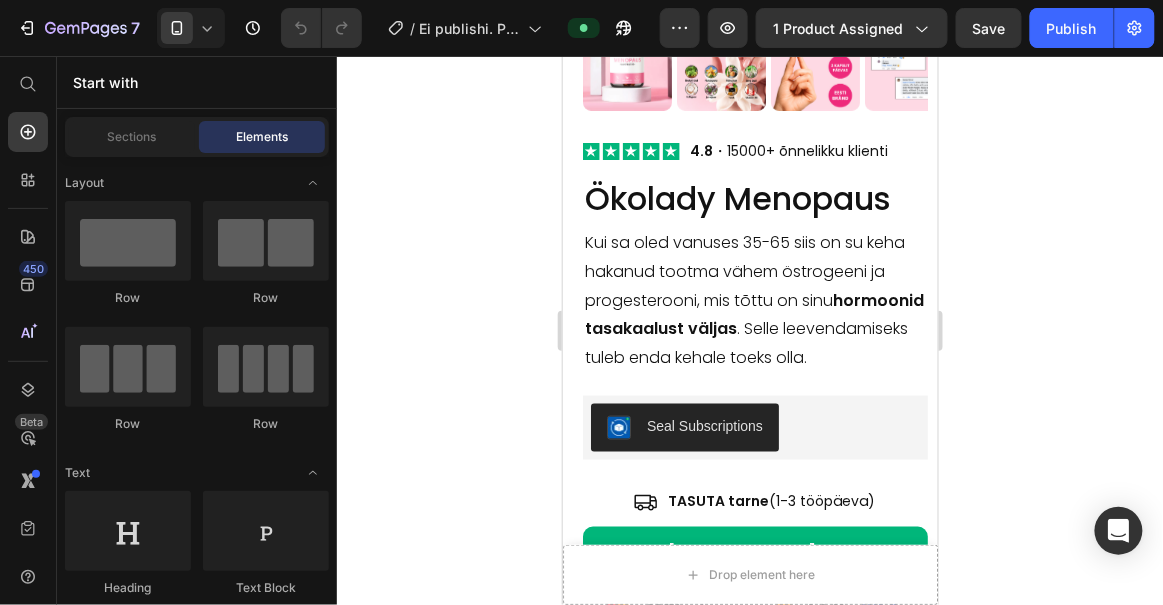 scroll, scrollTop: 0, scrollLeft: 0, axis: both 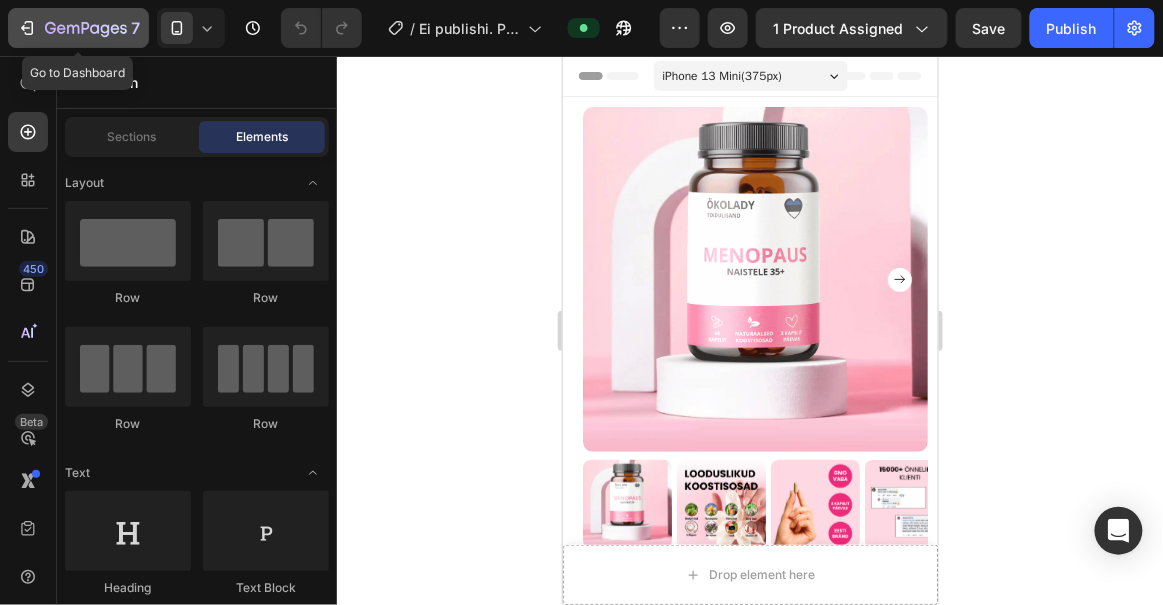 click 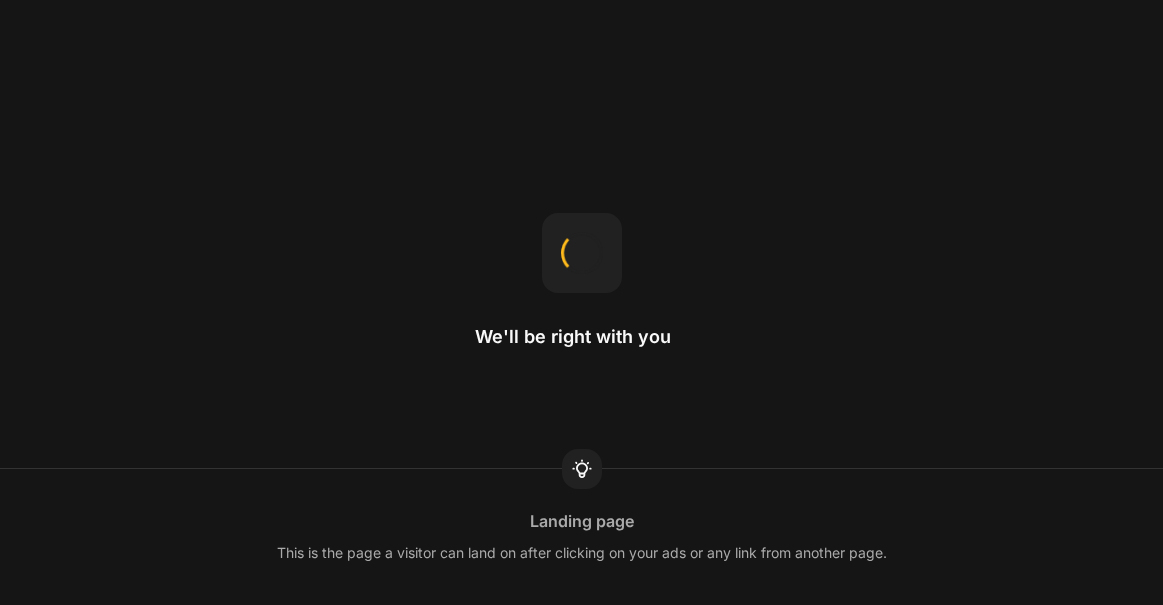 scroll, scrollTop: 0, scrollLeft: 0, axis: both 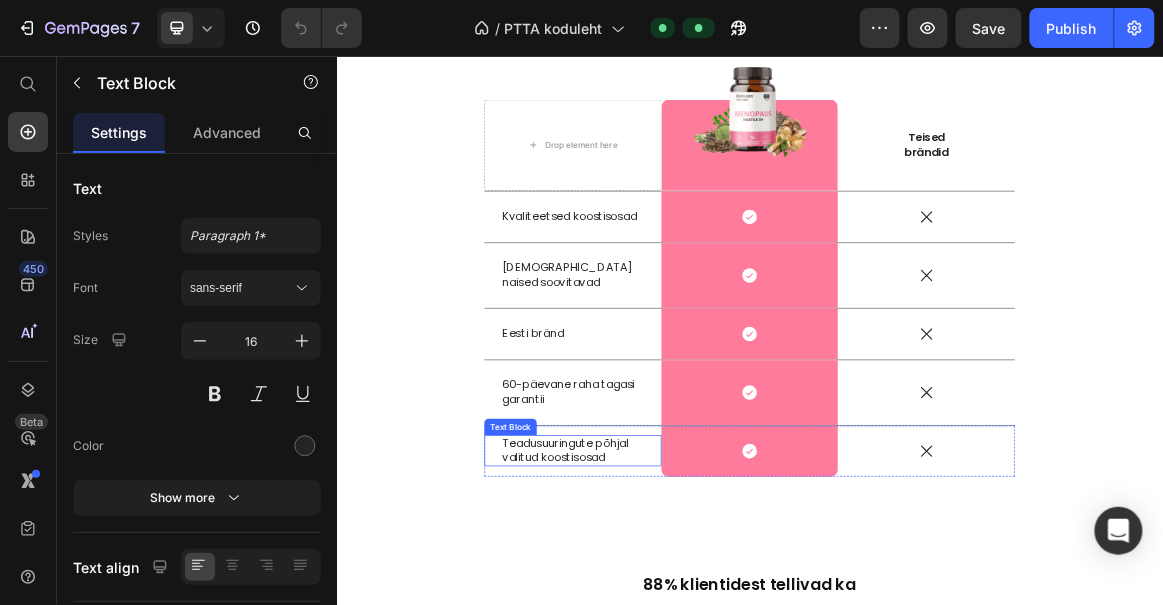 click on "Teadusuuringute põhjal valitud koostisosad" at bounding box center (679, 629) 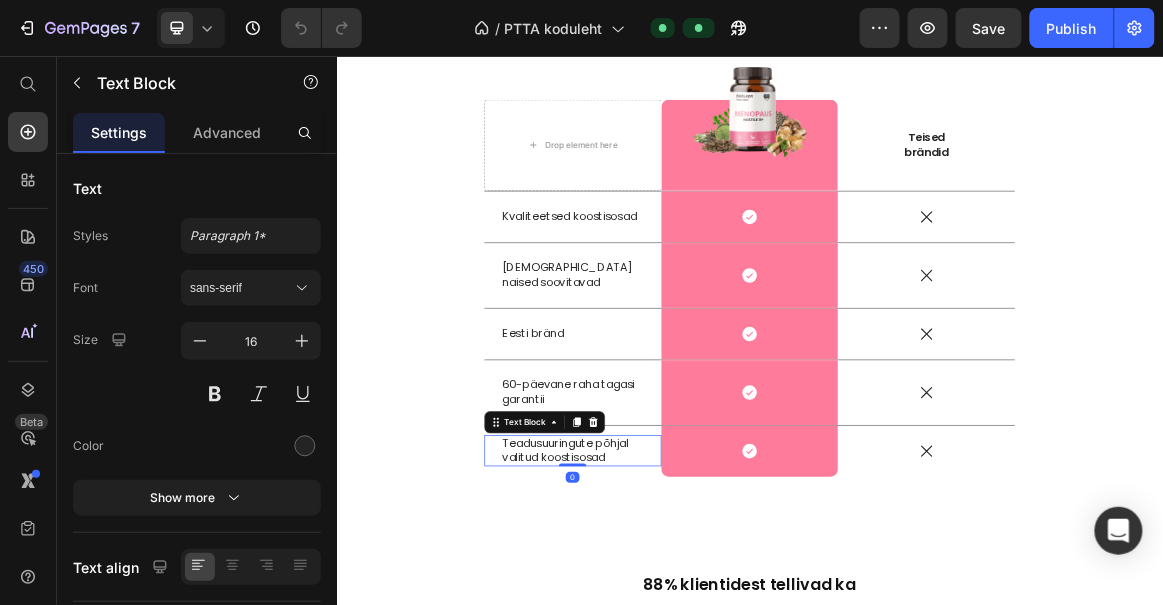click on "Teadusuuringute põhjal valitud koostisosad" at bounding box center (679, 629) 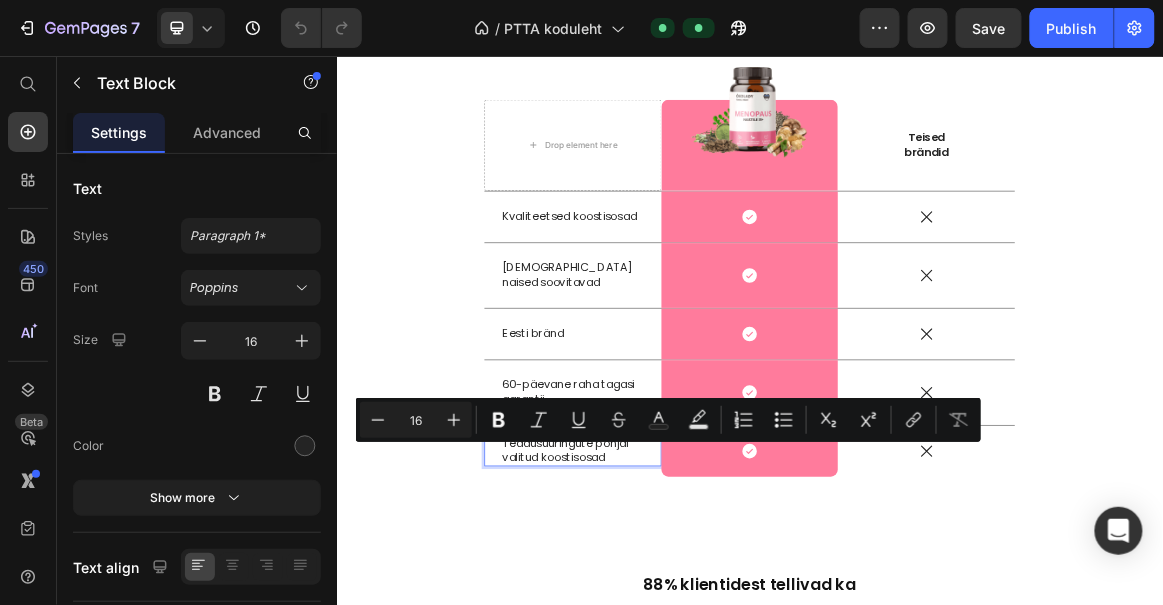 click on "Teadusuuringute põhjal valitud koostisosad" at bounding box center [679, 629] 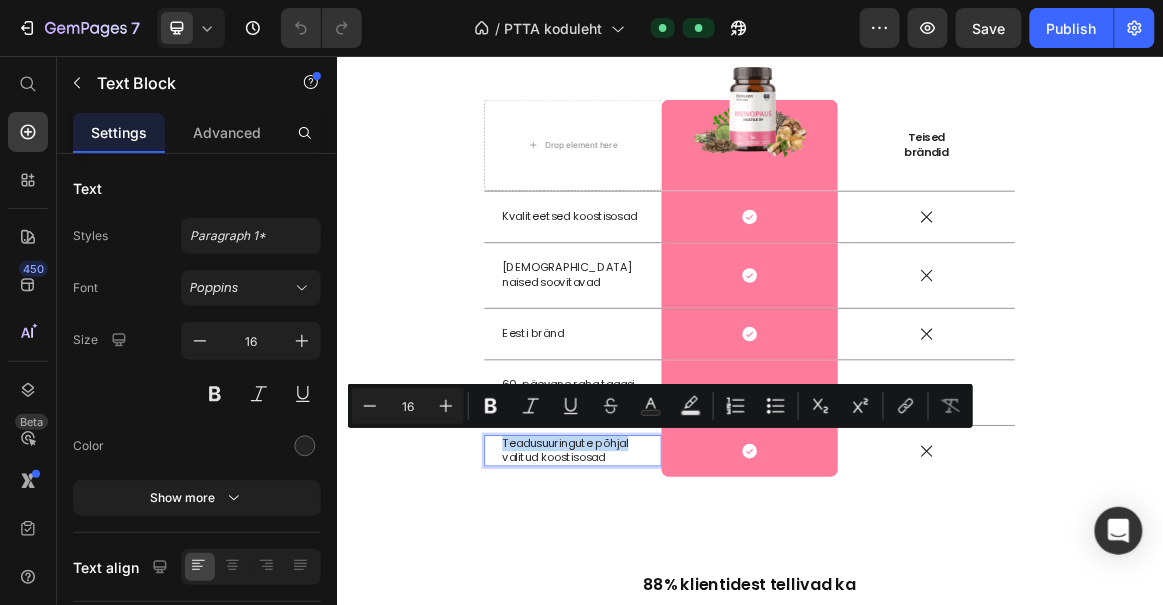drag, startPoint x: 767, startPoint y: 606, endPoint x: 573, endPoint y: 616, distance: 194.25757 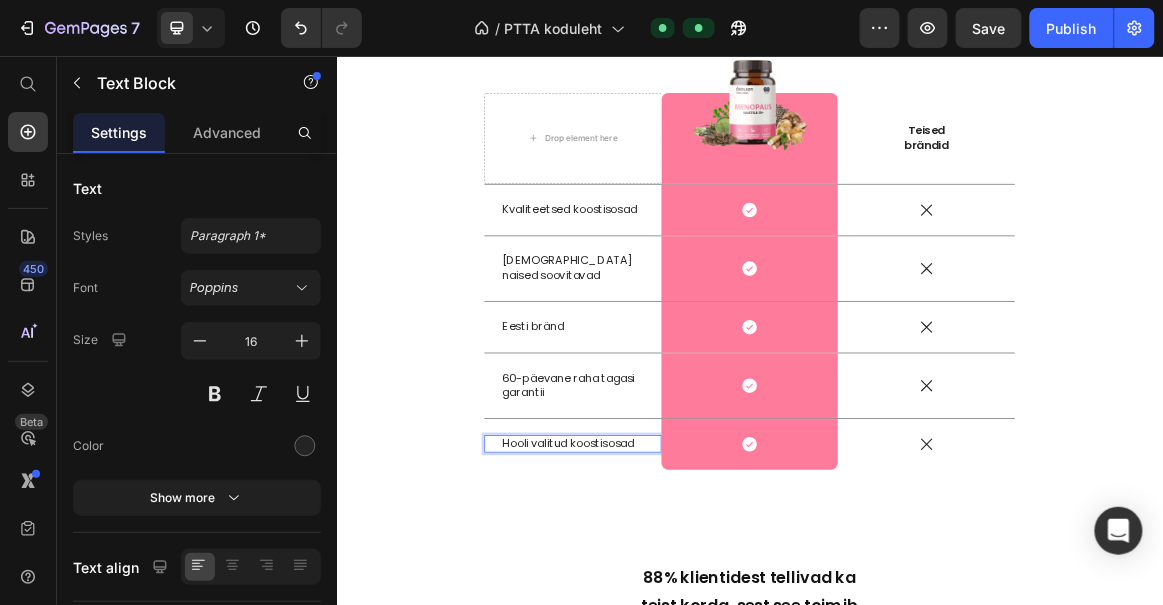 scroll, scrollTop: 987, scrollLeft: 0, axis: vertical 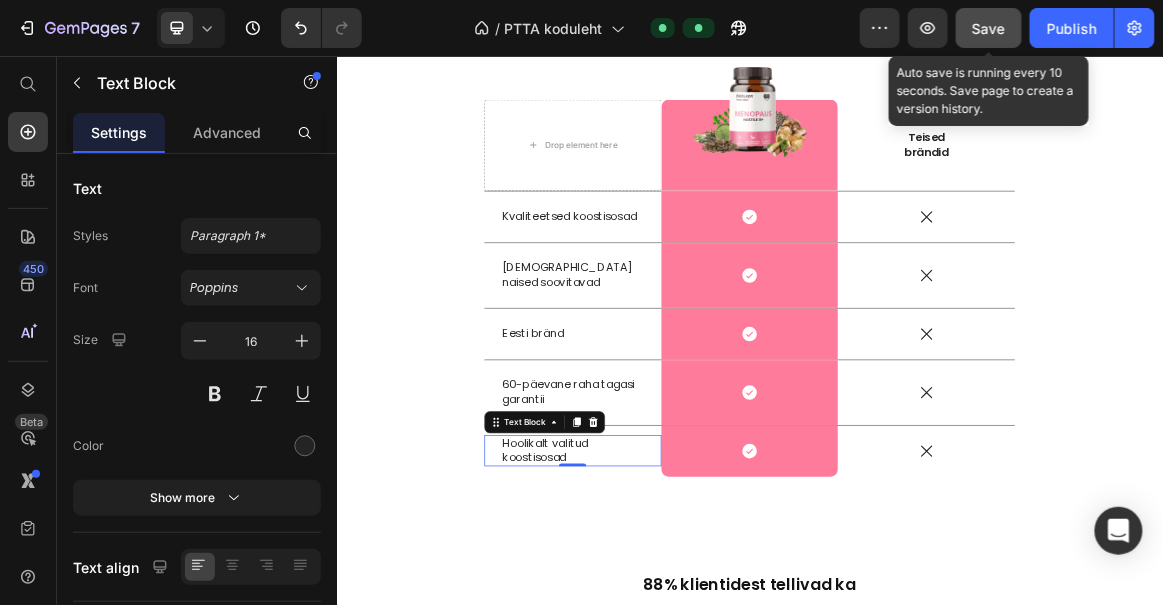 click on "Save" at bounding box center (989, 28) 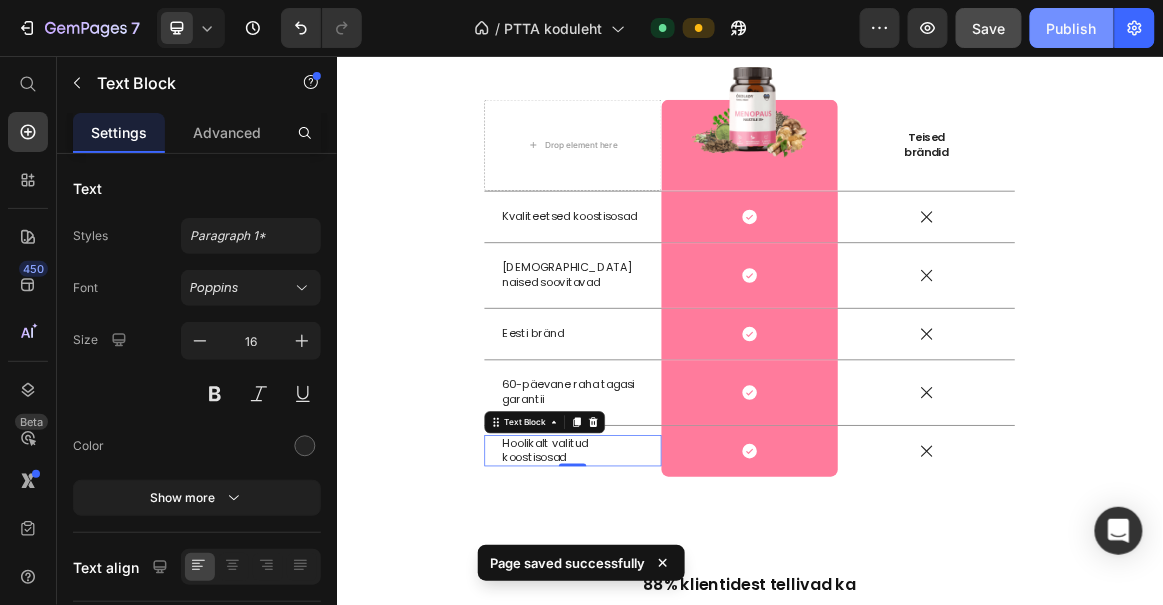 click on "Publish" at bounding box center (1072, 28) 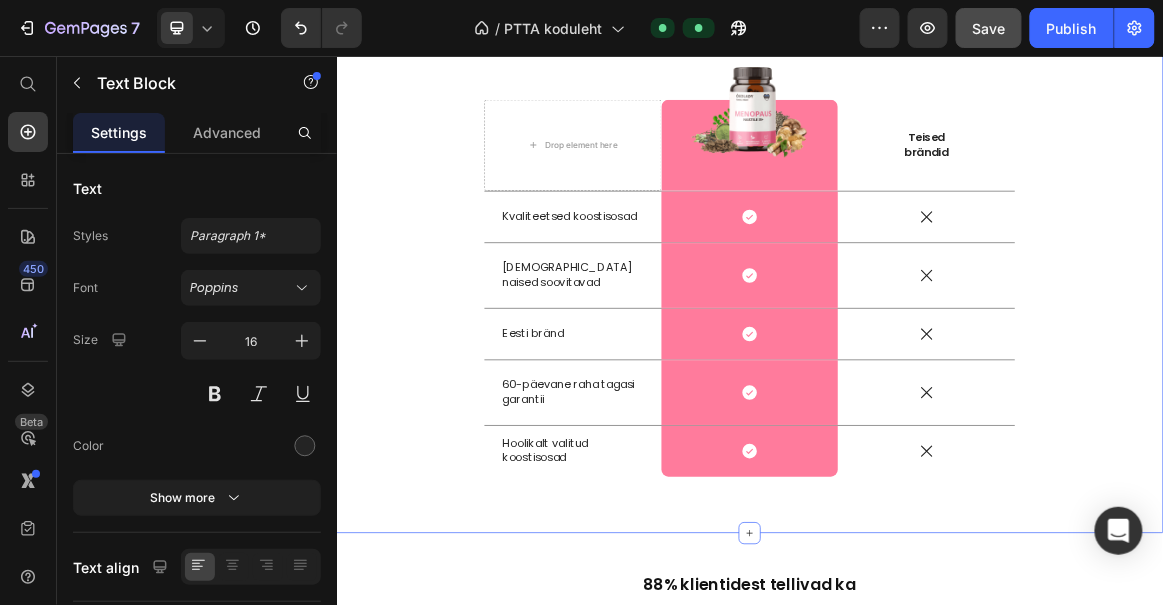 click on "6500+ õnnelikku klienti Heading Row 15000+ õnnelikku klienti Heading Row Liitu Ökolady perega! Text Block
Drop element here Image Row Teised brändid Text Block Row Kvaliteetsed koostisosad Text Block
Icon Row
Icon Row Eesti naised soovitavad Text Block
Icon Row
Icon Row Eesti bränd Text Block
Icon Row
Icon Row 60-päevane raha tagasi garantii Text Block
Icon Row
Icon Row Hoolikalt valitud koostisosad Text Block
Icon Row
Icon Row Row" at bounding box center (936, 305) 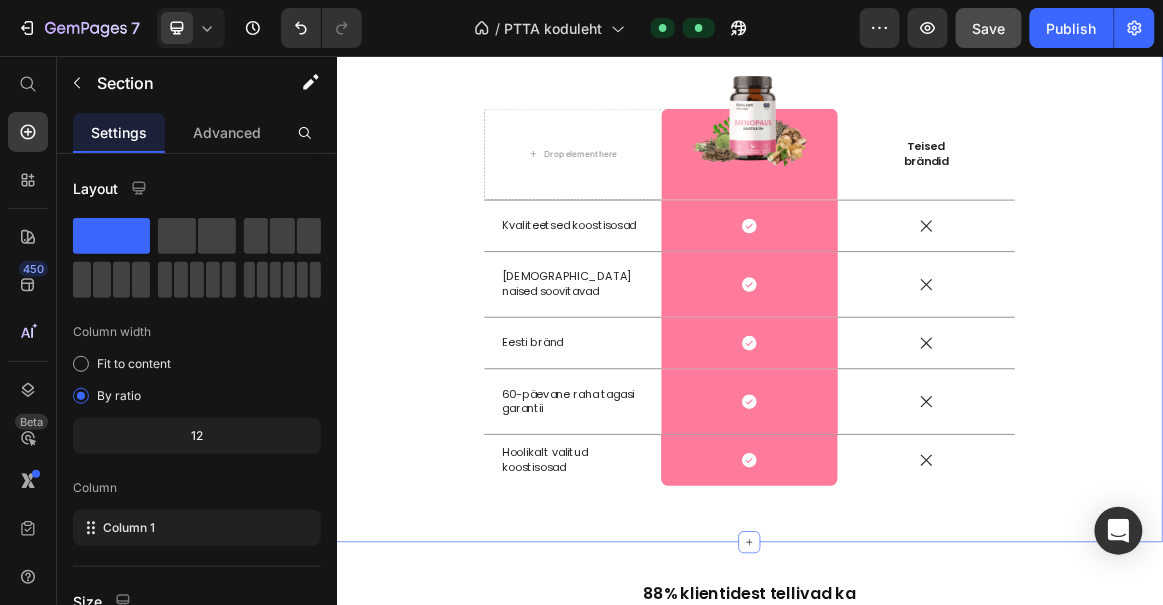 scroll, scrollTop: 968, scrollLeft: 0, axis: vertical 